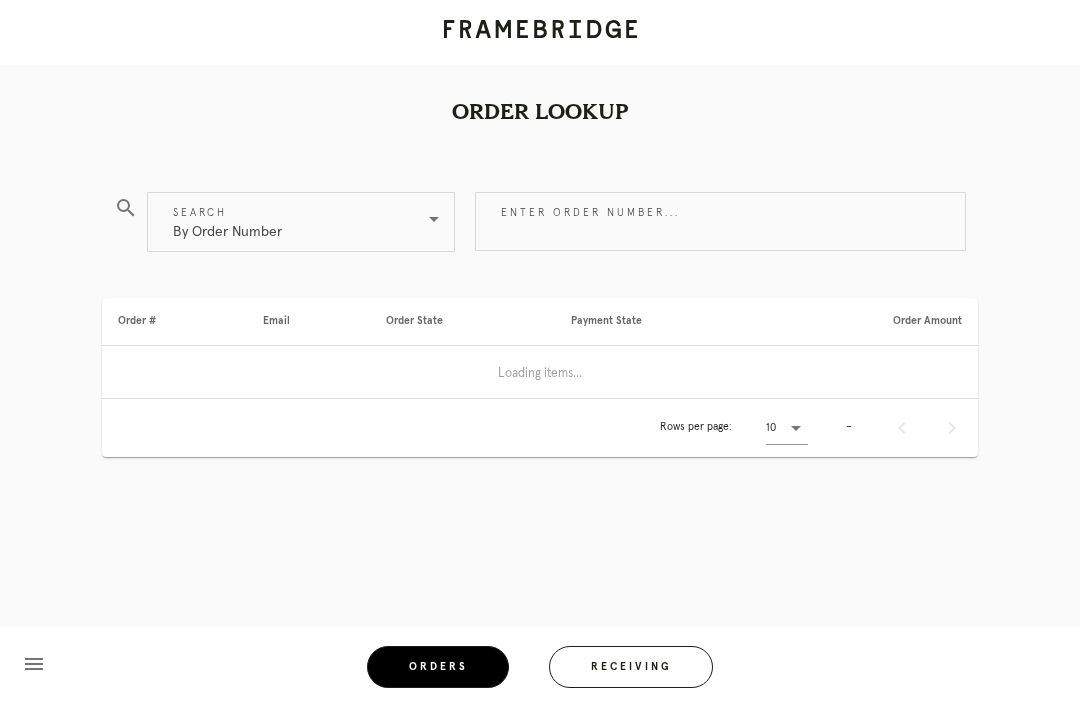 scroll, scrollTop: 64, scrollLeft: 0, axis: vertical 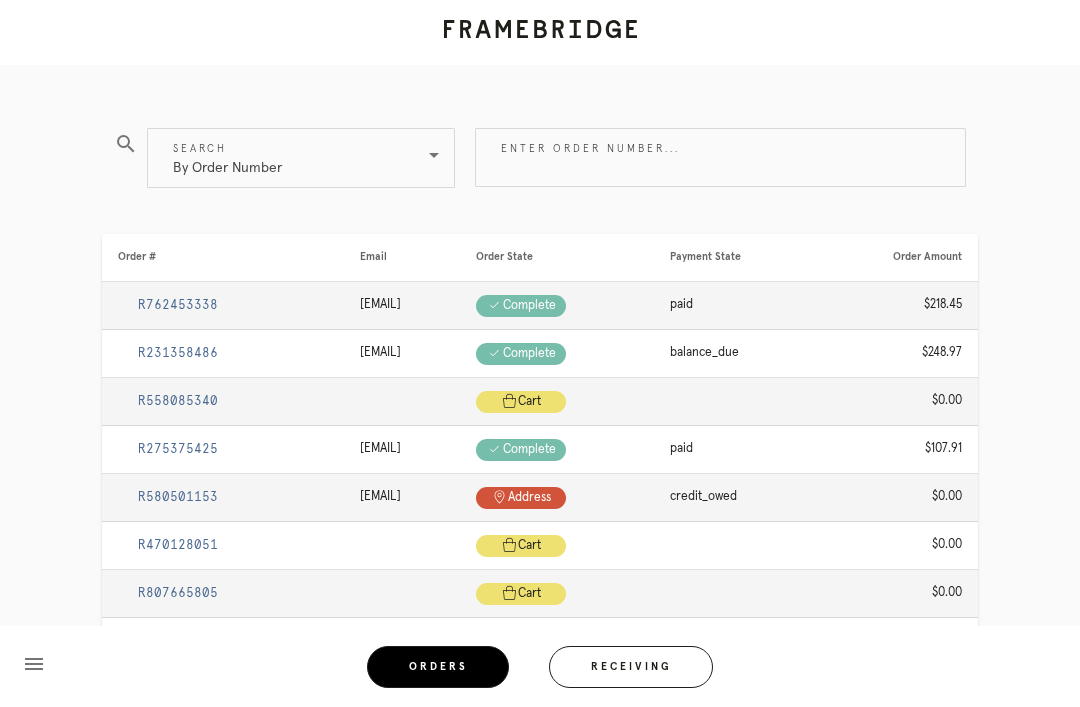 click on "Receiving" at bounding box center [631, 667] 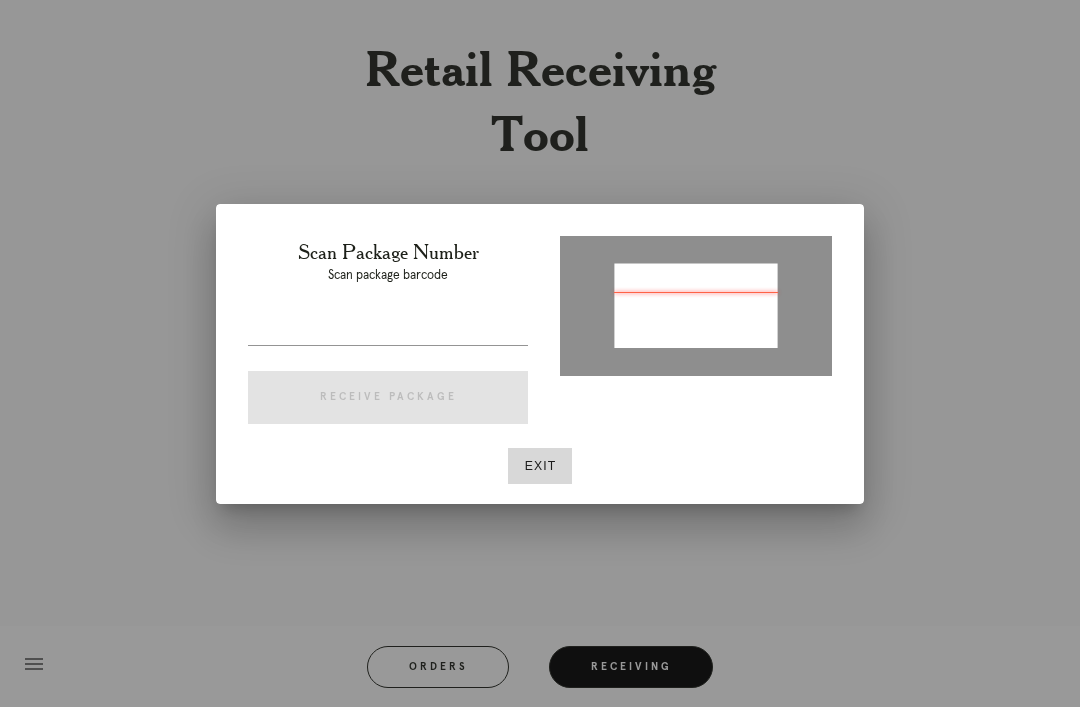 type on "P537709399878595" 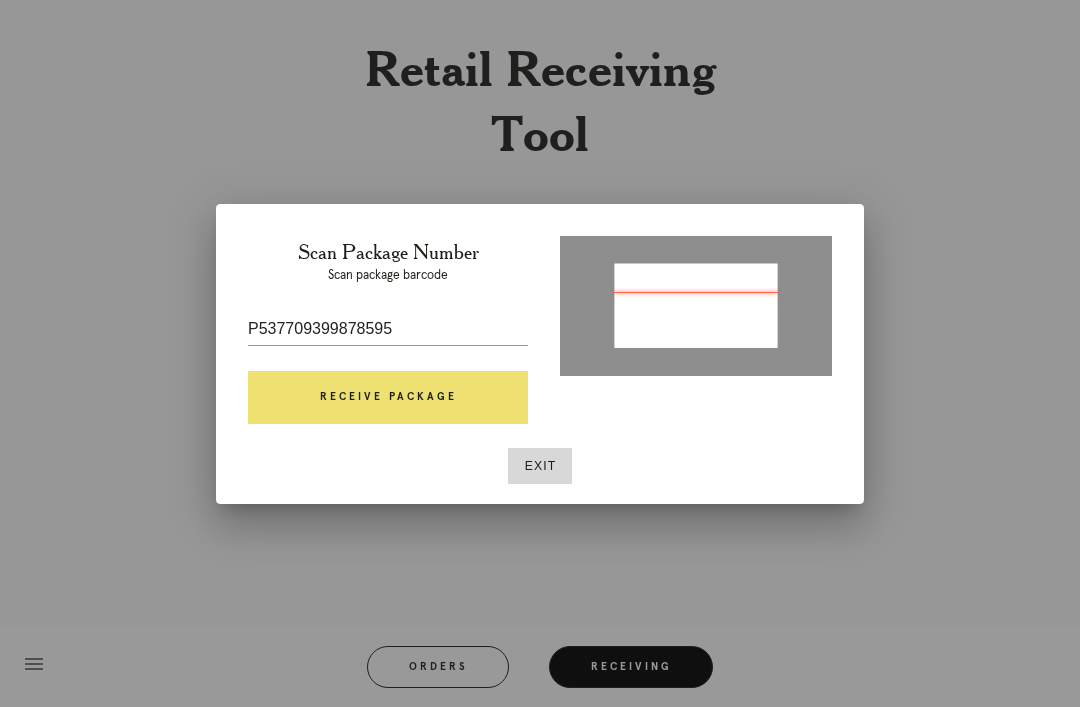 click on "Receive Package" at bounding box center [388, 398] 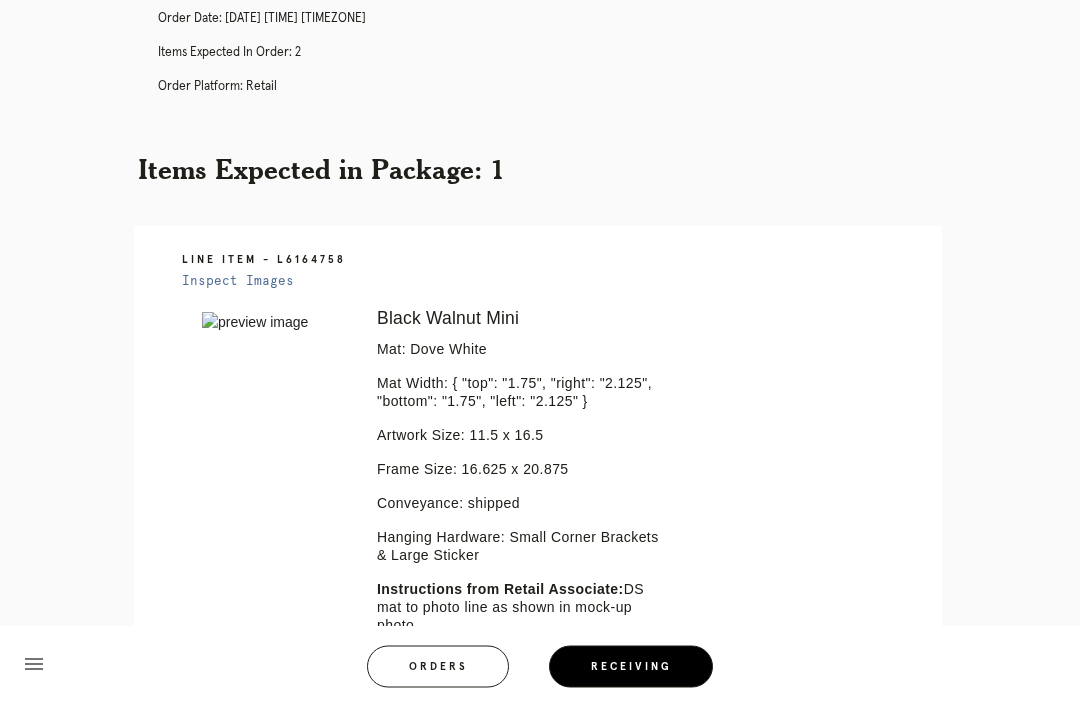 scroll, scrollTop: 0, scrollLeft: 0, axis: both 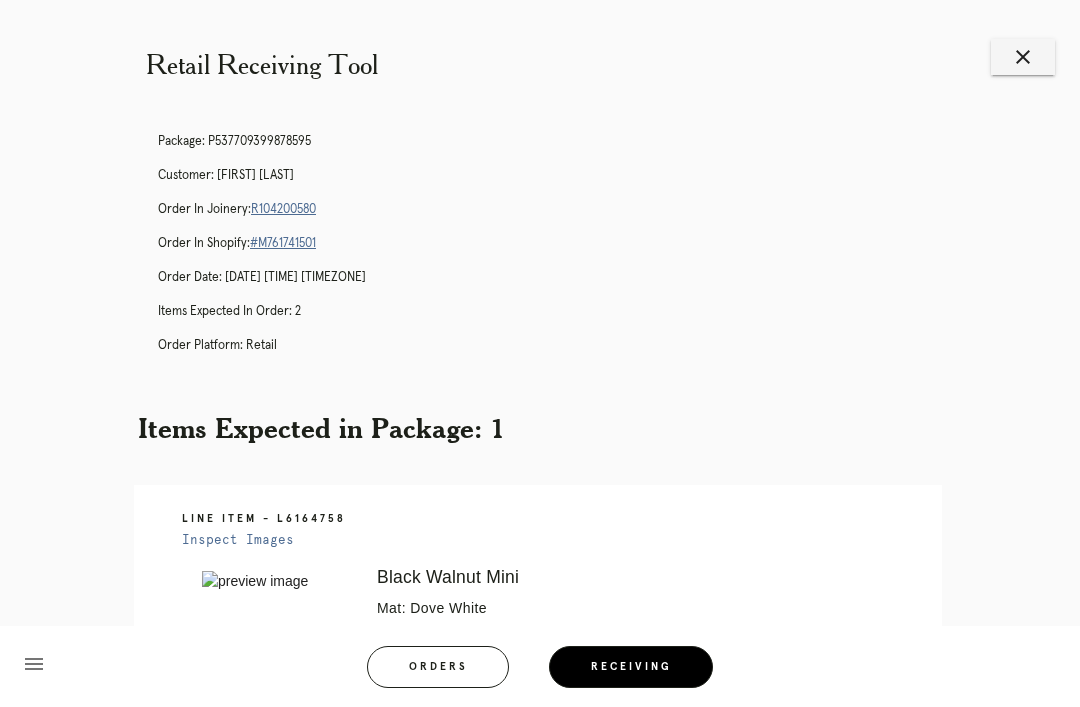 click on "R104200580" at bounding box center [283, 209] 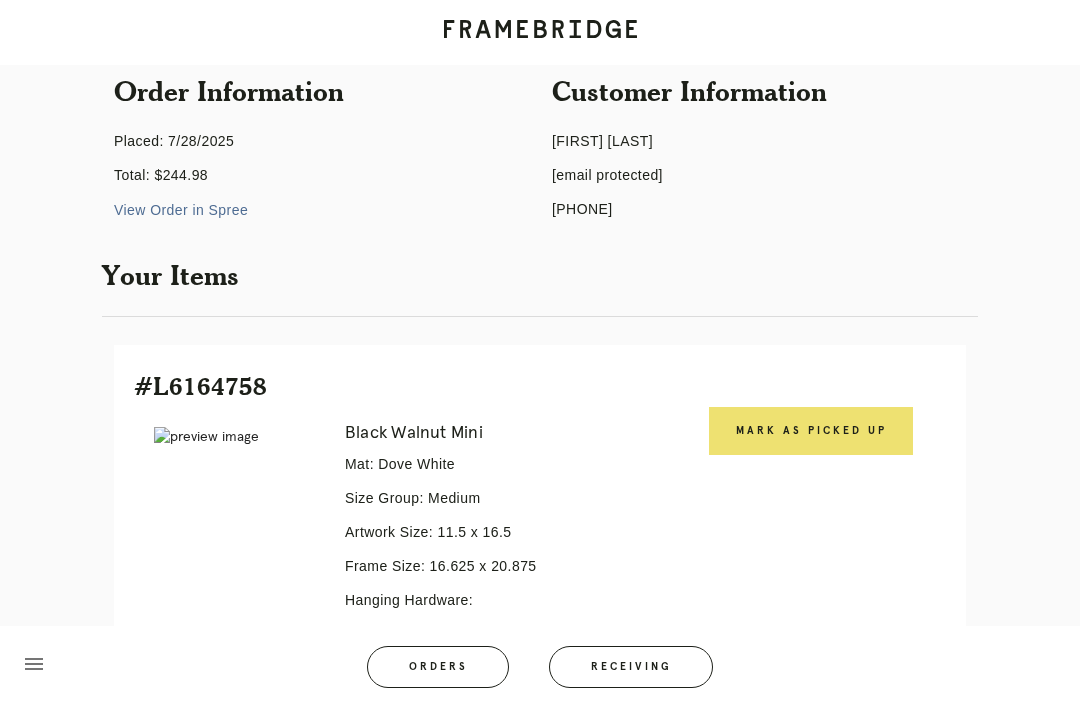 scroll, scrollTop: 334, scrollLeft: 0, axis: vertical 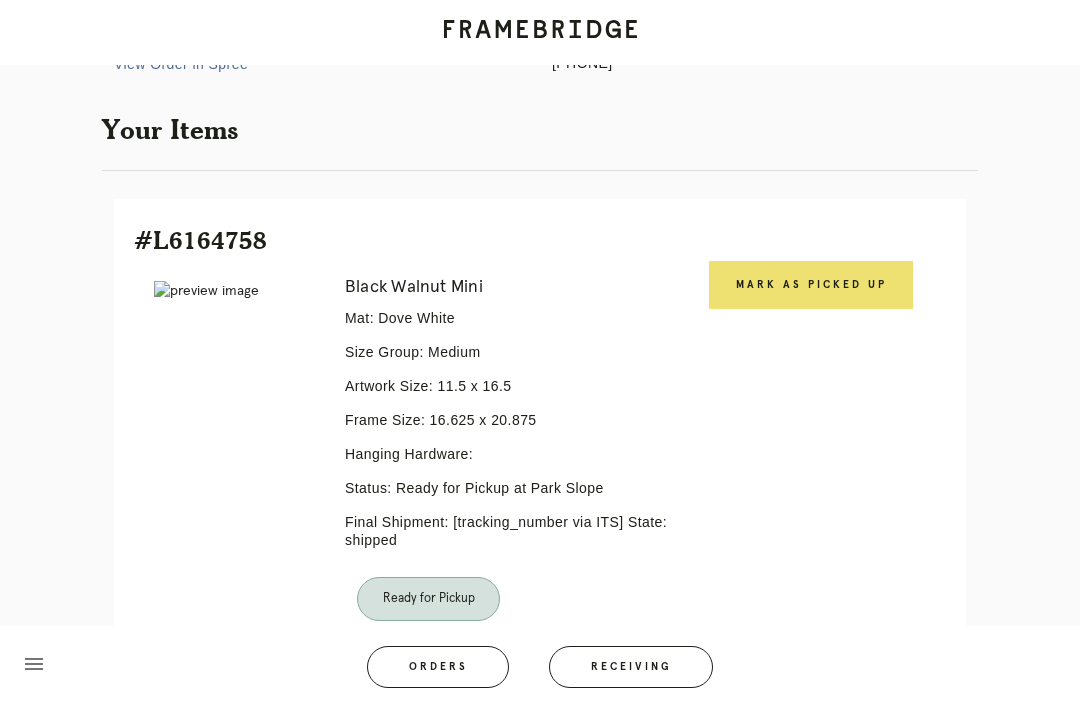 click on "Mark as Picked Up" at bounding box center (811, 285) 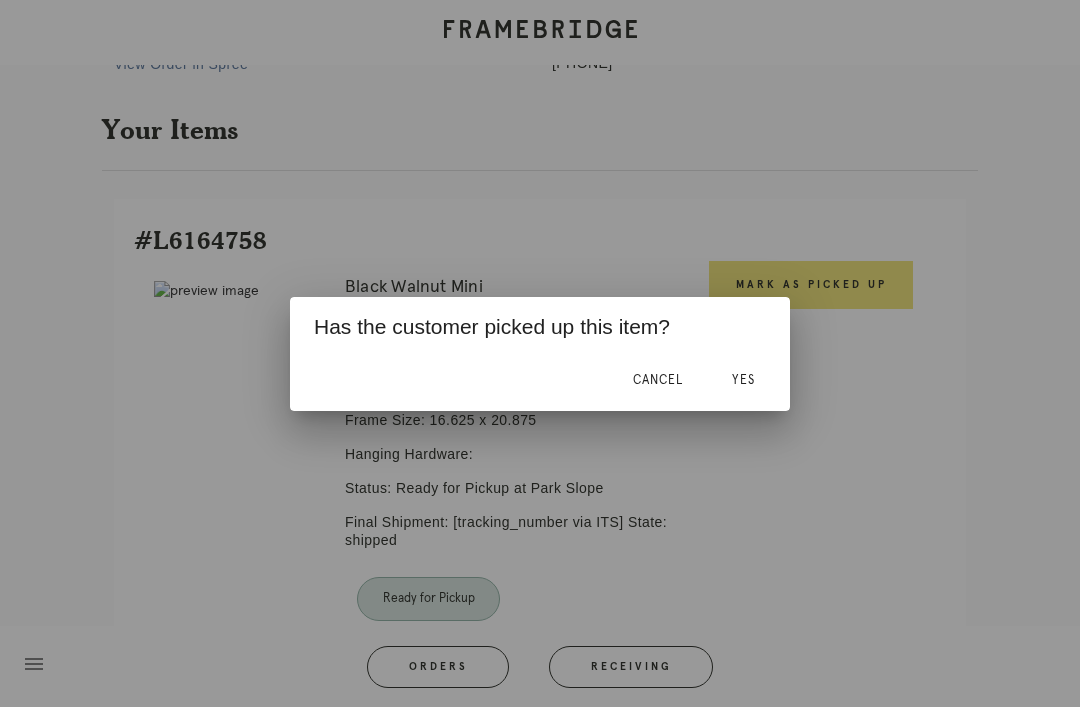 click on "Yes" at bounding box center (743, 380) 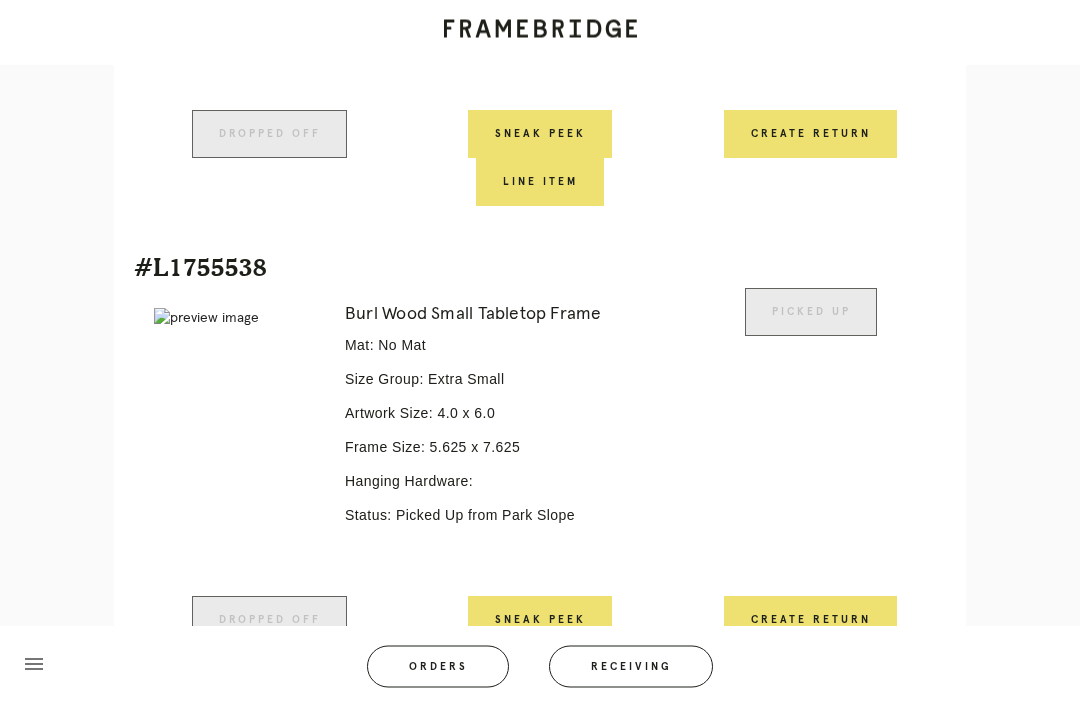 scroll, scrollTop: 845, scrollLeft: 0, axis: vertical 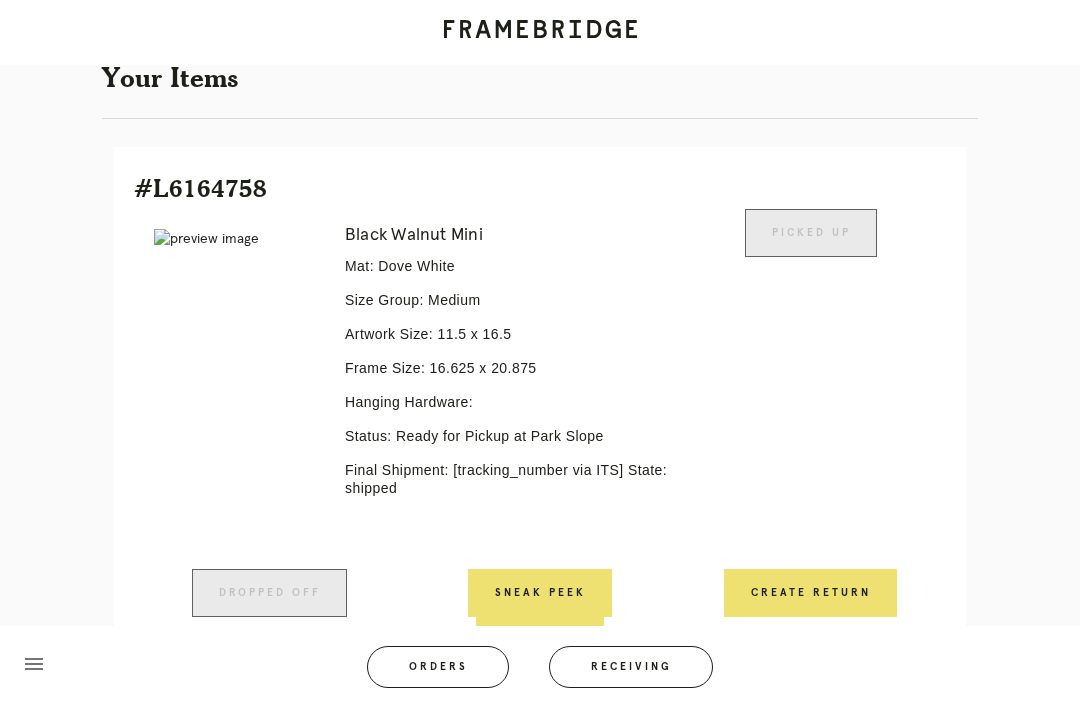 click on "Receiving" at bounding box center (631, 667) 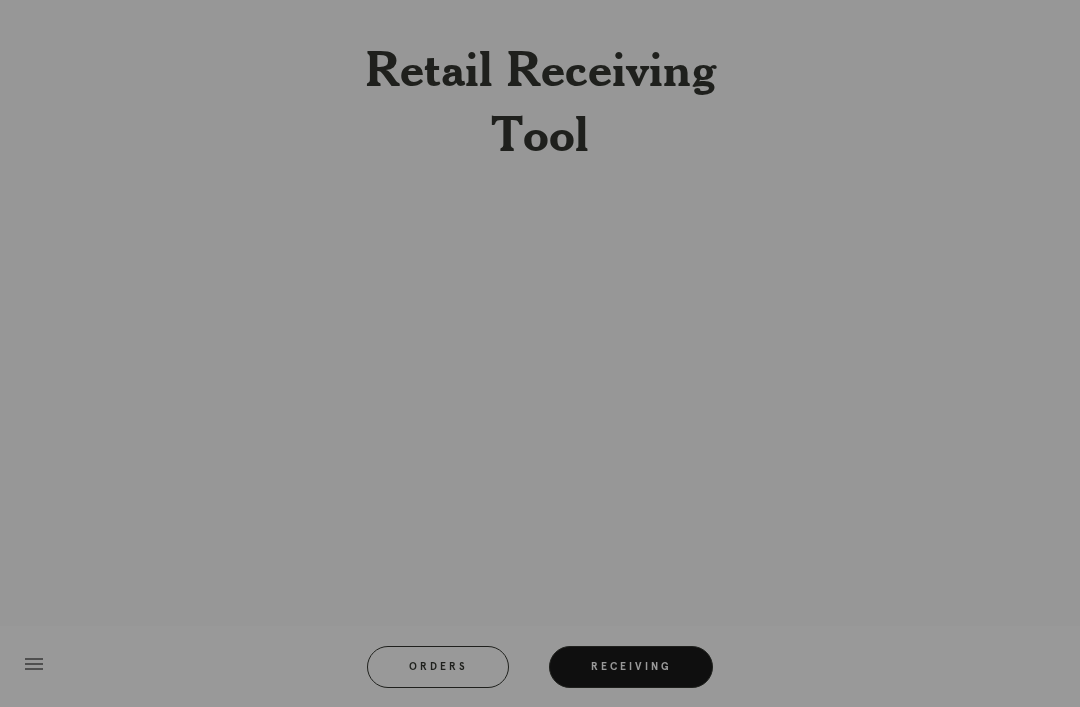 scroll, scrollTop: 64, scrollLeft: 0, axis: vertical 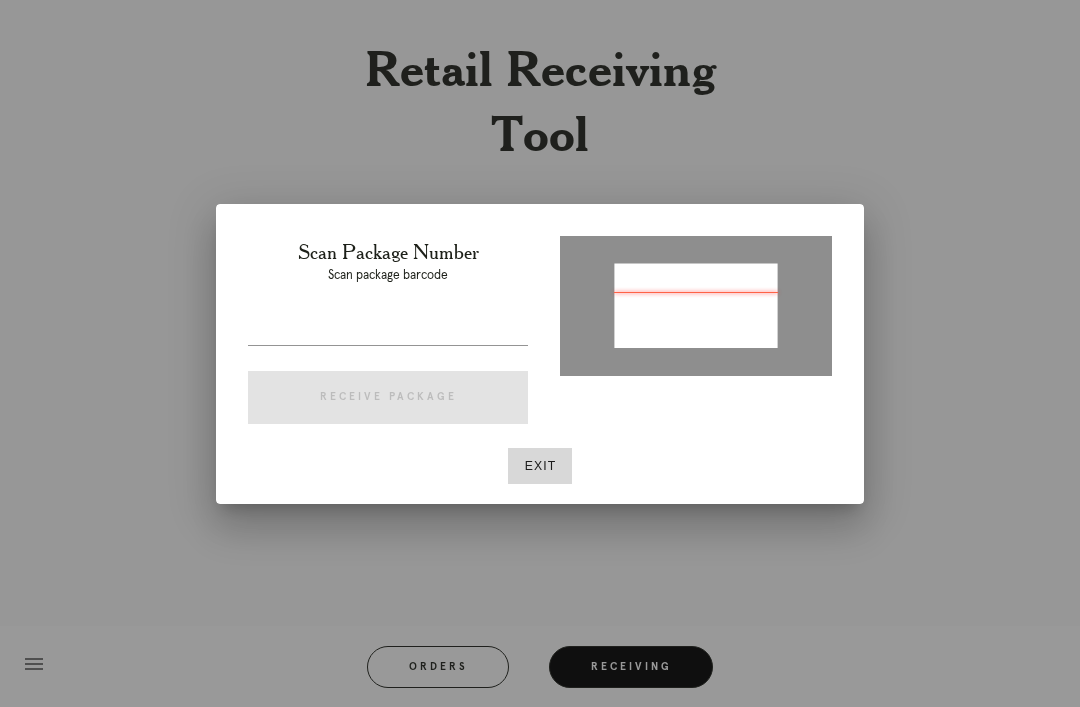 type on "P475858859240444" 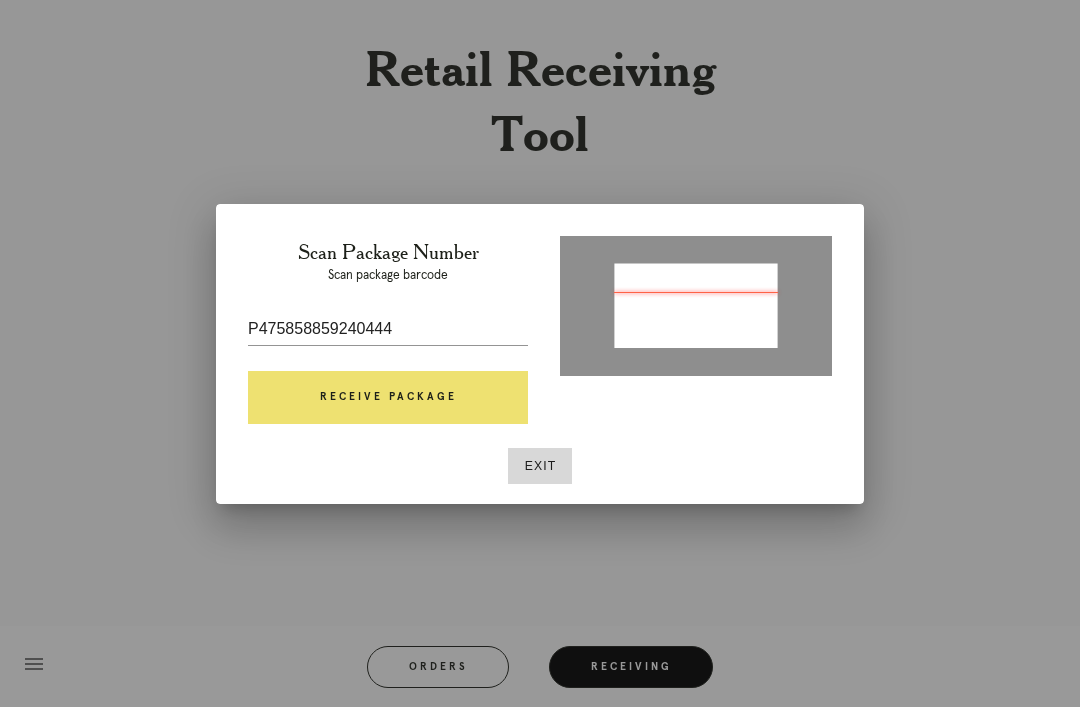 click on "Receive Package" at bounding box center (388, 398) 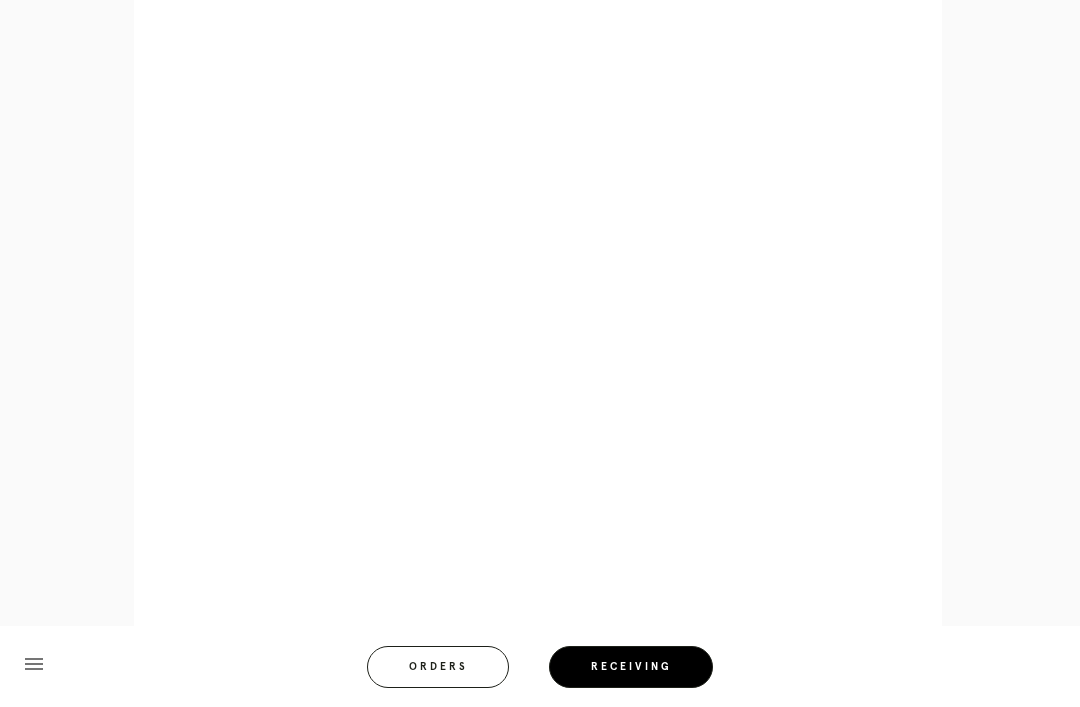 scroll, scrollTop: 910, scrollLeft: 0, axis: vertical 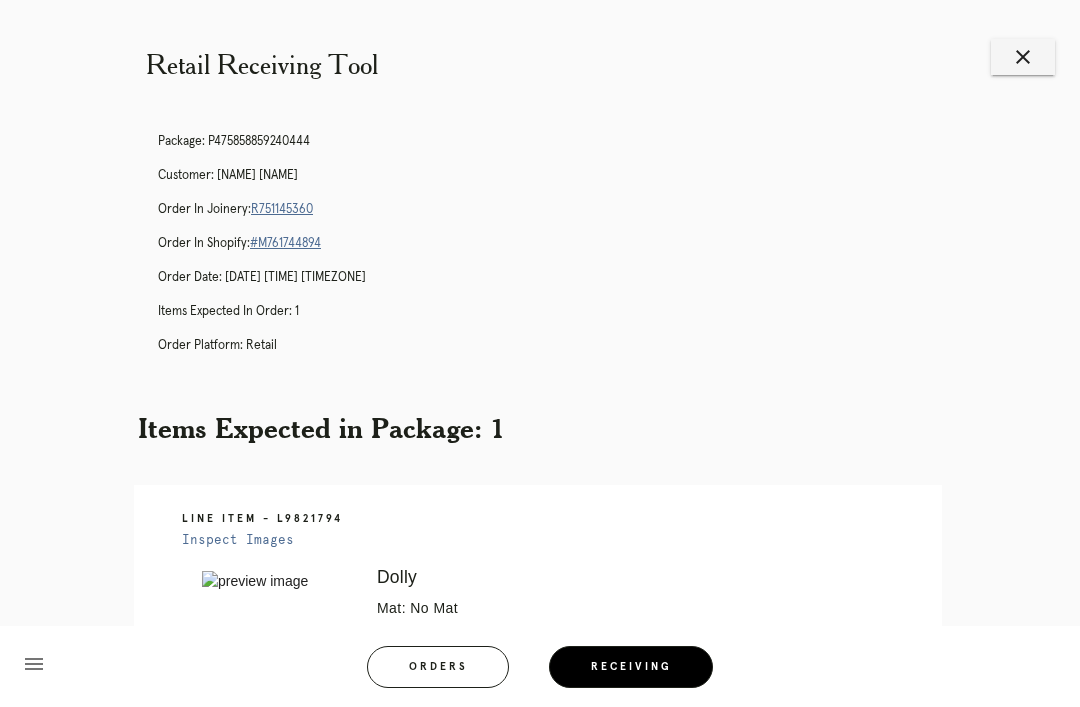 click on "close" at bounding box center [1023, 57] 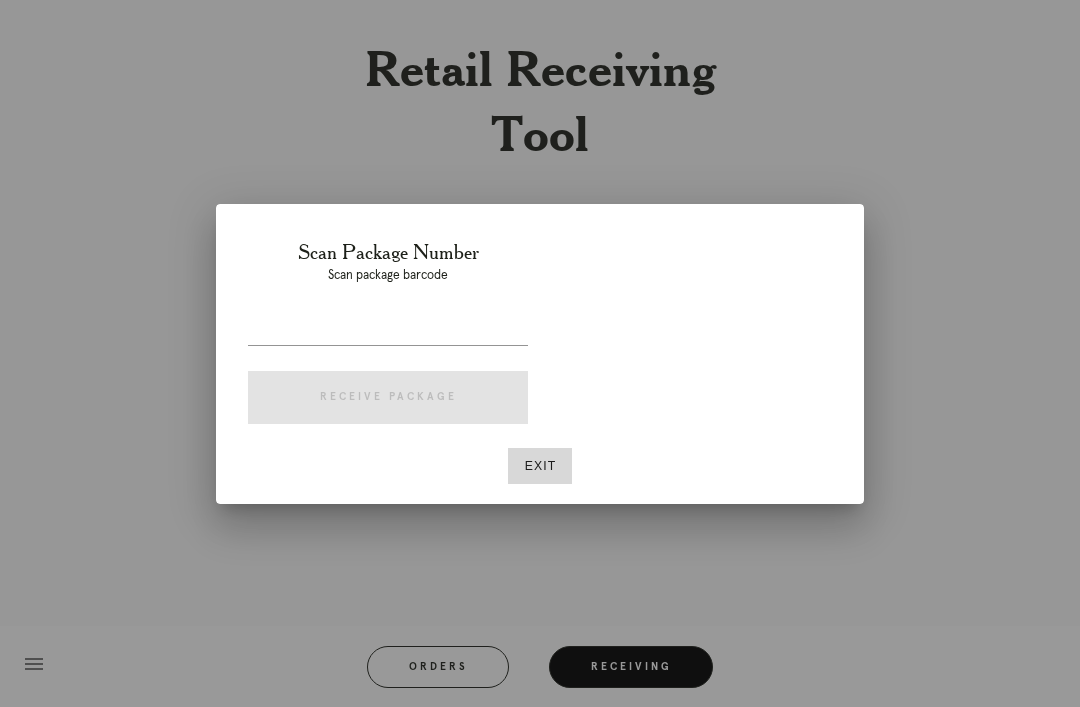 scroll, scrollTop: 0, scrollLeft: 0, axis: both 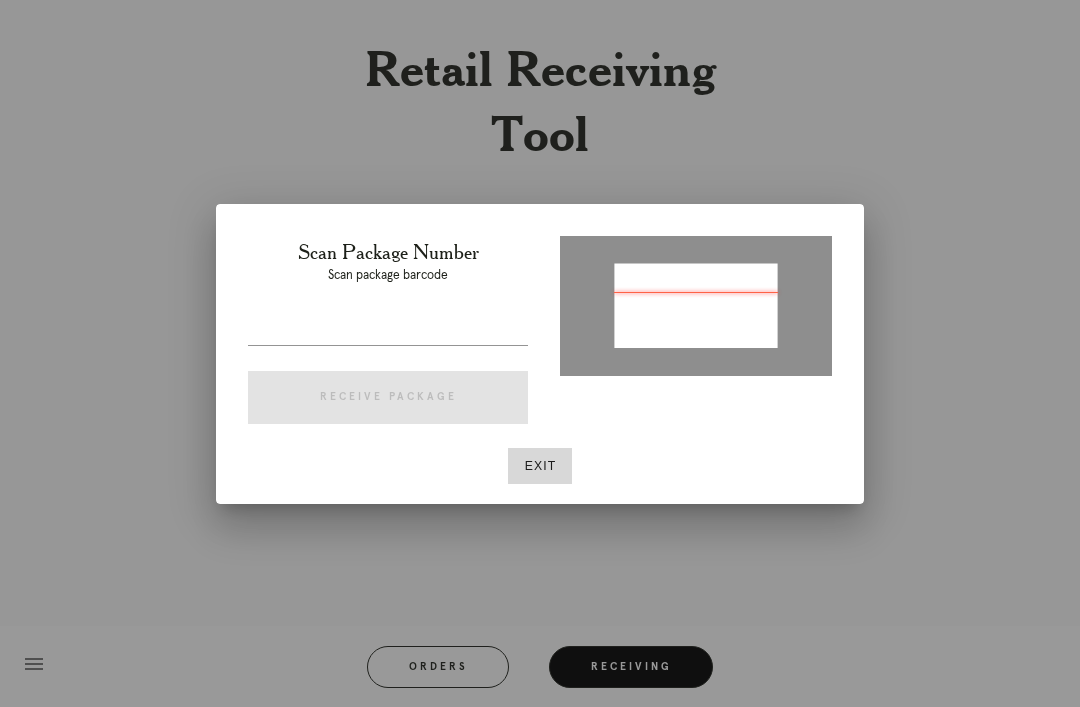 type on "P250962105511847" 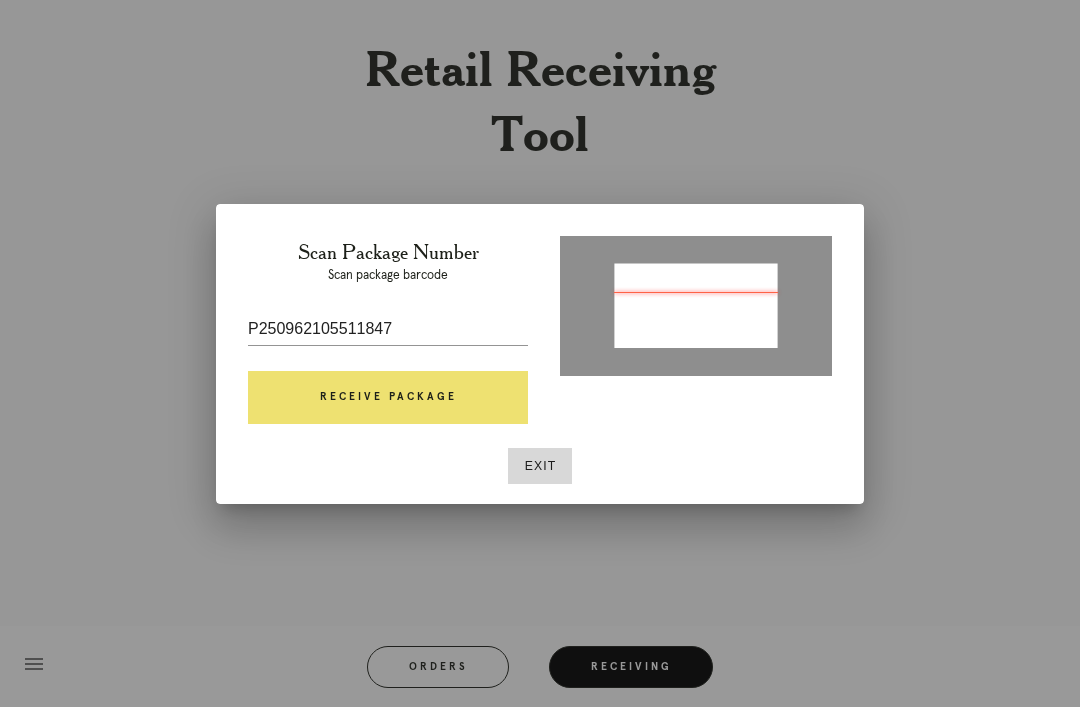 click on "Receive Package" at bounding box center [388, 398] 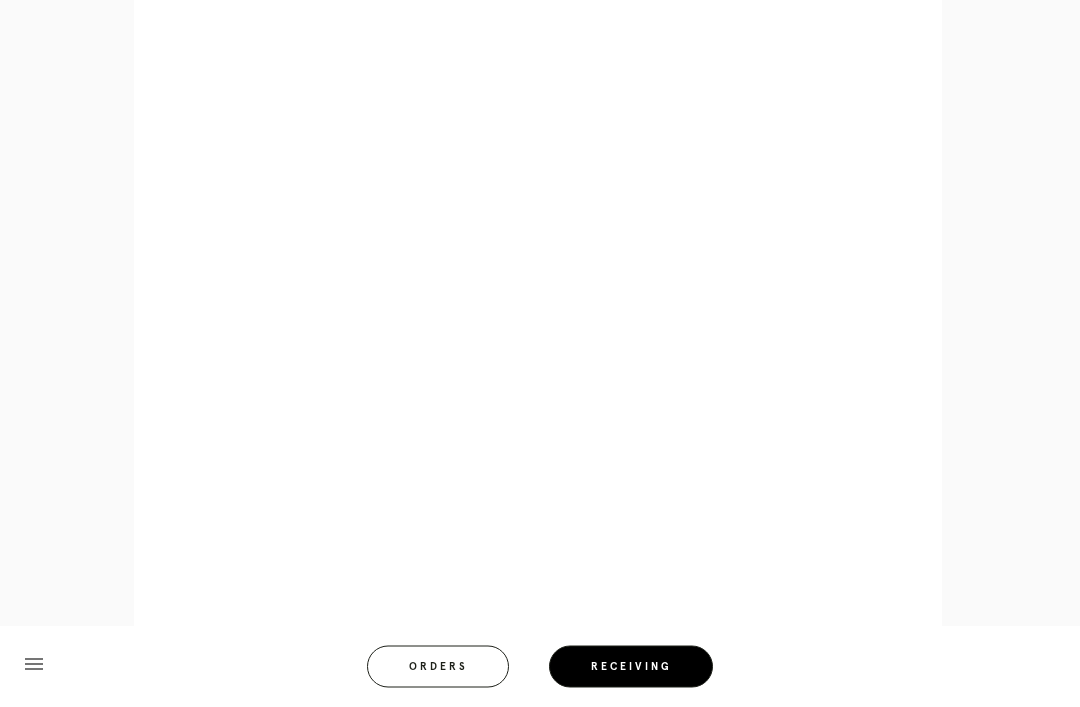 scroll, scrollTop: 928, scrollLeft: 0, axis: vertical 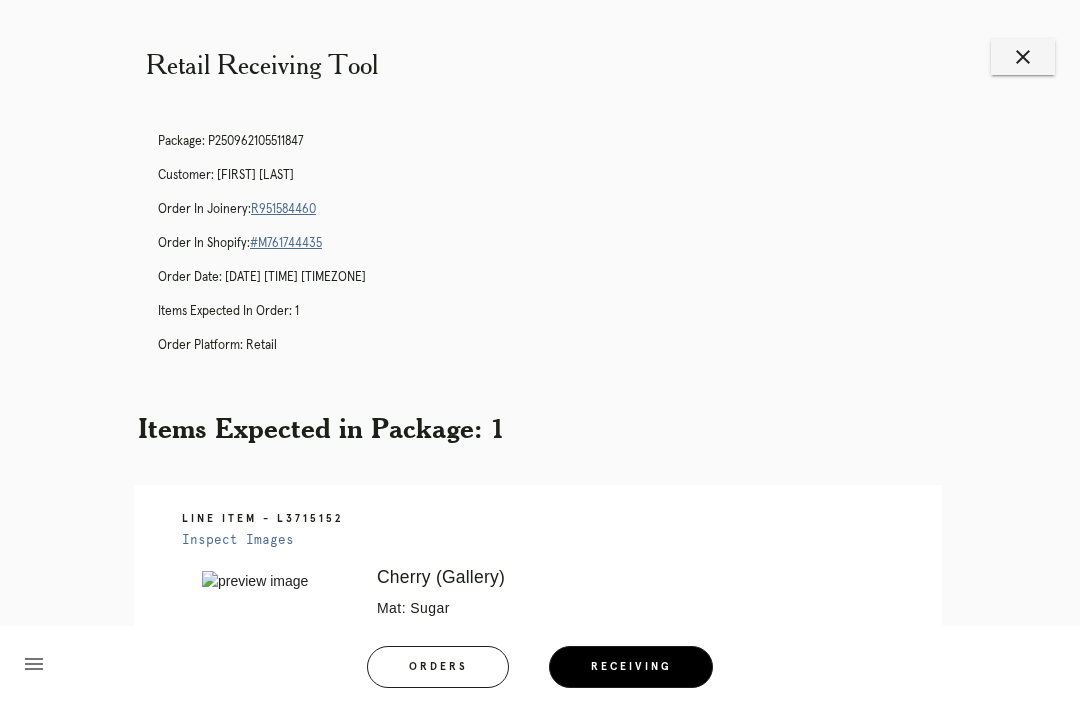 click on "close" at bounding box center (1023, 57) 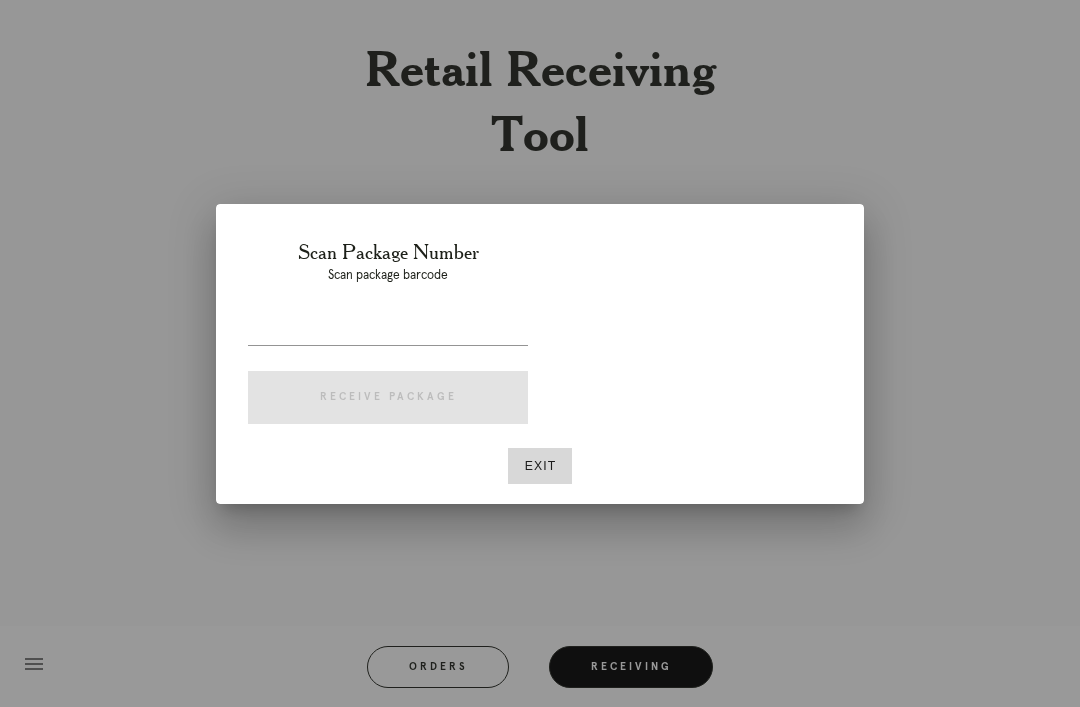 scroll, scrollTop: 0, scrollLeft: 0, axis: both 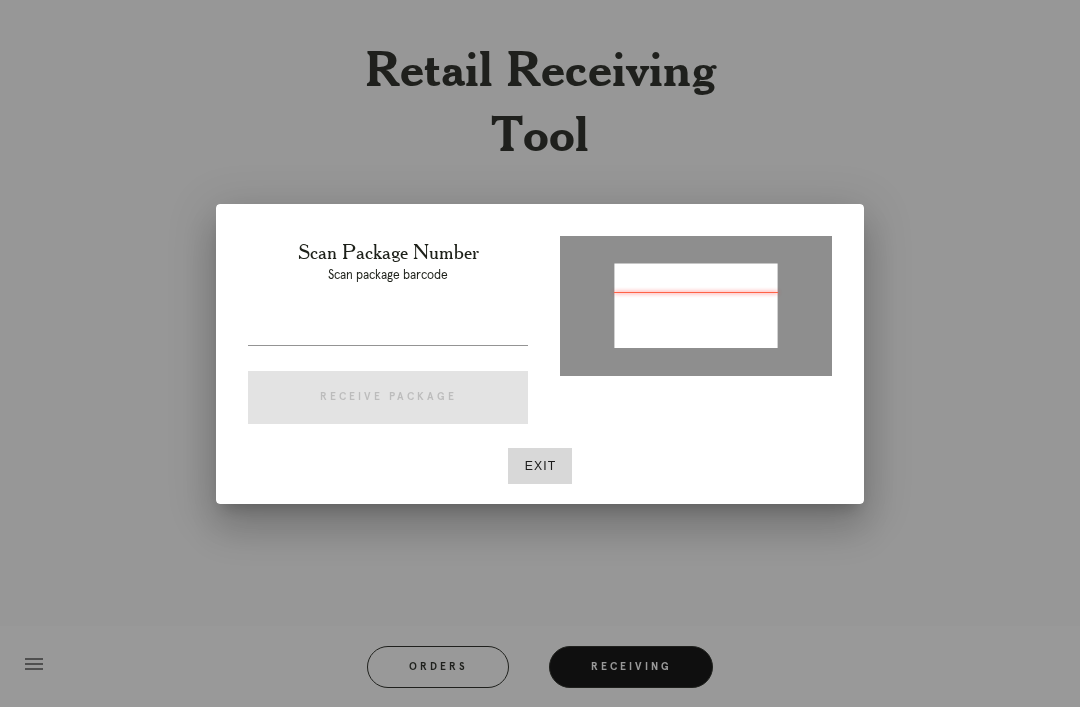 type on "P848872365978130" 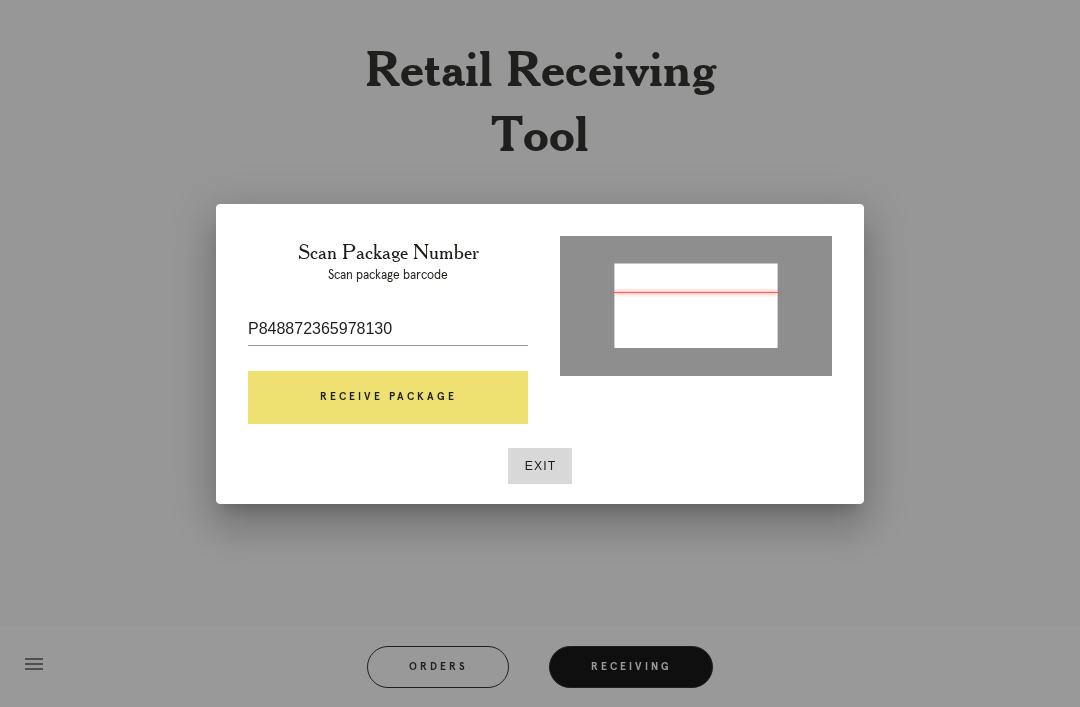 click on "Receive Package" at bounding box center (388, 398) 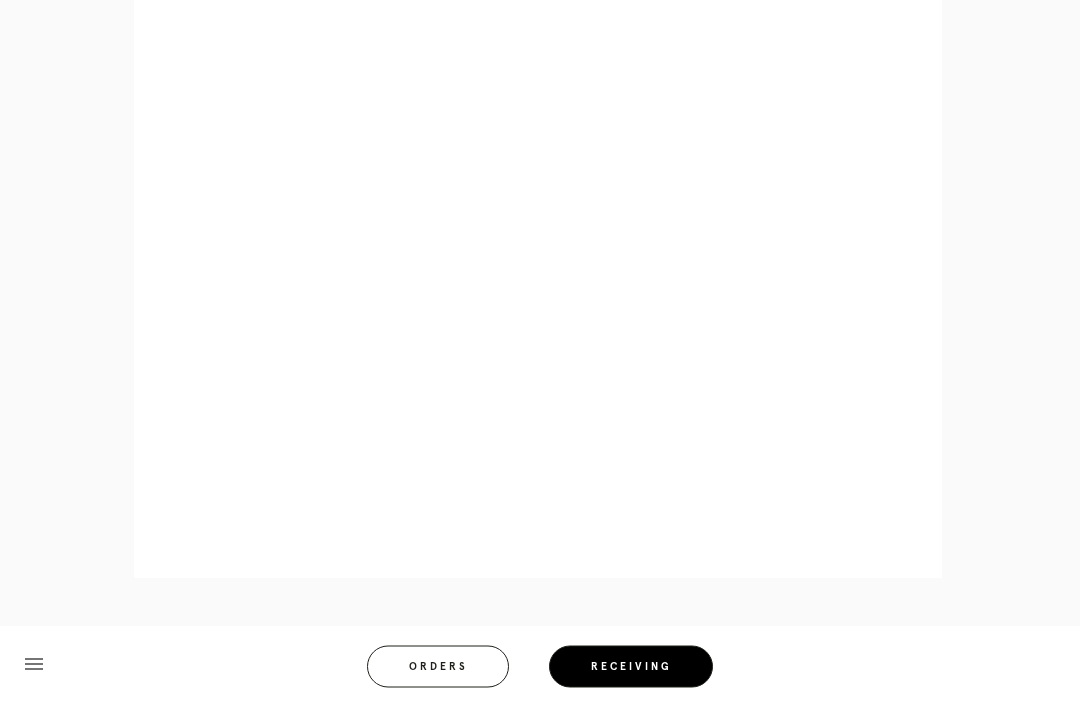 scroll, scrollTop: 1050, scrollLeft: 0, axis: vertical 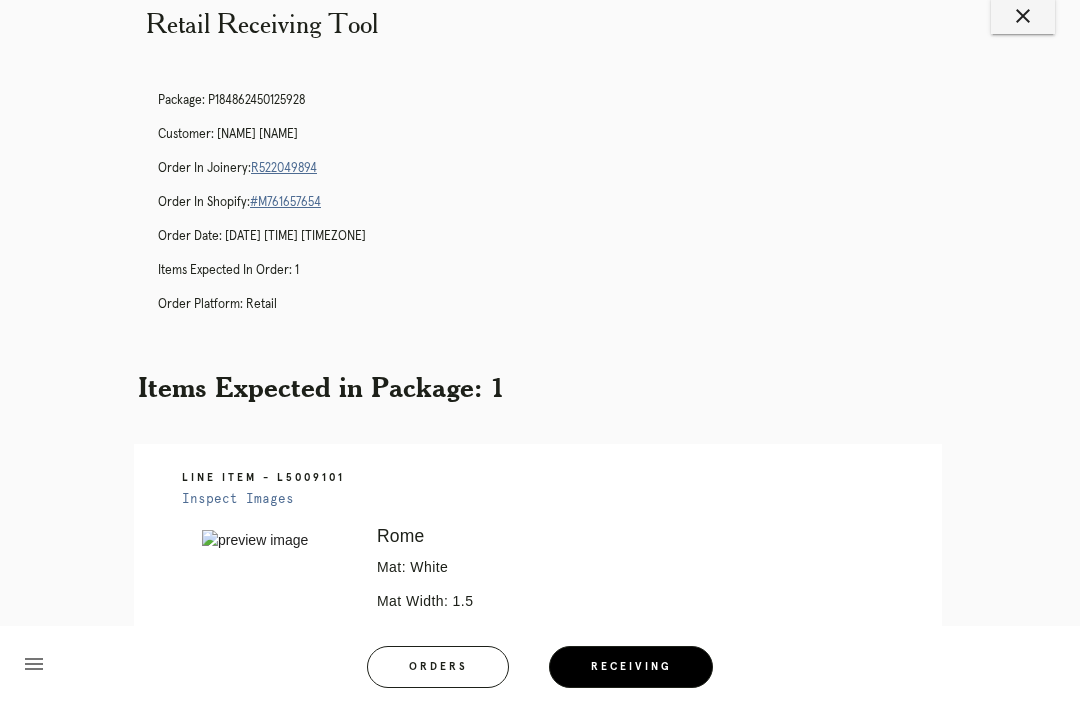 click on "close" at bounding box center [1023, 16] 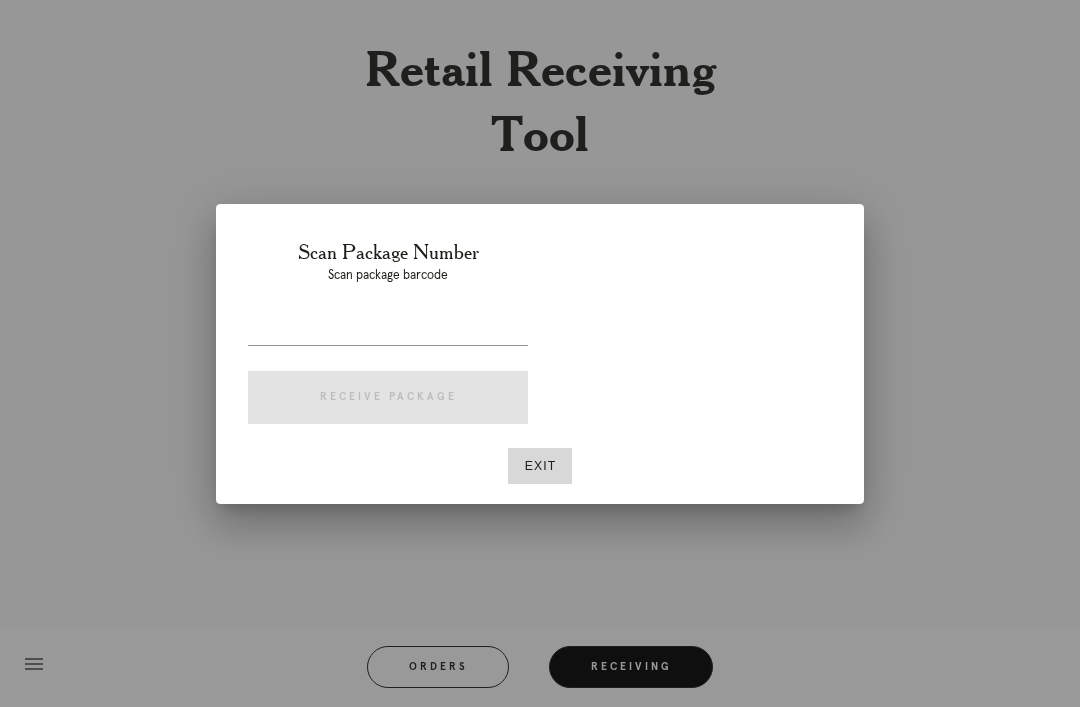 scroll, scrollTop: 41, scrollLeft: 0, axis: vertical 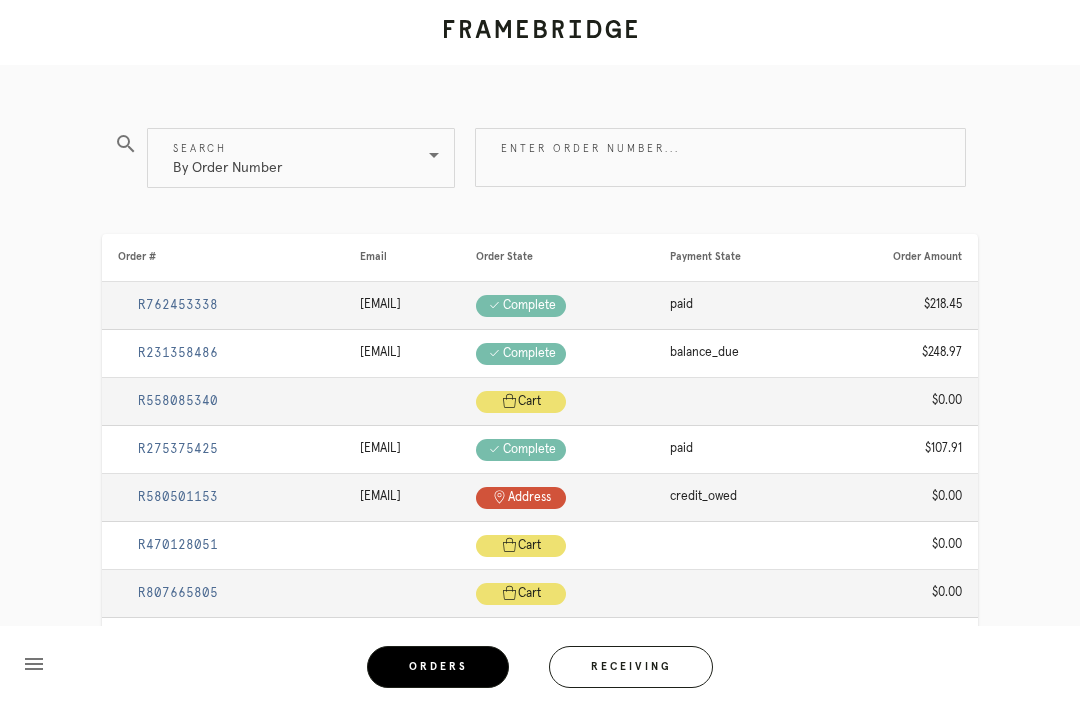 click on "Enter order number..." at bounding box center [720, 157] 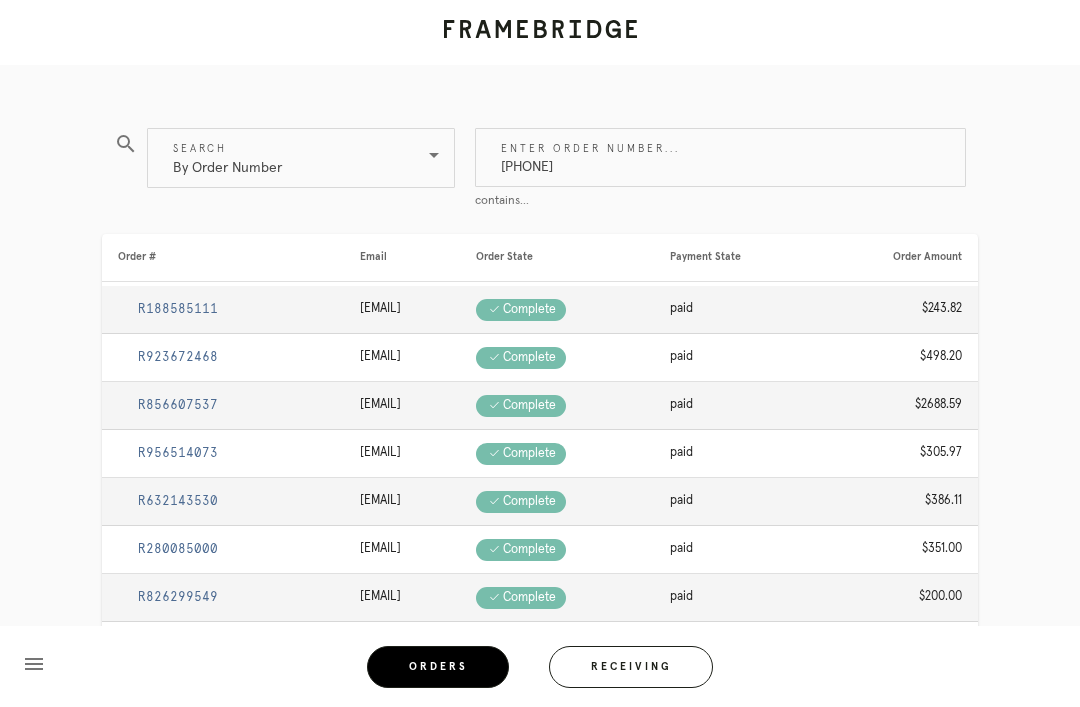 type on "M761734375" 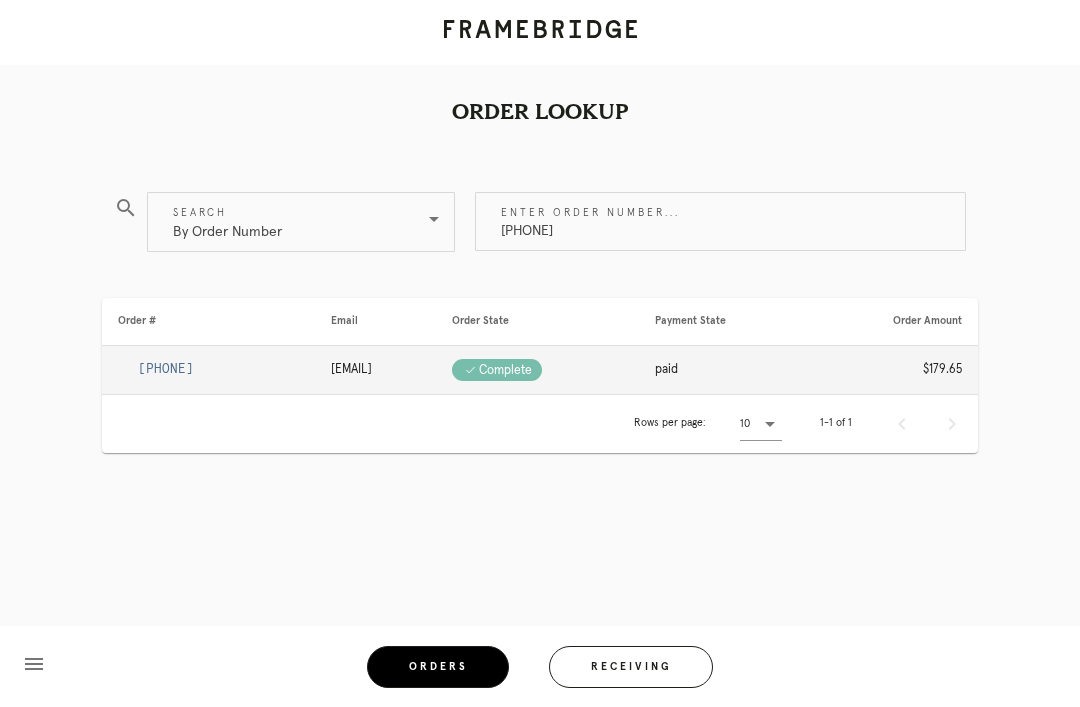 click on "R395566774" at bounding box center [208, 370] 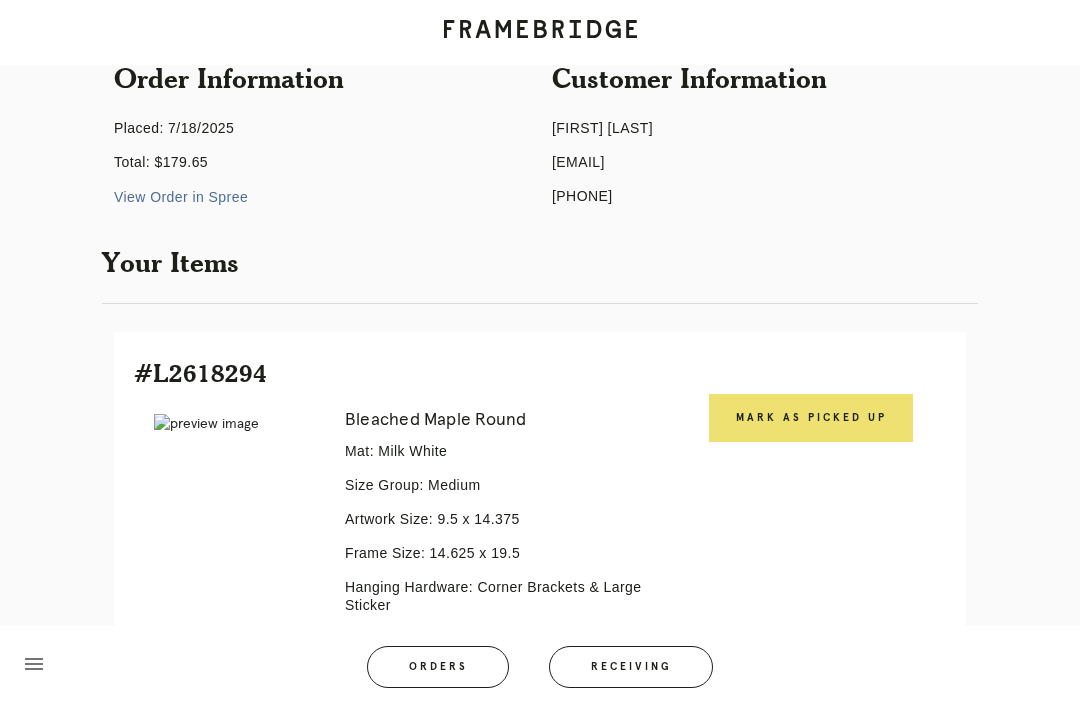 scroll, scrollTop: 200, scrollLeft: 0, axis: vertical 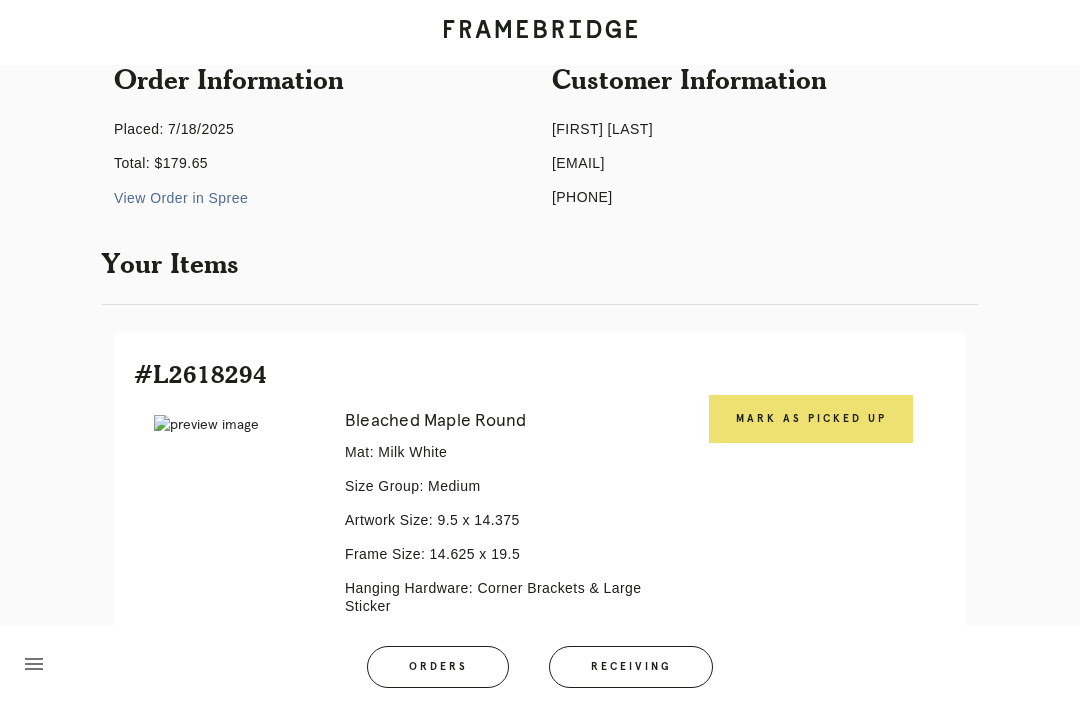 click on "Mark as Picked Up" at bounding box center [811, 419] 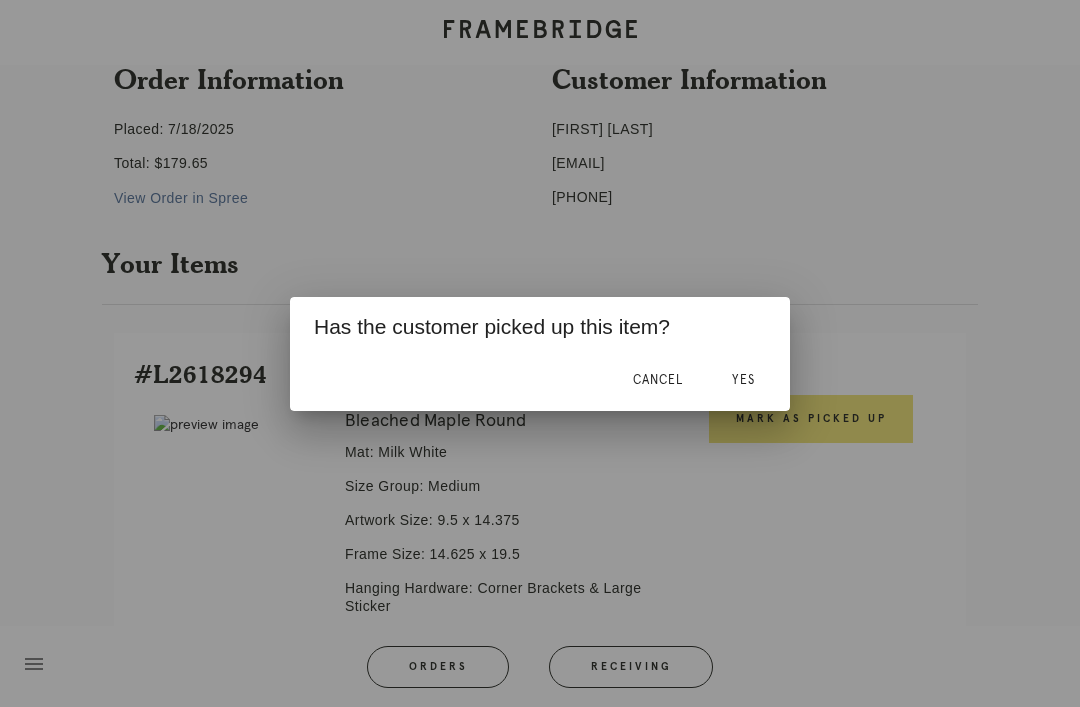 click on "Yes" at bounding box center (743, 381) 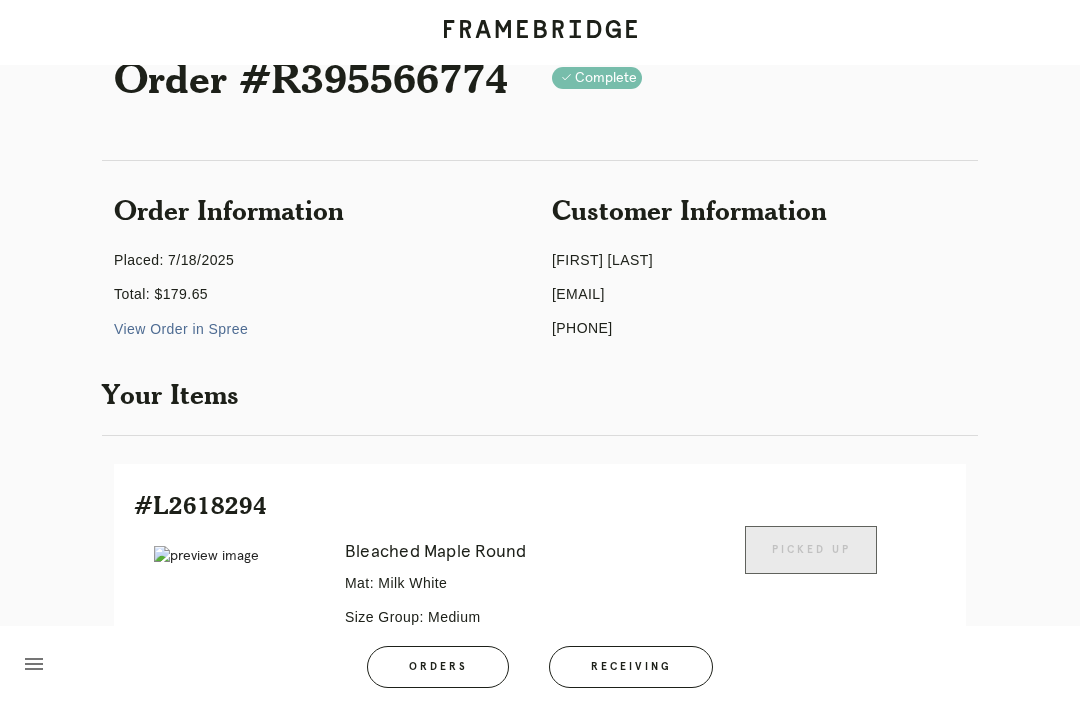 scroll, scrollTop: 0, scrollLeft: 0, axis: both 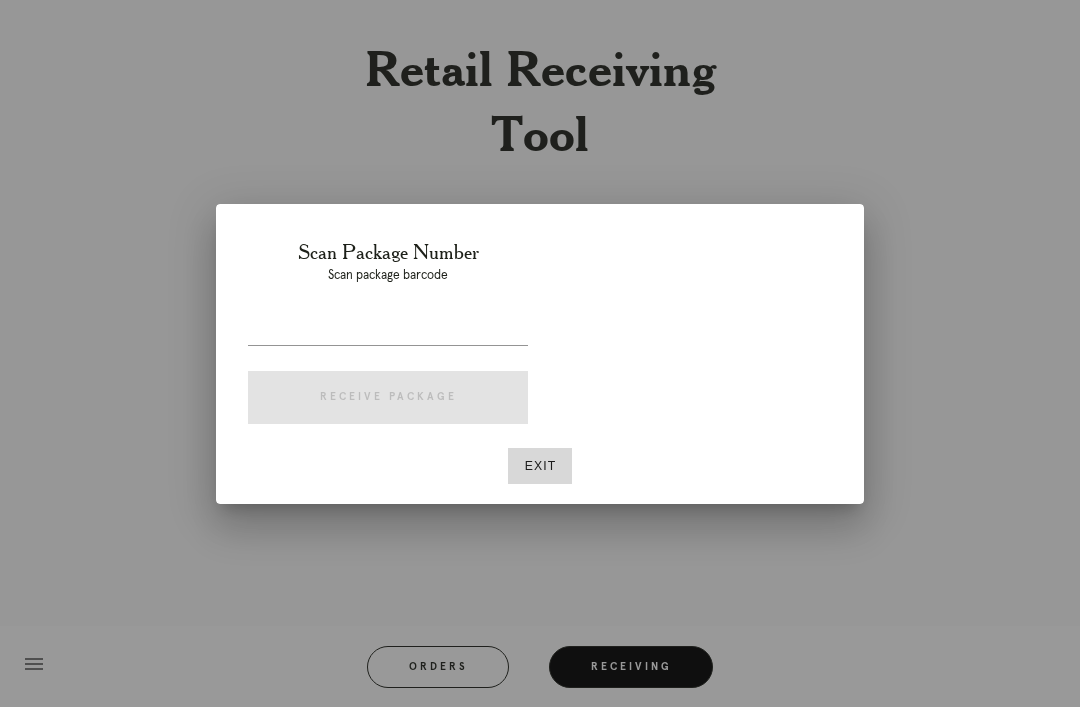 click on "Exit" at bounding box center (540, 466) 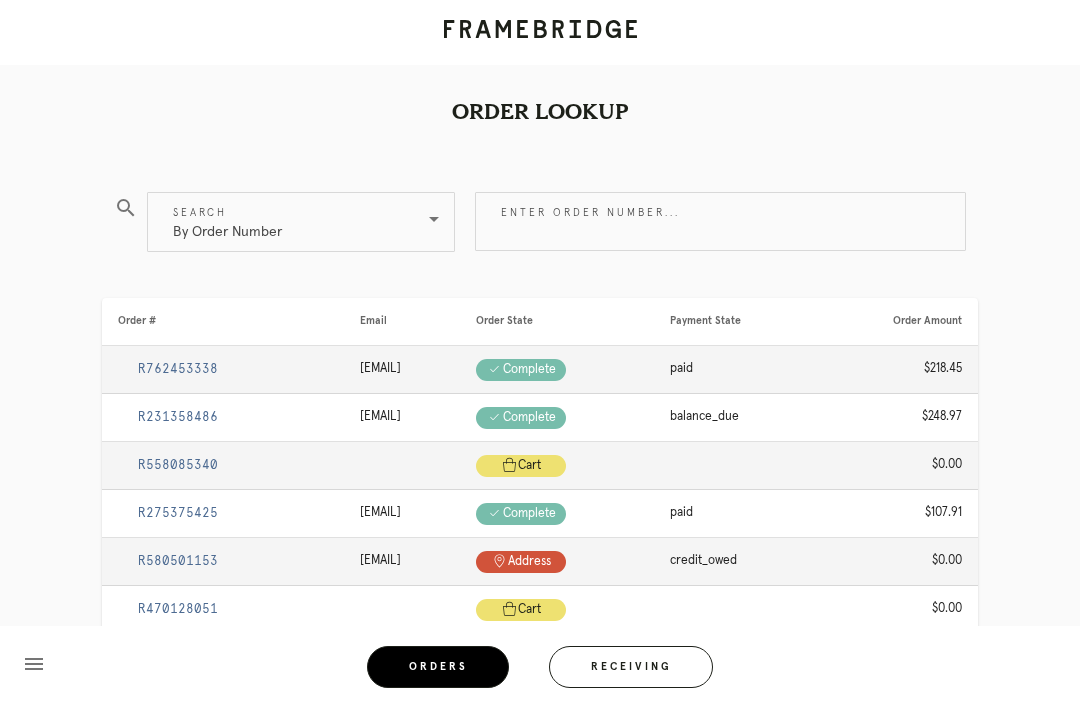 click on "Enter order number..." at bounding box center (720, 221) 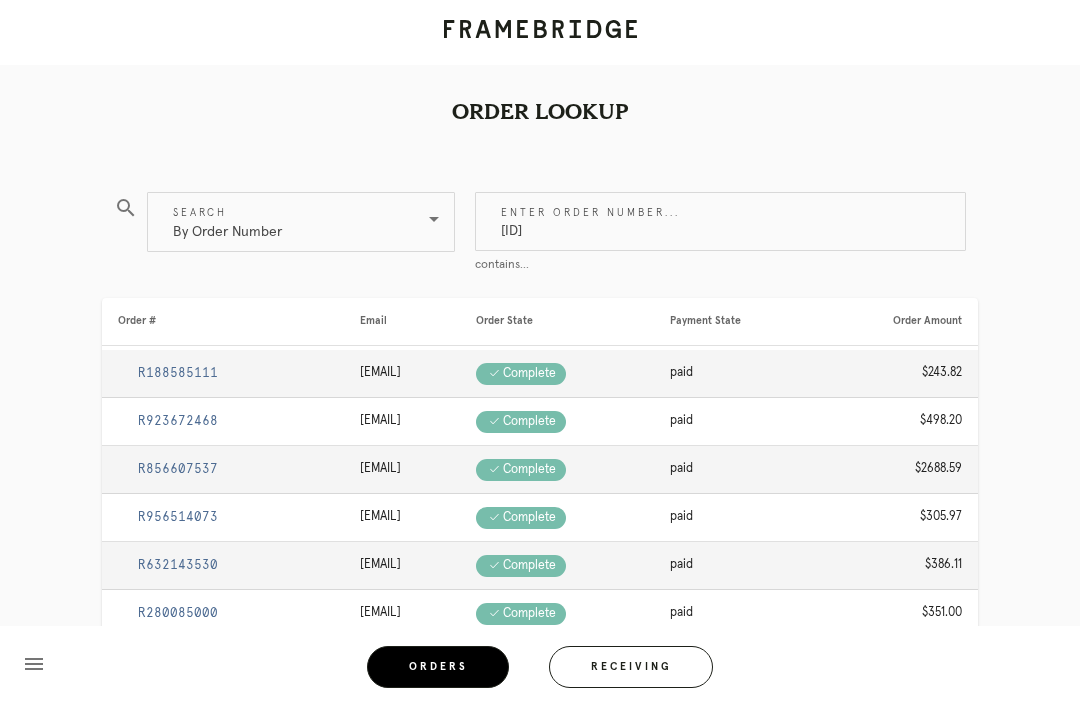 type on "M761737400" 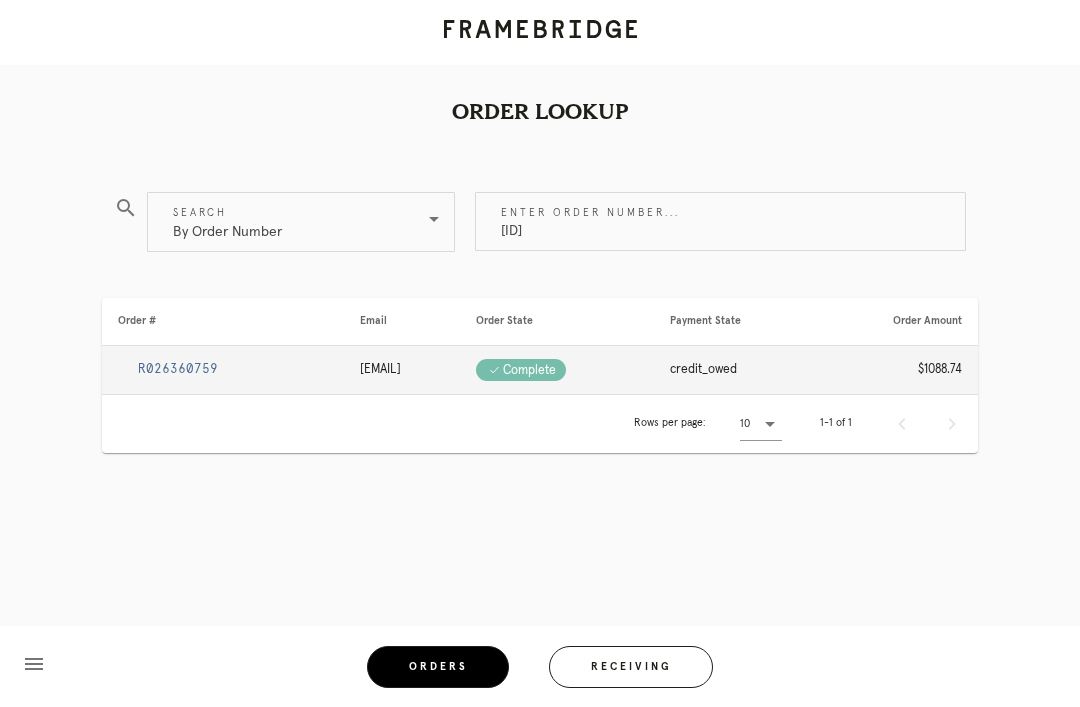 click on "R026360759" at bounding box center (178, 369) 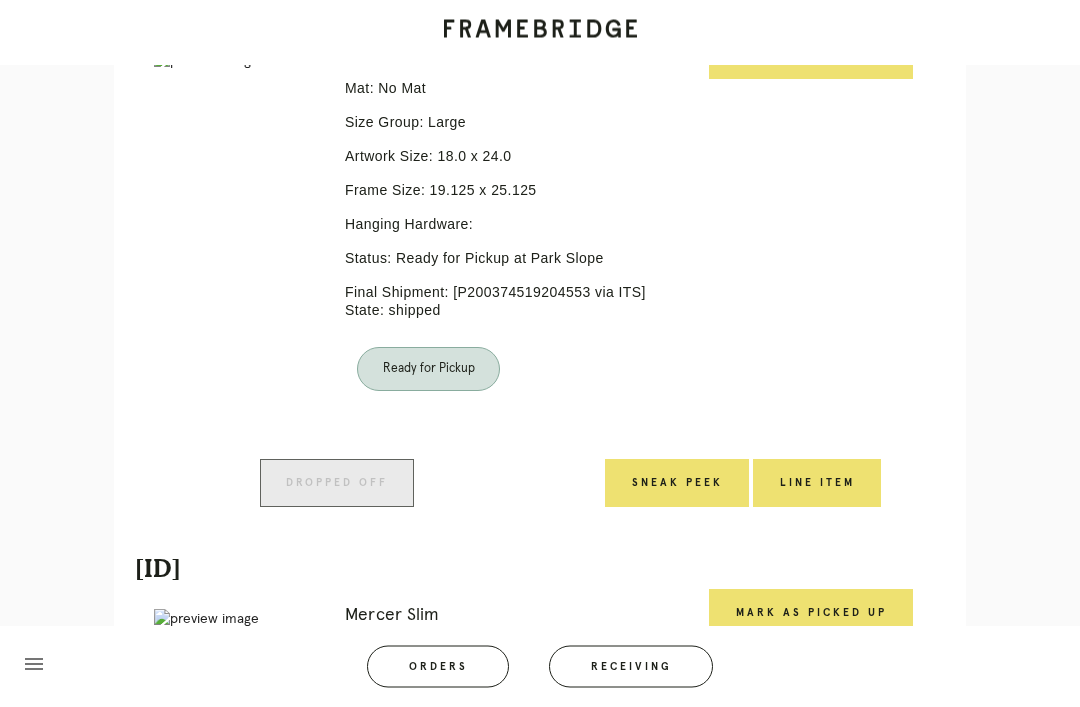 scroll, scrollTop: 1029, scrollLeft: 0, axis: vertical 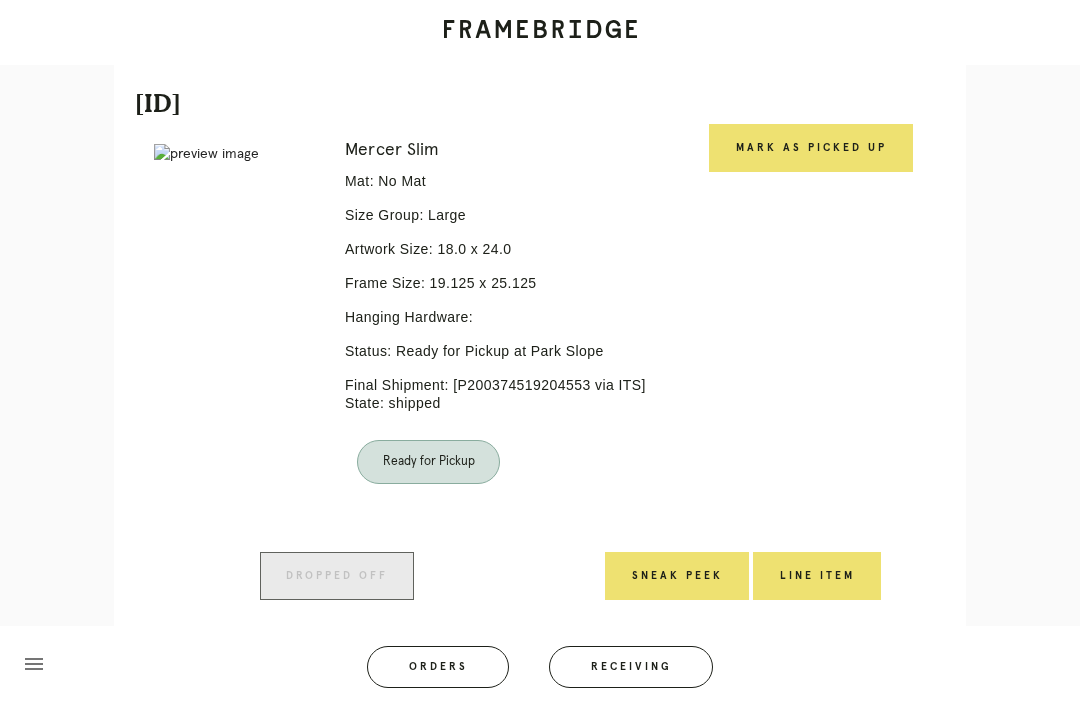 click on "Mark as Picked Up" at bounding box center [811, 148] 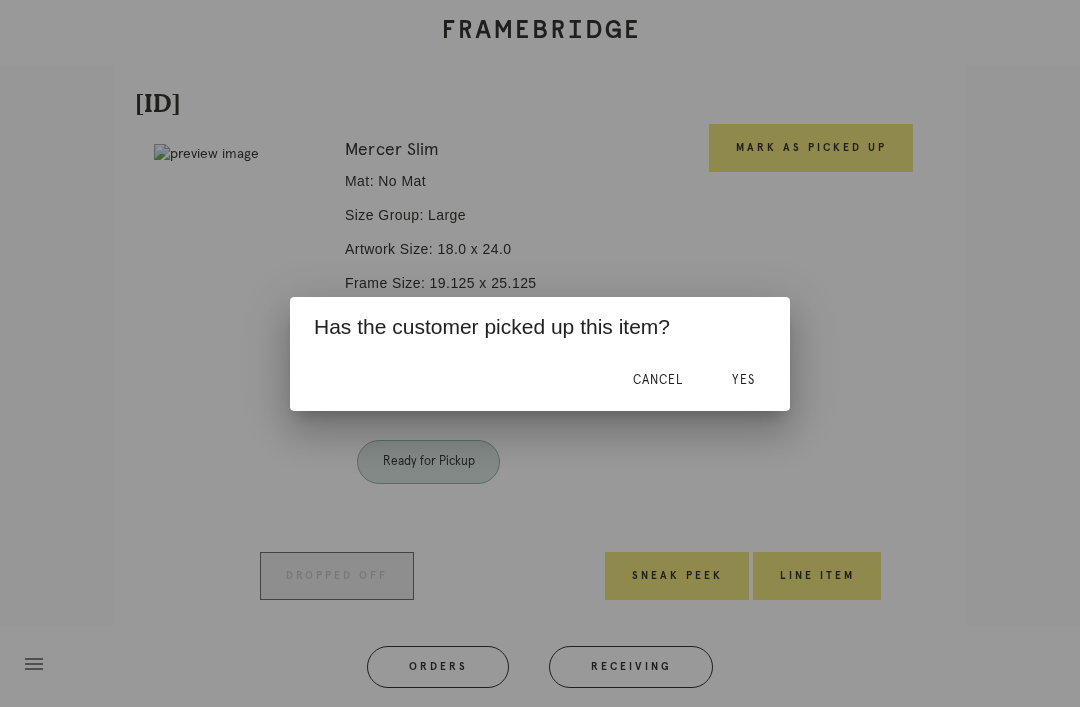 click on "Yes" at bounding box center (743, 381) 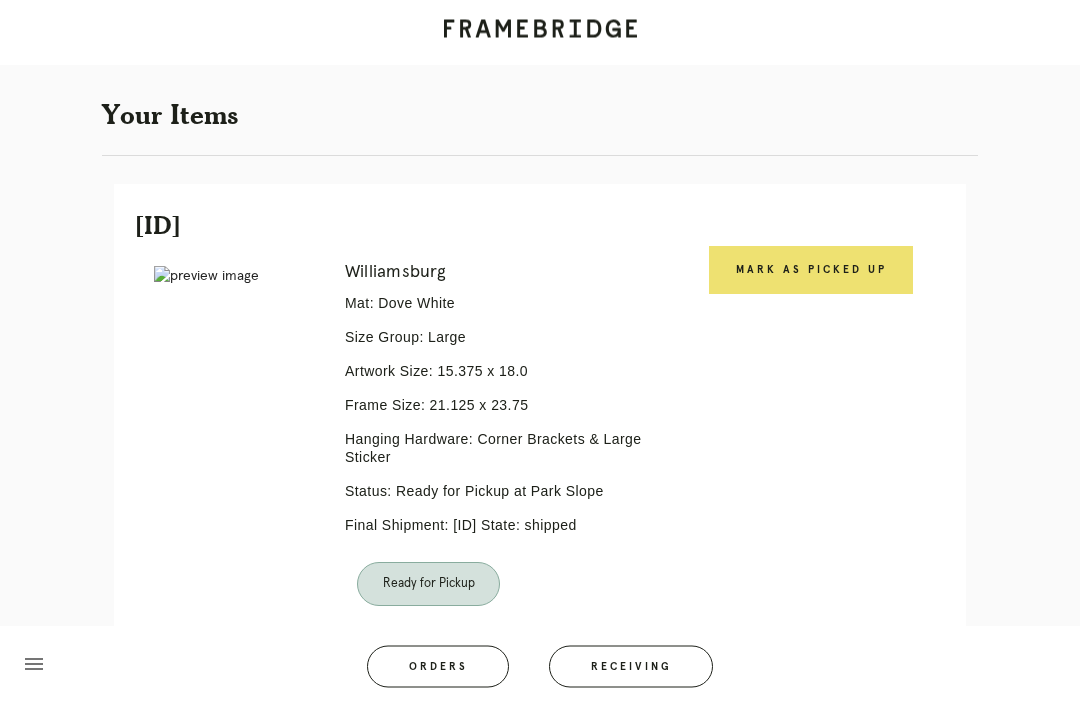scroll, scrollTop: 307, scrollLeft: 0, axis: vertical 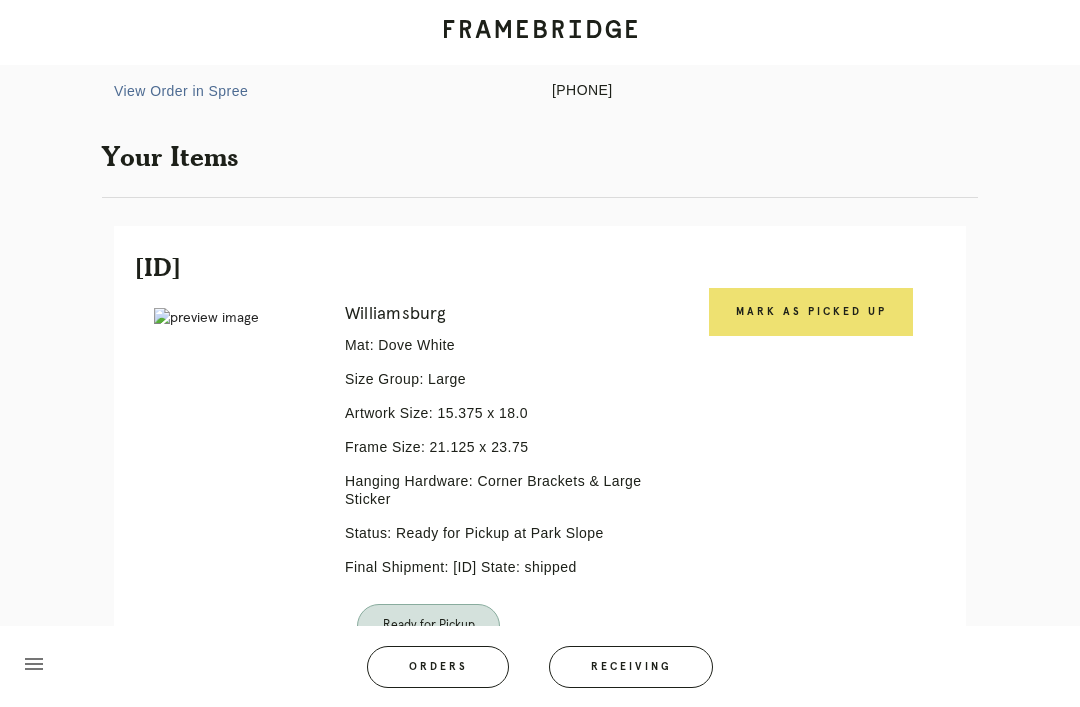 click on "Mark as Picked Up" at bounding box center [811, 312] 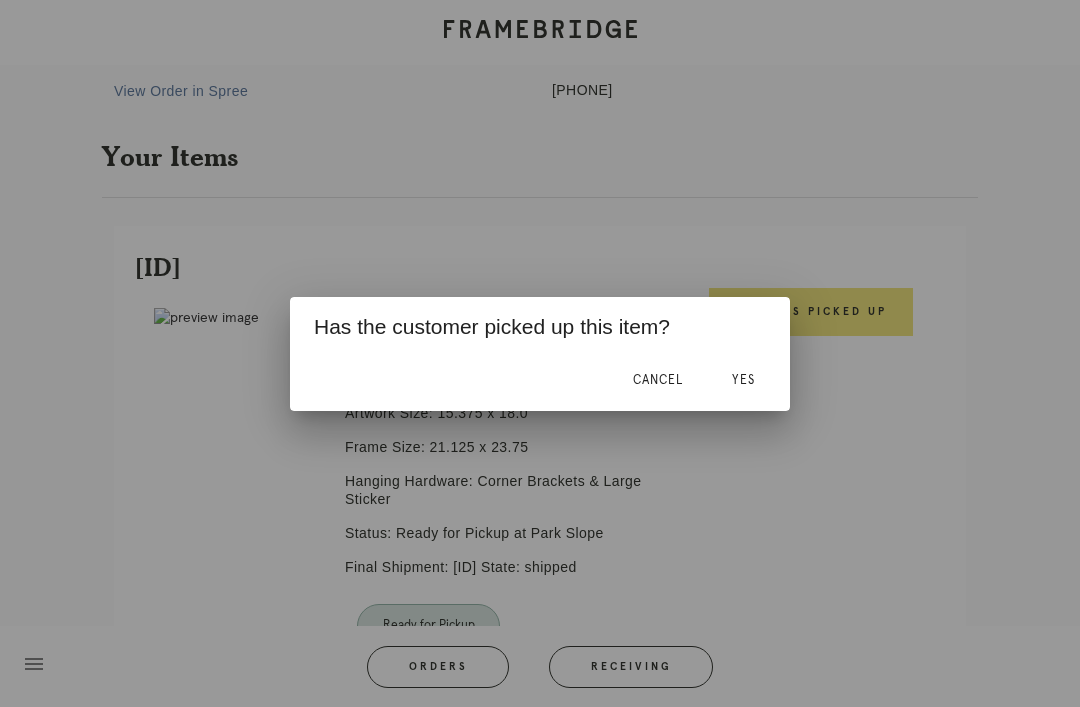 click on "Yes" at bounding box center (743, 380) 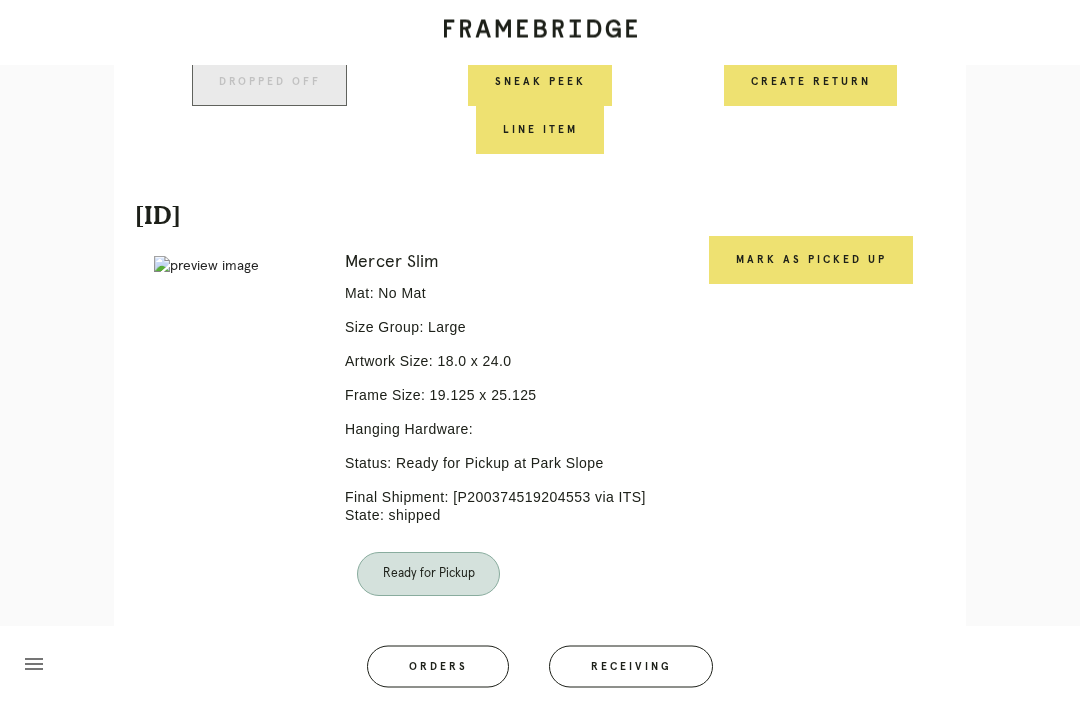 scroll, scrollTop: 1503, scrollLeft: 0, axis: vertical 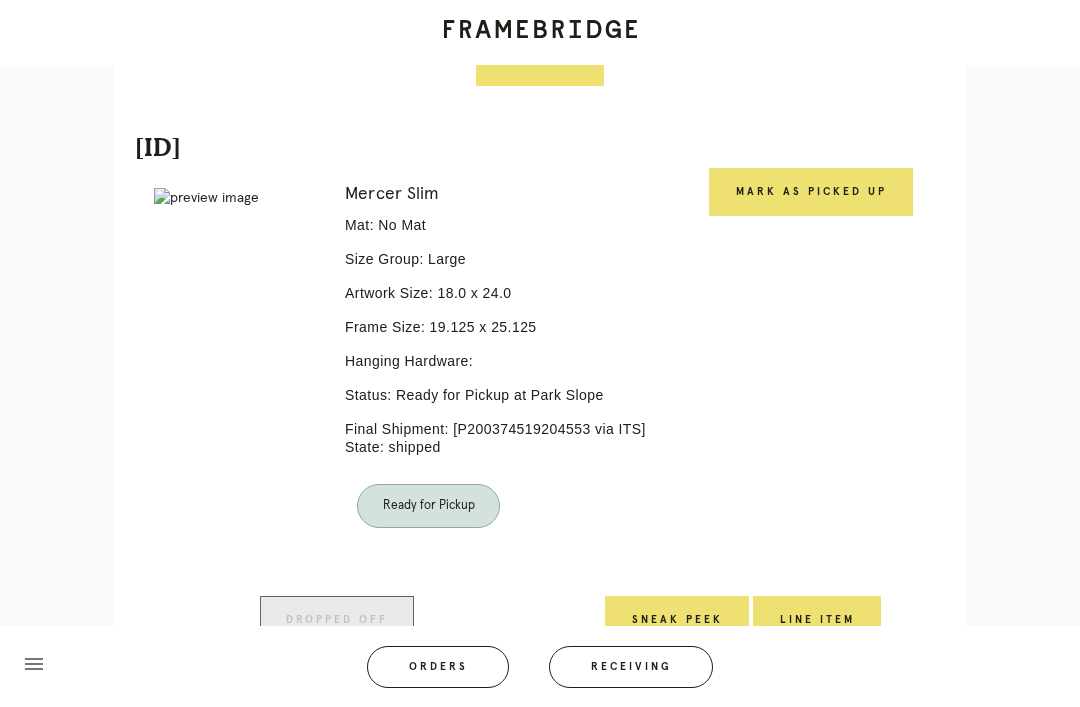 click on "Mark as Picked Up" at bounding box center [811, 192] 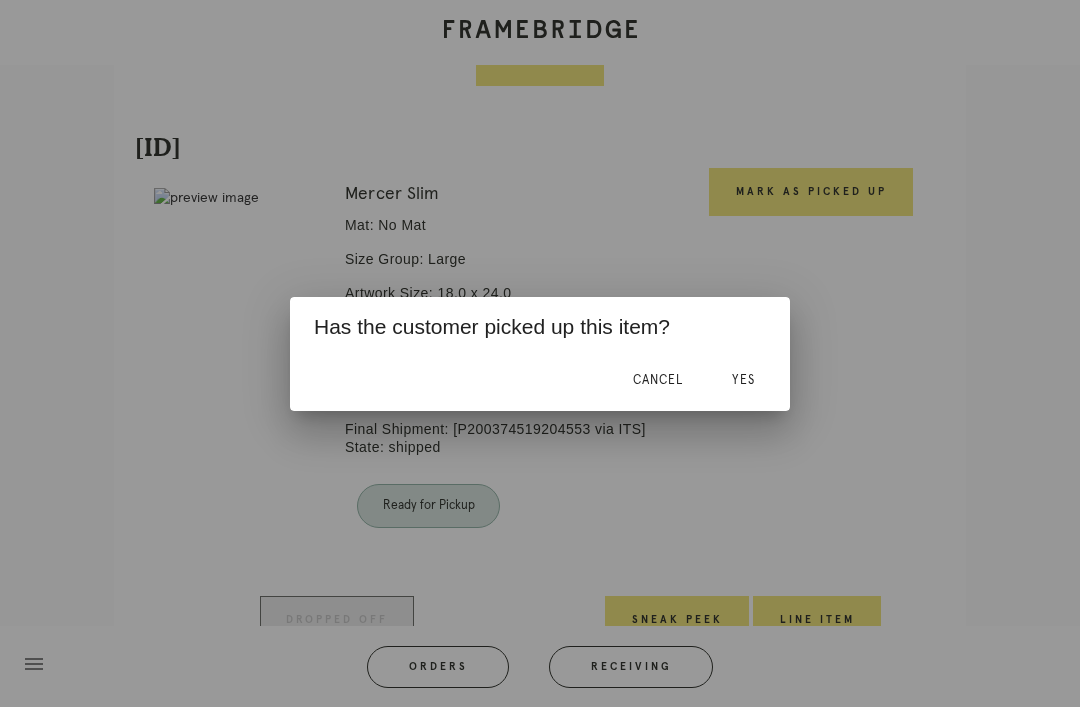click on "Yes" at bounding box center [743, 380] 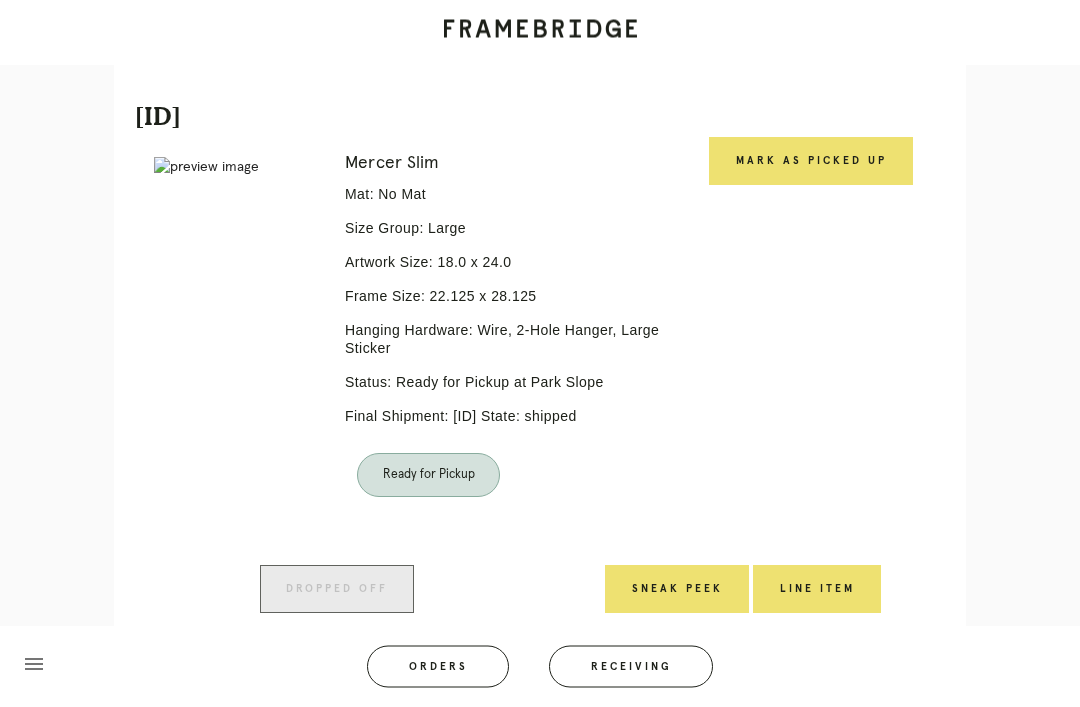 click on "Mark as Picked Up" at bounding box center [811, 162] 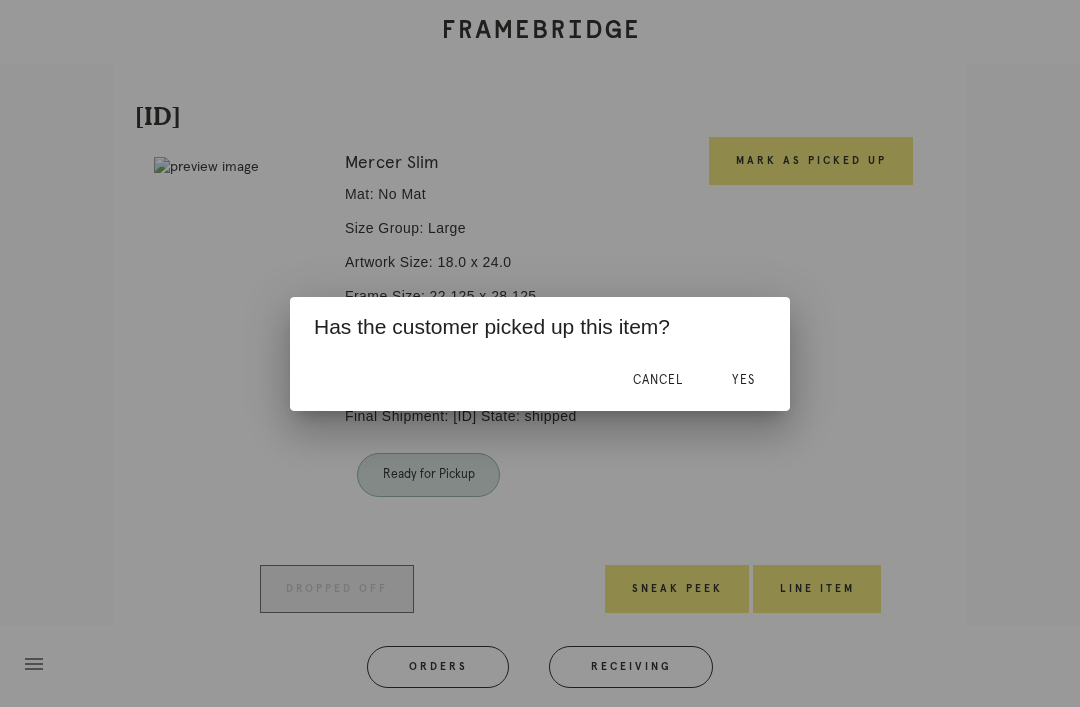 click on "Yes" at bounding box center (743, 381) 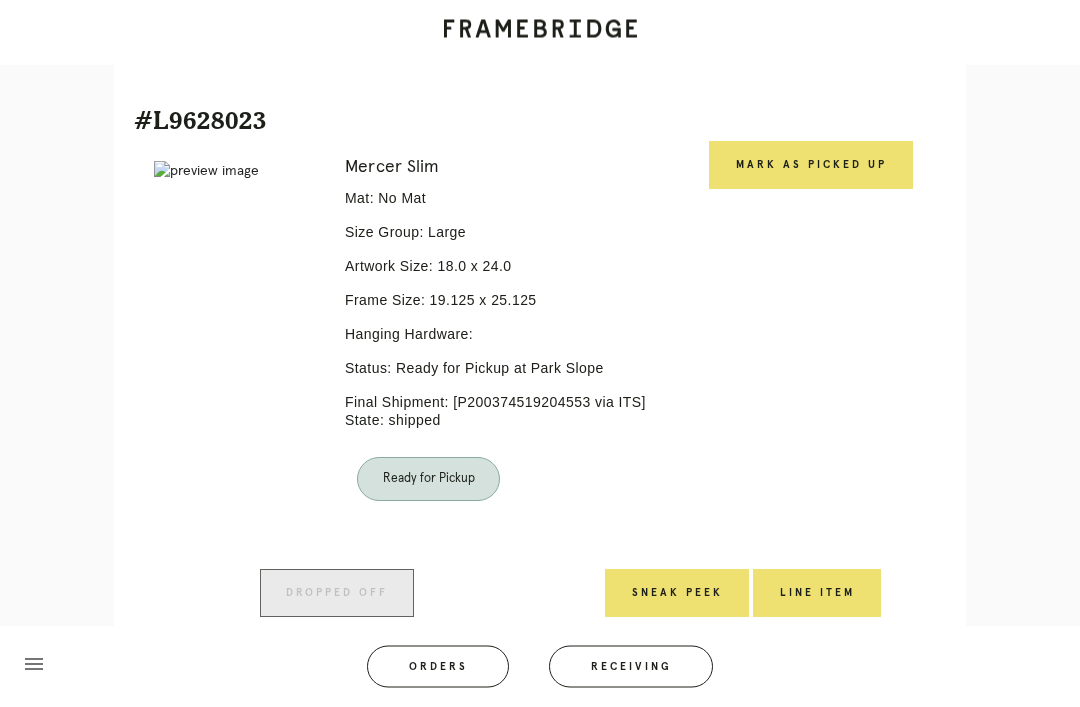 click on "Mark as Picked Up" at bounding box center (811, 166) 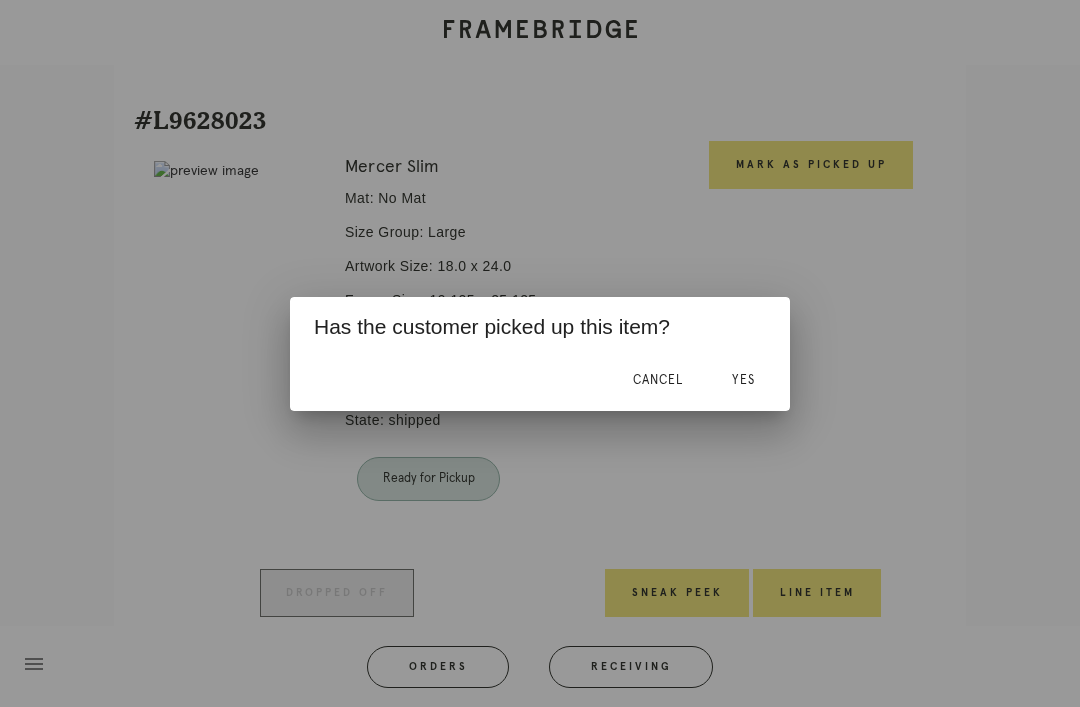 click on "Yes" at bounding box center (743, 381) 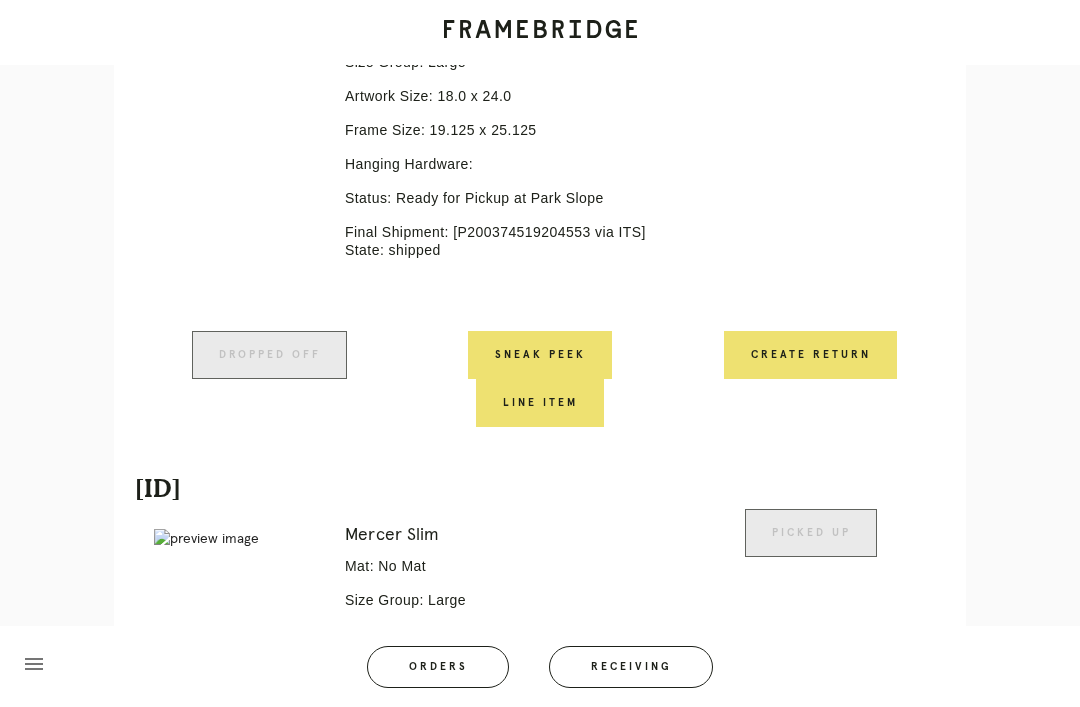 scroll, scrollTop: 1701, scrollLeft: 0, axis: vertical 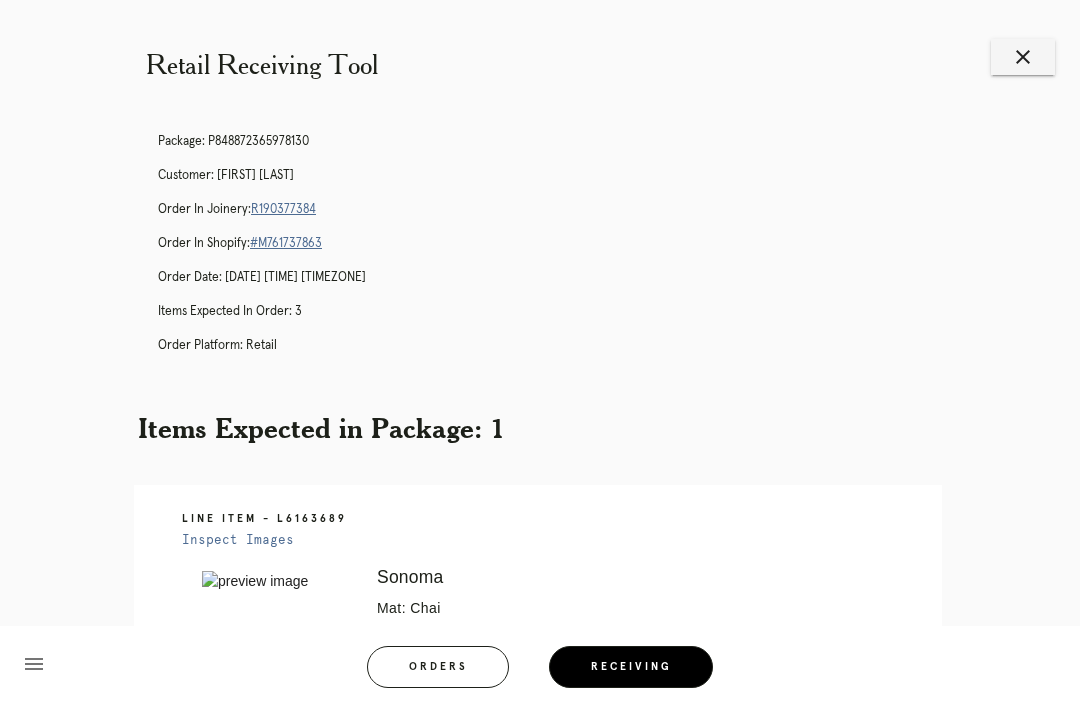 click on "Retail Receiving Tool   close   Package: P848872365978130   Customer: Lindsay Higgins
Order in Joinery:
R190377384
Order in Shopify:
#M761737863
Order Date:
07/22/2025  2:22 PM EDT
Items Expected in Order: 3   Order Platform: retail     Items Expected in Package:  1
Line Item - L6163689
Inspect Images
Error retreiving frame spec #9791194
Sonoma
Mat: Chai
Mat Width: 2.5
Artwork Size:
7.25
x
9.75
Frame Size:
13.5
x
16
Conveyance: shipped
Attempt: 2
Hanging Hardware: Wire, 2-Hole Hanger, Large Sticker
Instructions from Retail Associate:
Please leave a 0.75” reveal on the bottom and a 0.25” reveal on all other sides SD 7/22
Return Instructions:" at bounding box center [540, 633] 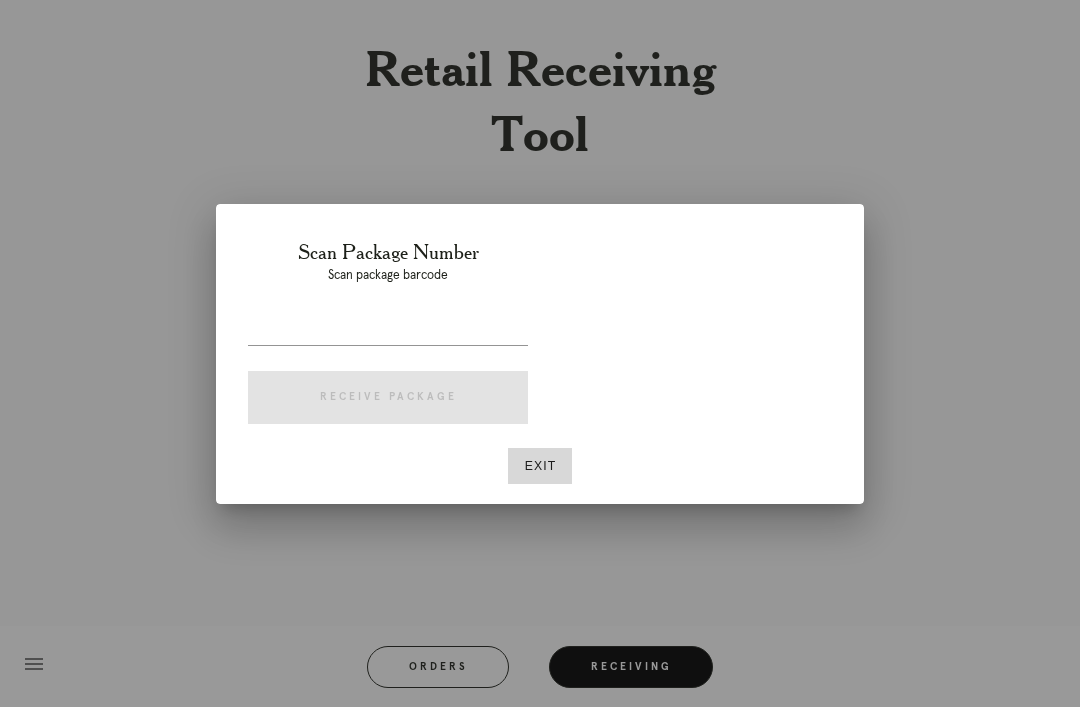 scroll, scrollTop: 0, scrollLeft: 0, axis: both 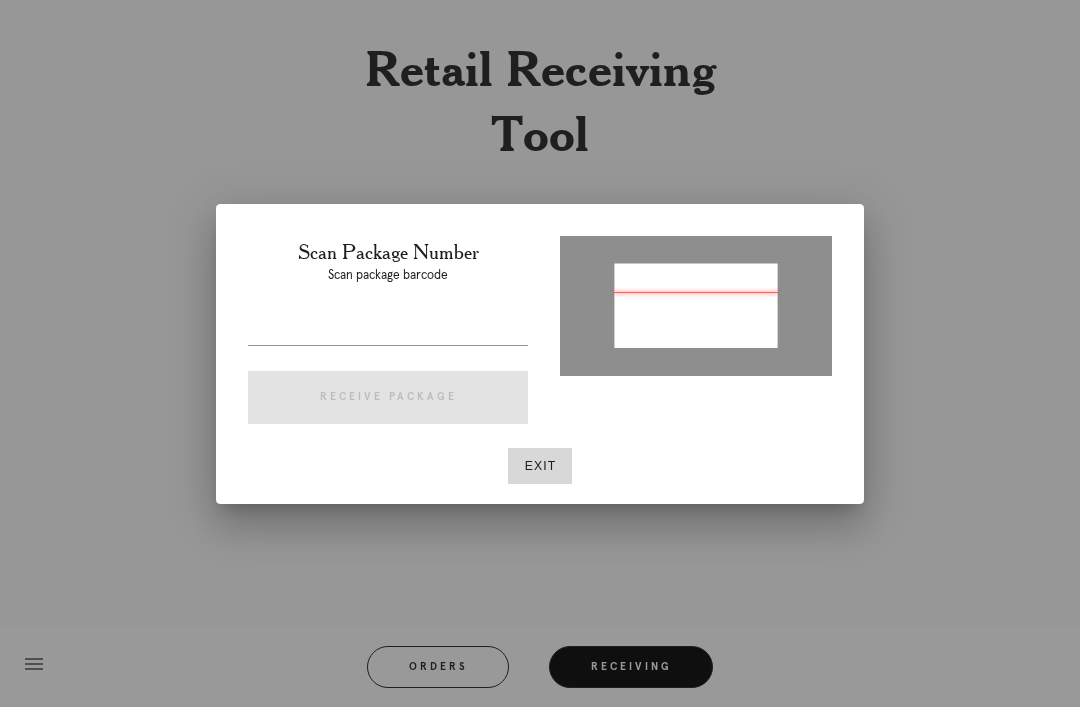 type on "[NUMBER]" 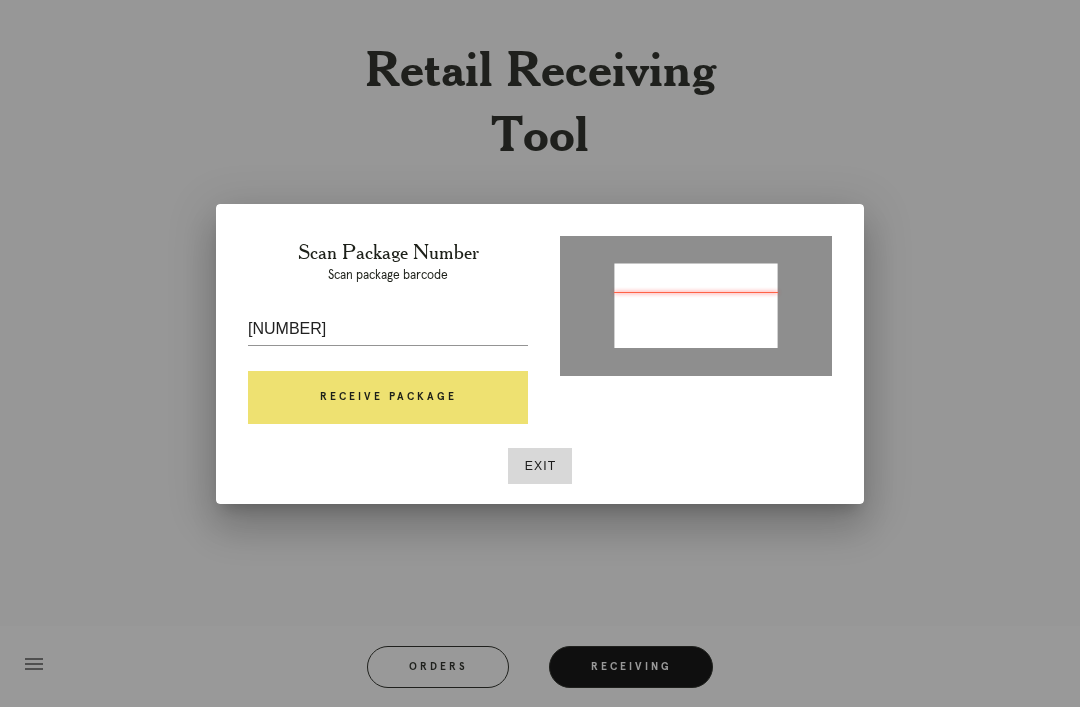 click on "Receive Package" at bounding box center [388, 398] 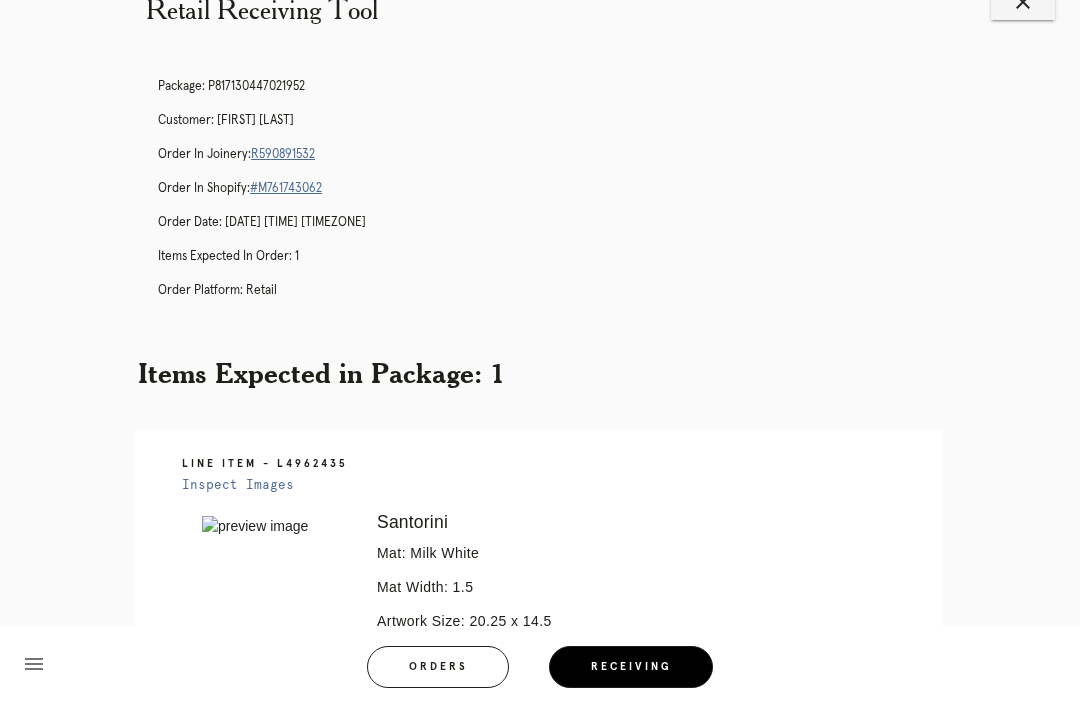 scroll, scrollTop: 113, scrollLeft: 0, axis: vertical 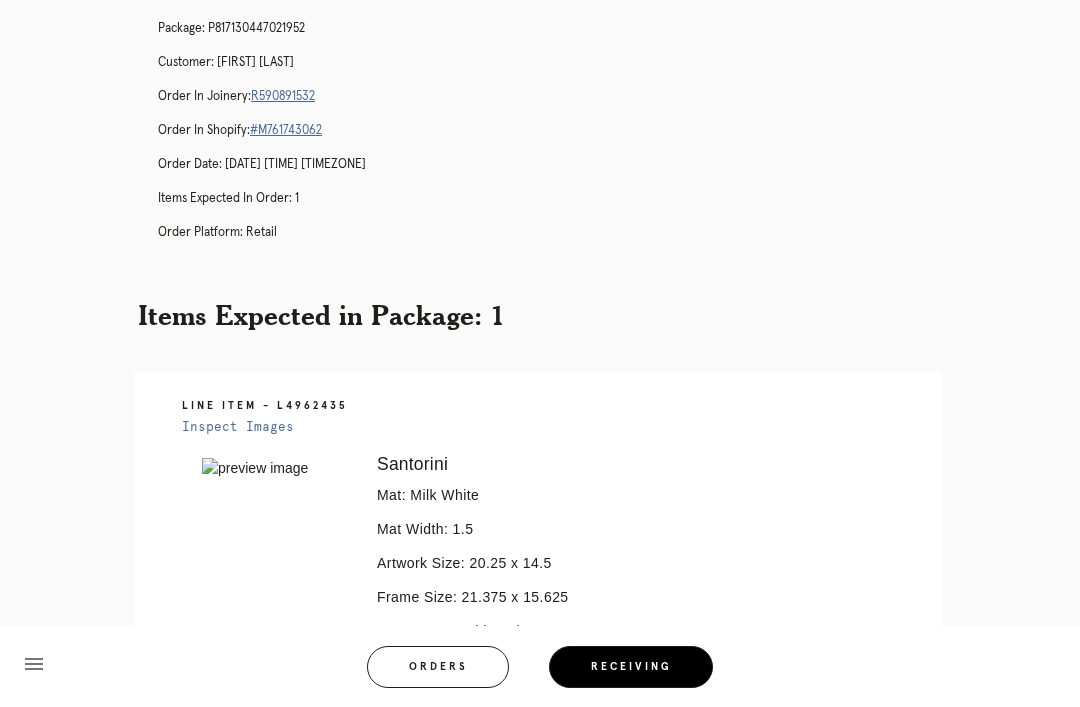 click on "Line Item - L4962435
Inspect Images
Error retreiving frame spec #9796710
Santorini
Mat: Milk White
Mat Width: 1.5
Artwork Size:
20.25
x
14.5
Frame Size:
21.375
x
15.625
Conveyance: shipped
Hanging Hardware: Corner Brackets & Large Sticker
Instructions from Retail Associate:
Have .25" of spacing between both newspaper clippings. Place the photo & tickets .75" away from the newspaper, with .75" of spacing between the photo and tickets. (Keep the photo as the center focus) Leave .75" of spacing between the photo/tickets & the pink Dodgers stub. Pedestal mount, and in the order as seen in mockup.  CB 07.30.25" at bounding box center [538, 731] 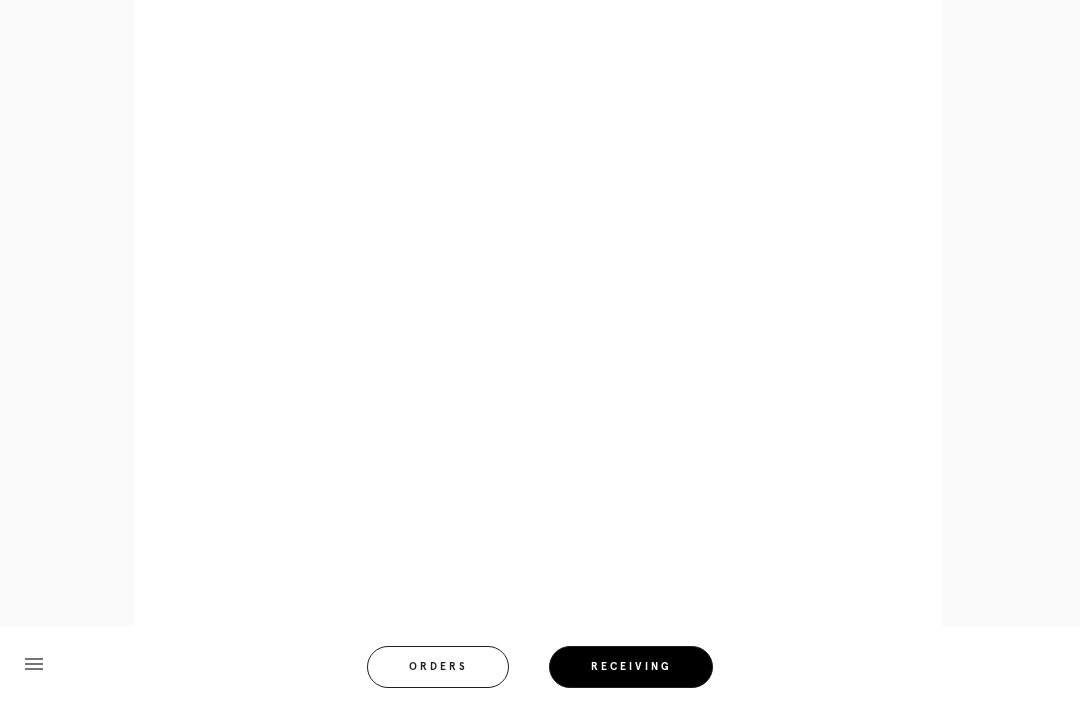 scroll, scrollTop: 1054, scrollLeft: 0, axis: vertical 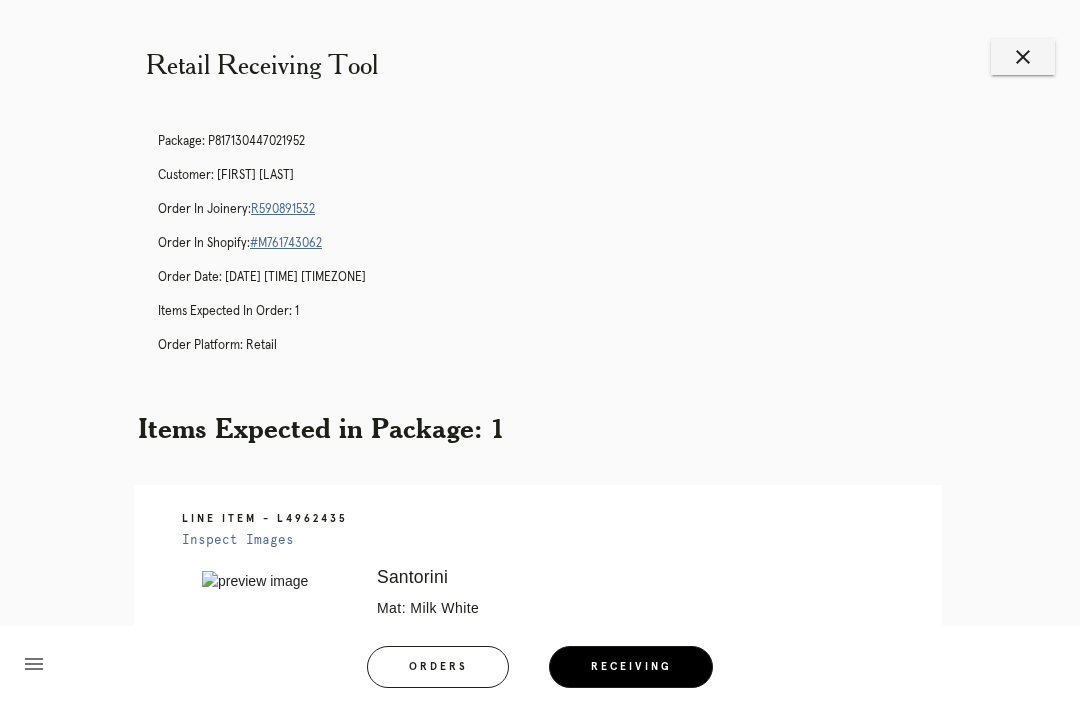 click on "close" at bounding box center [1023, 57] 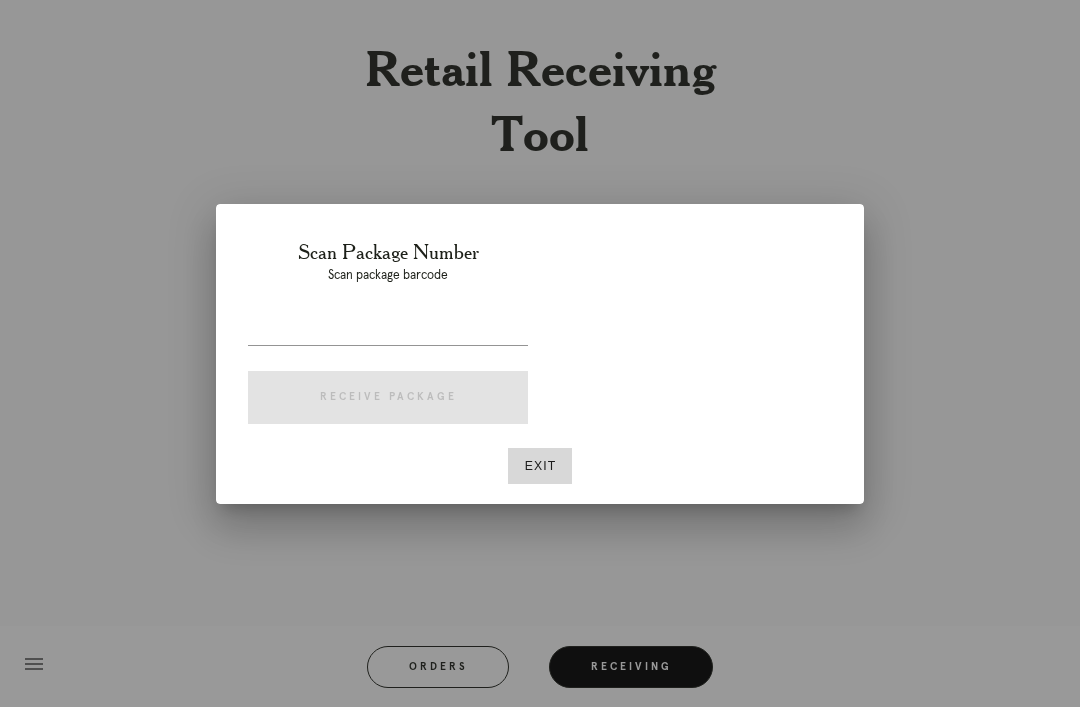scroll, scrollTop: 0, scrollLeft: 0, axis: both 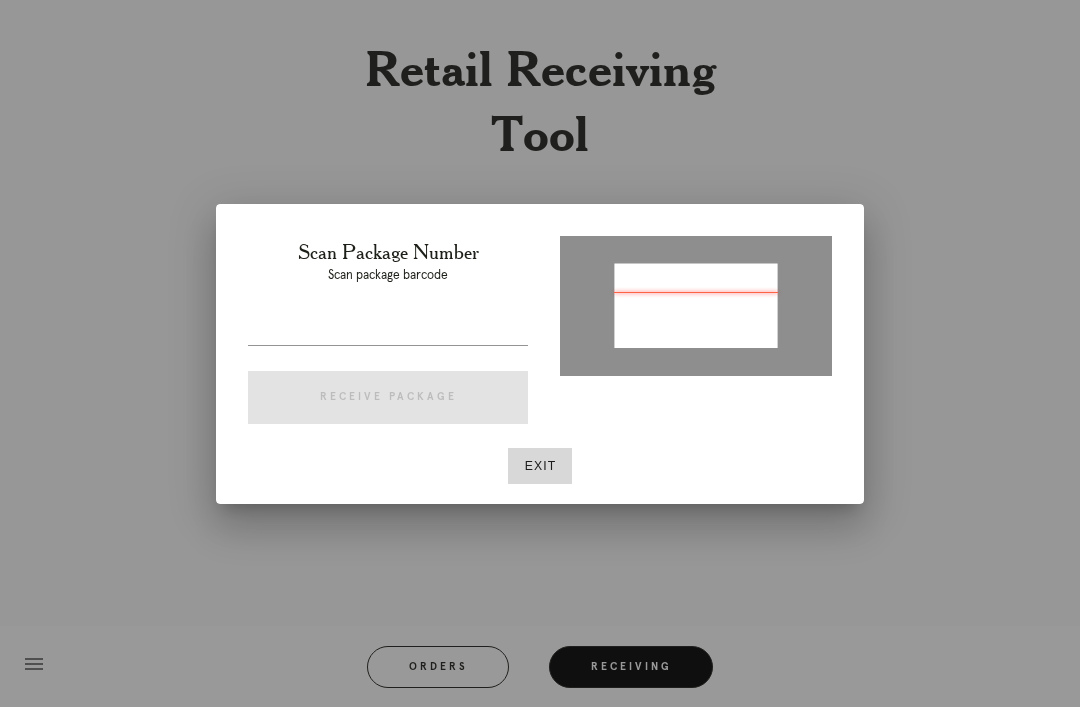 type on "P283145845188520" 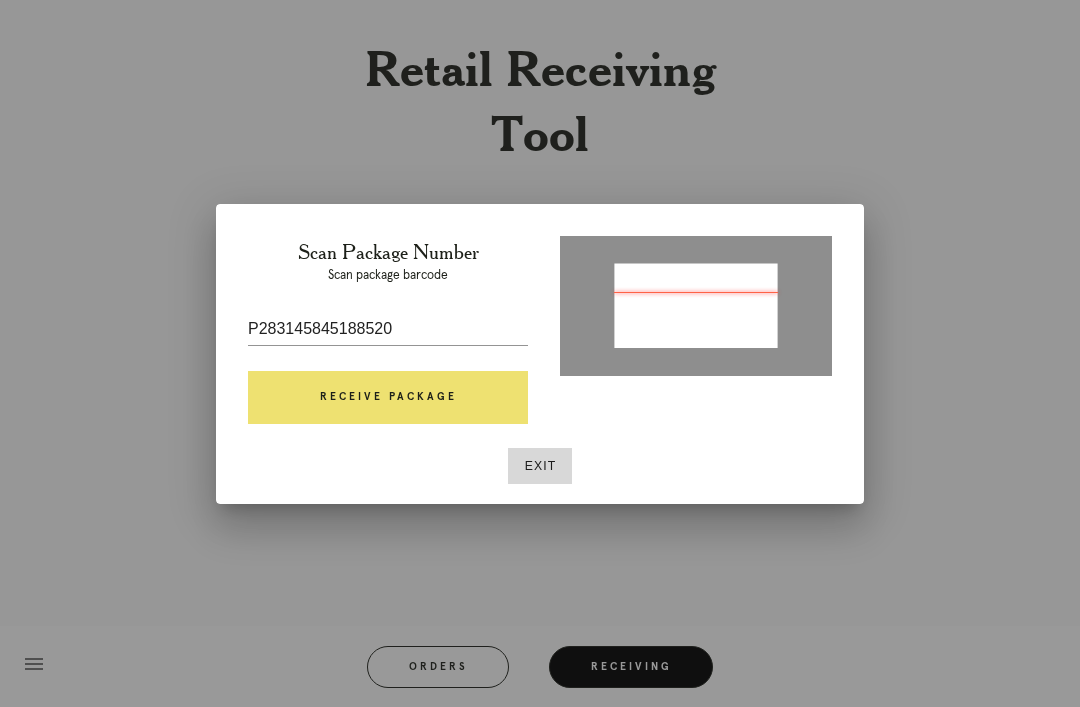 click on "Receive Package" at bounding box center [388, 398] 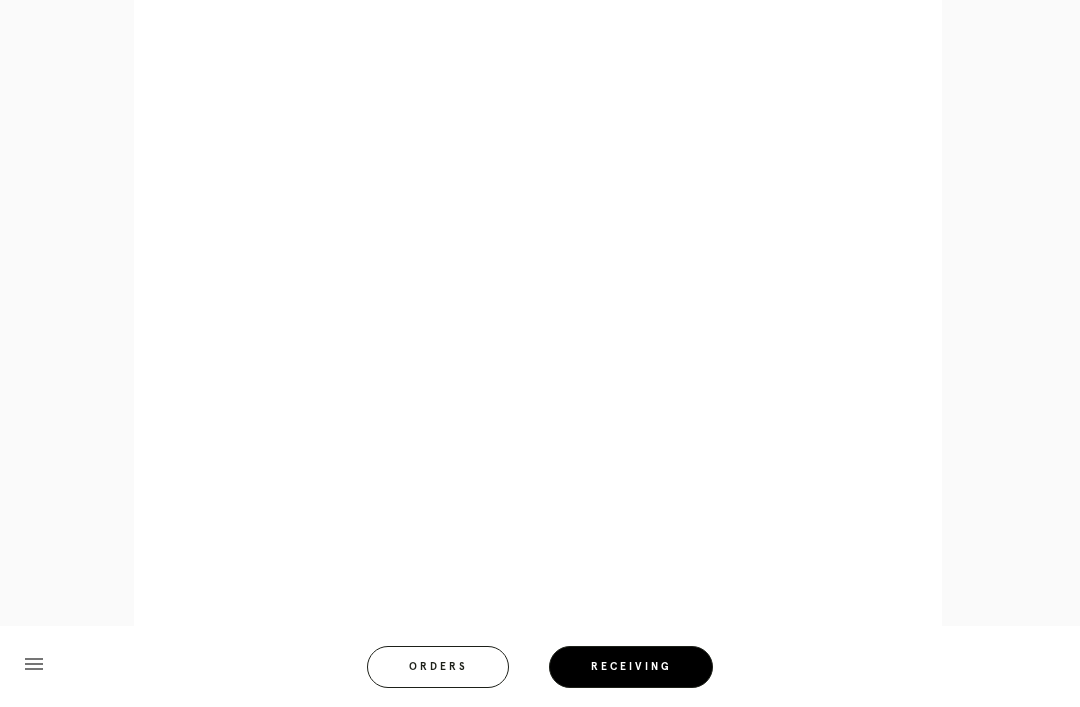 scroll, scrollTop: 1016, scrollLeft: 0, axis: vertical 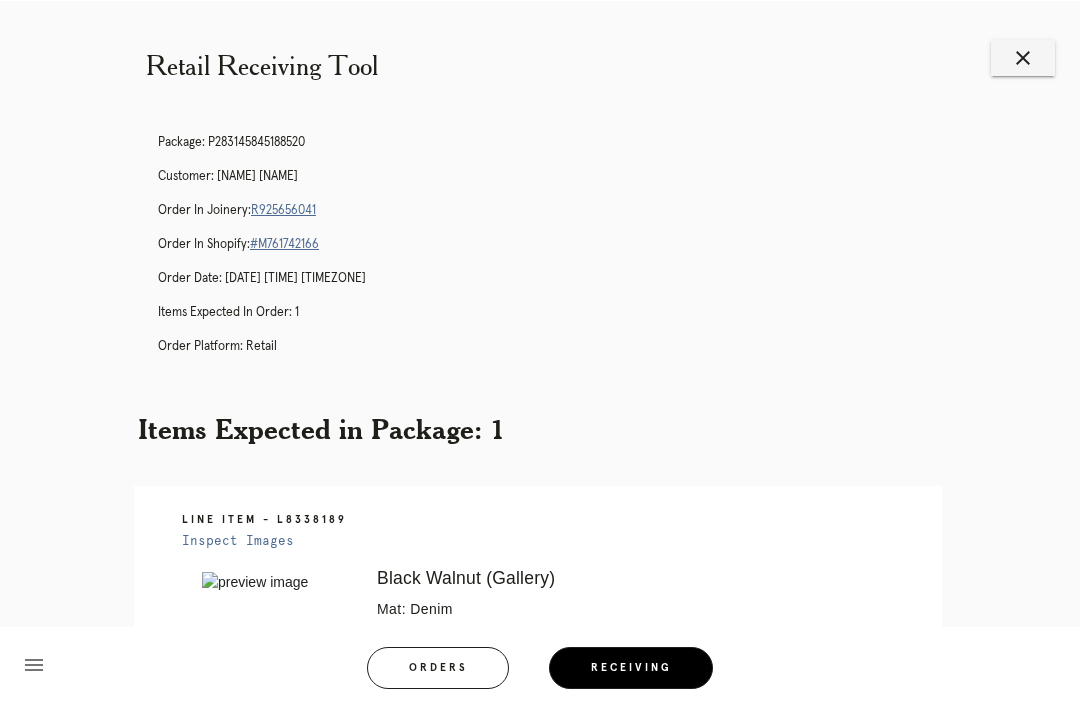 click on "close" at bounding box center (1023, 57) 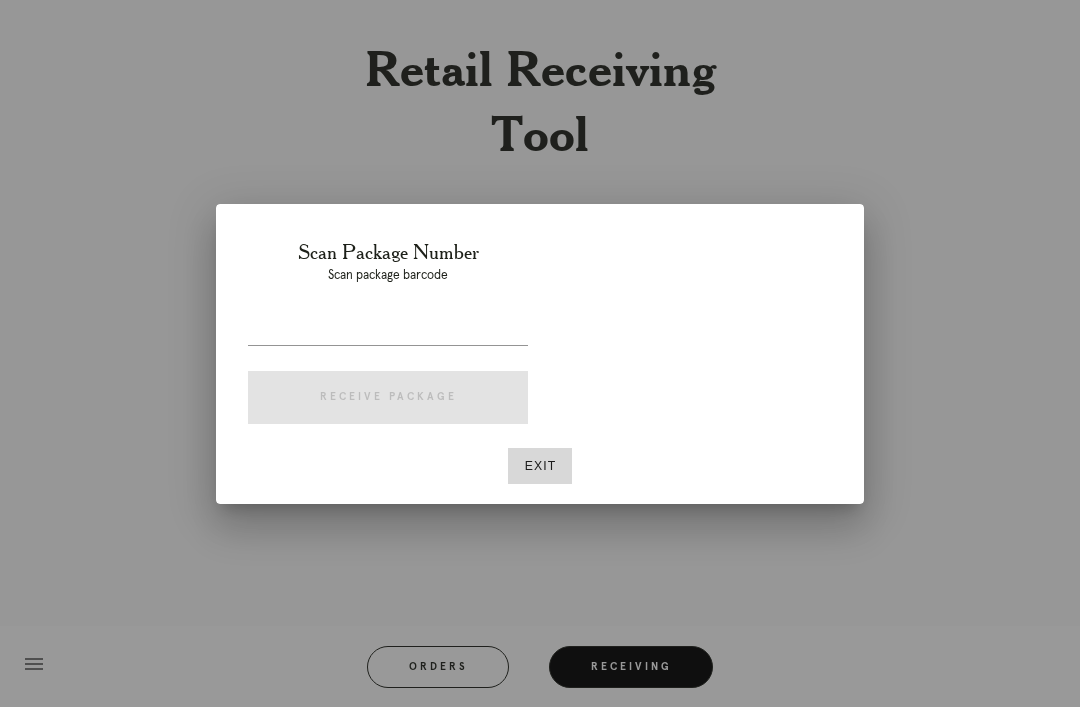 scroll, scrollTop: 0, scrollLeft: 0, axis: both 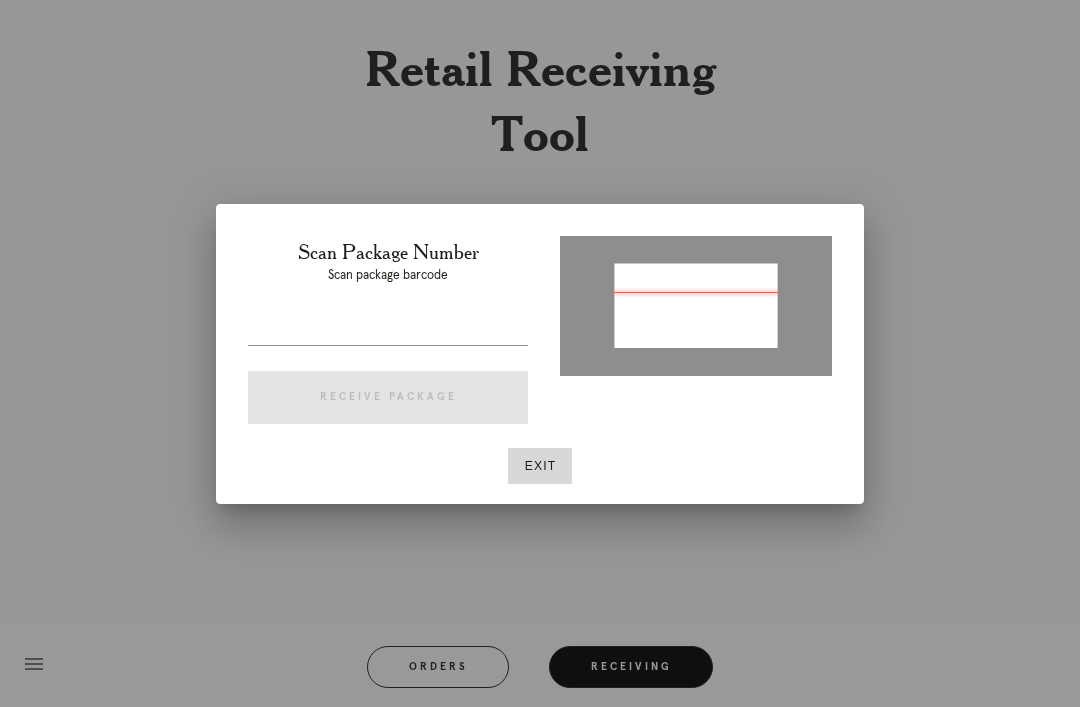 click at bounding box center [388, 329] 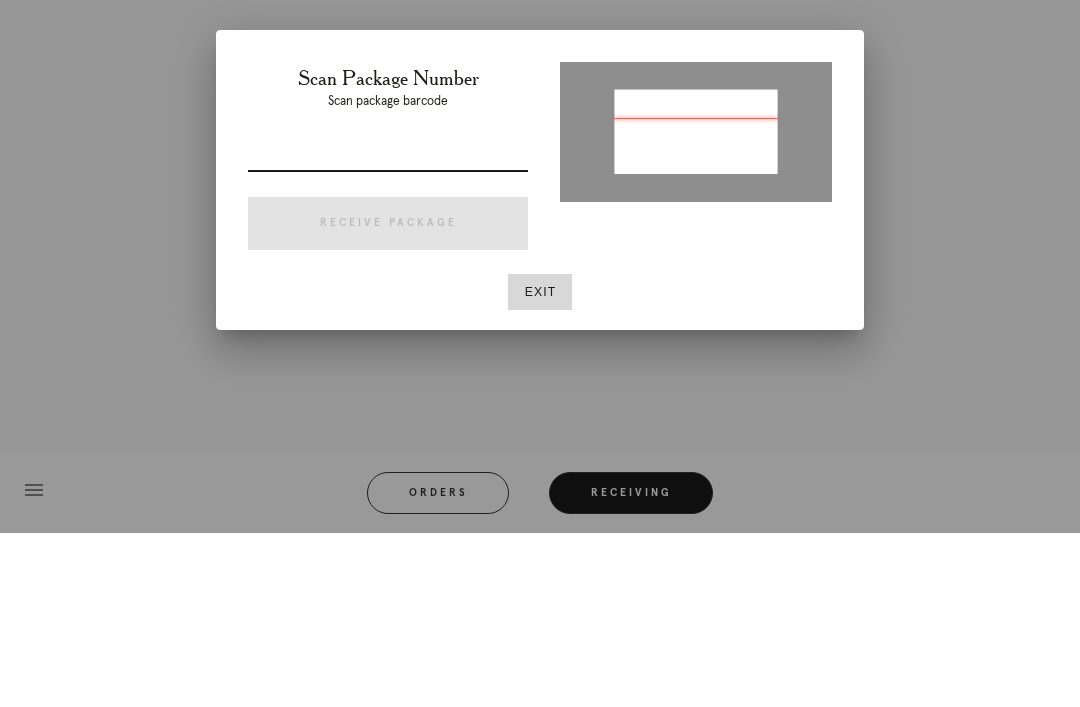 type on "P492400384564675" 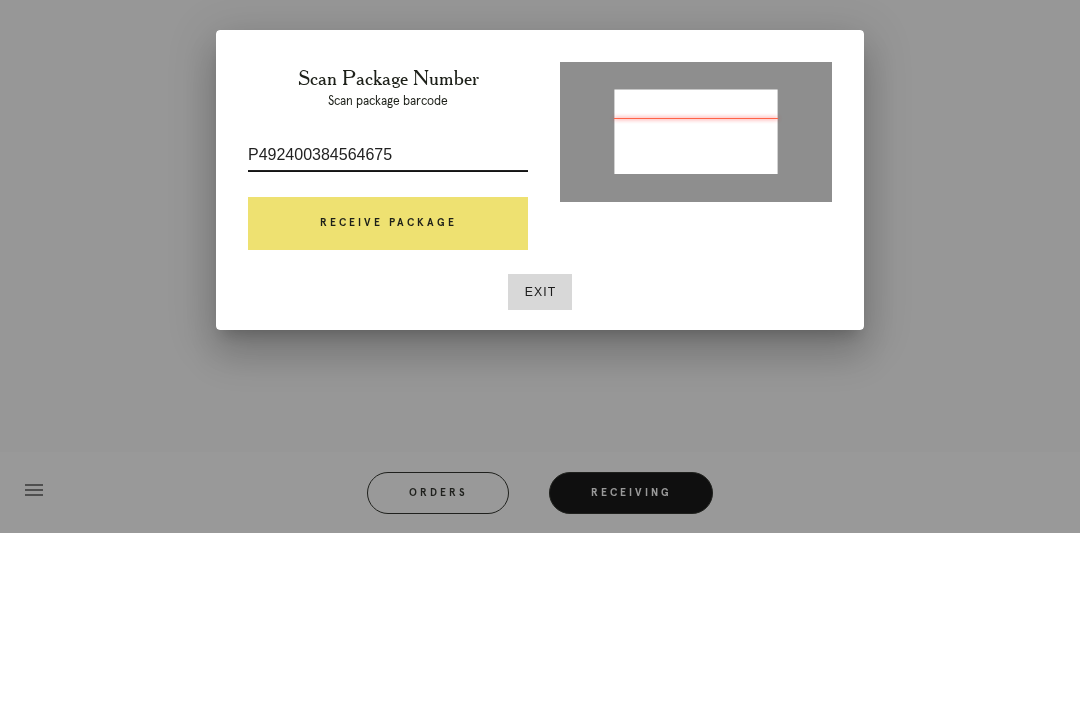 click on "Receive Package" at bounding box center [388, 398] 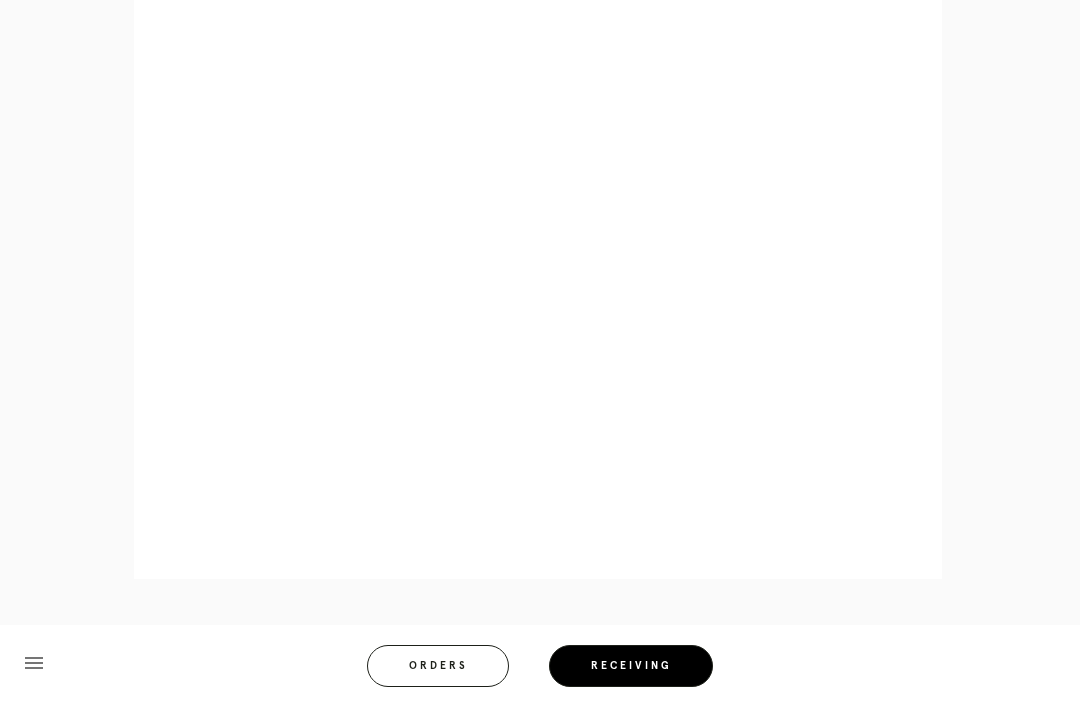 scroll, scrollTop: 974, scrollLeft: 0, axis: vertical 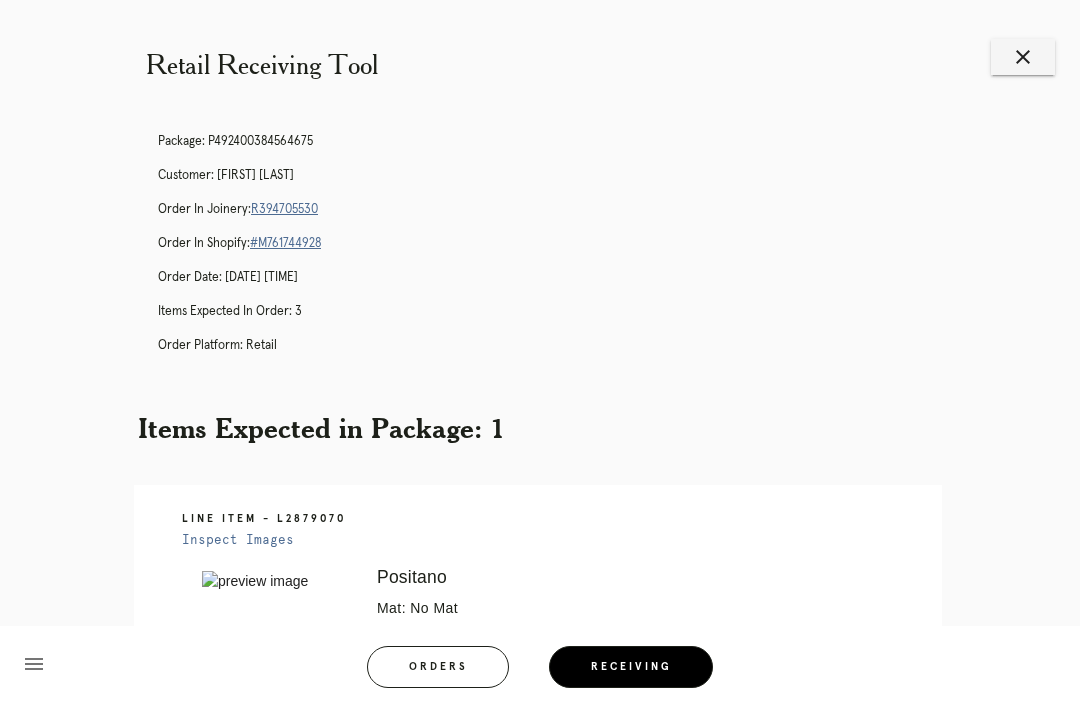 click on "R394705530" at bounding box center (284, 209) 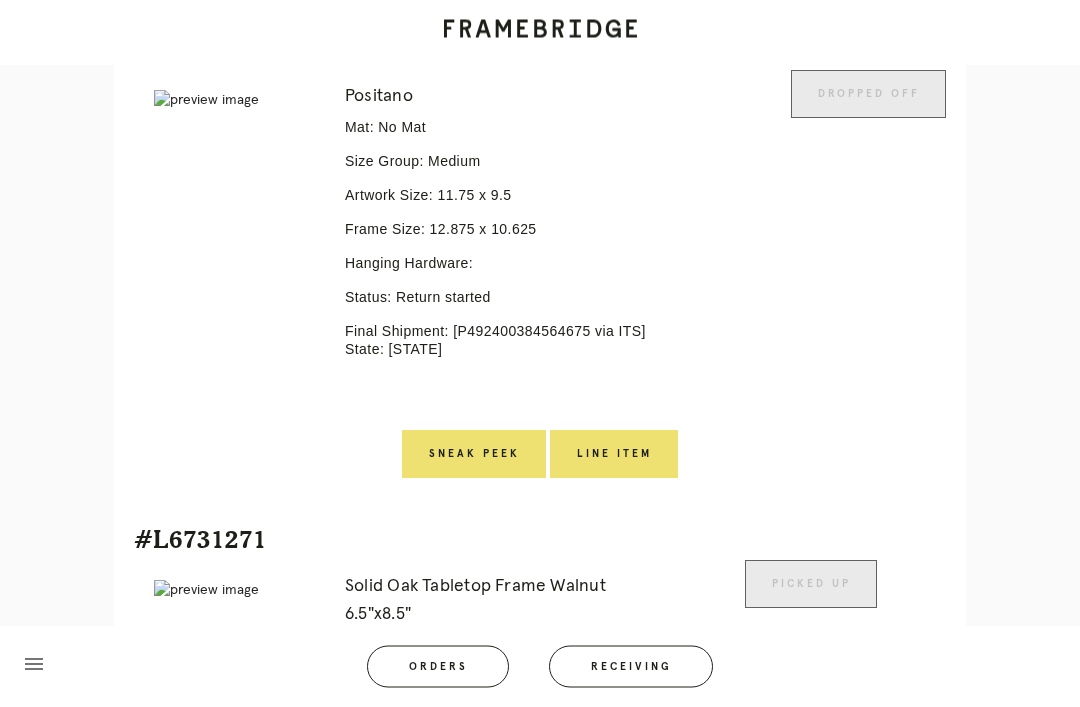 scroll, scrollTop: 1052, scrollLeft: 0, axis: vertical 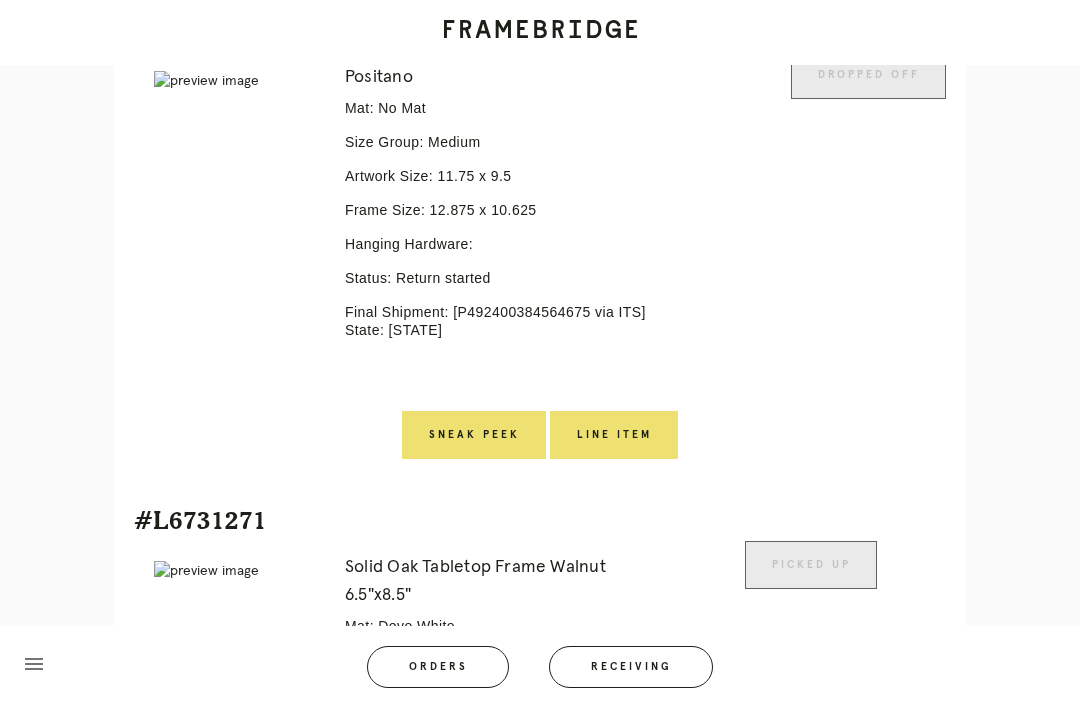 click on "Line Item" at bounding box center [614, 435] 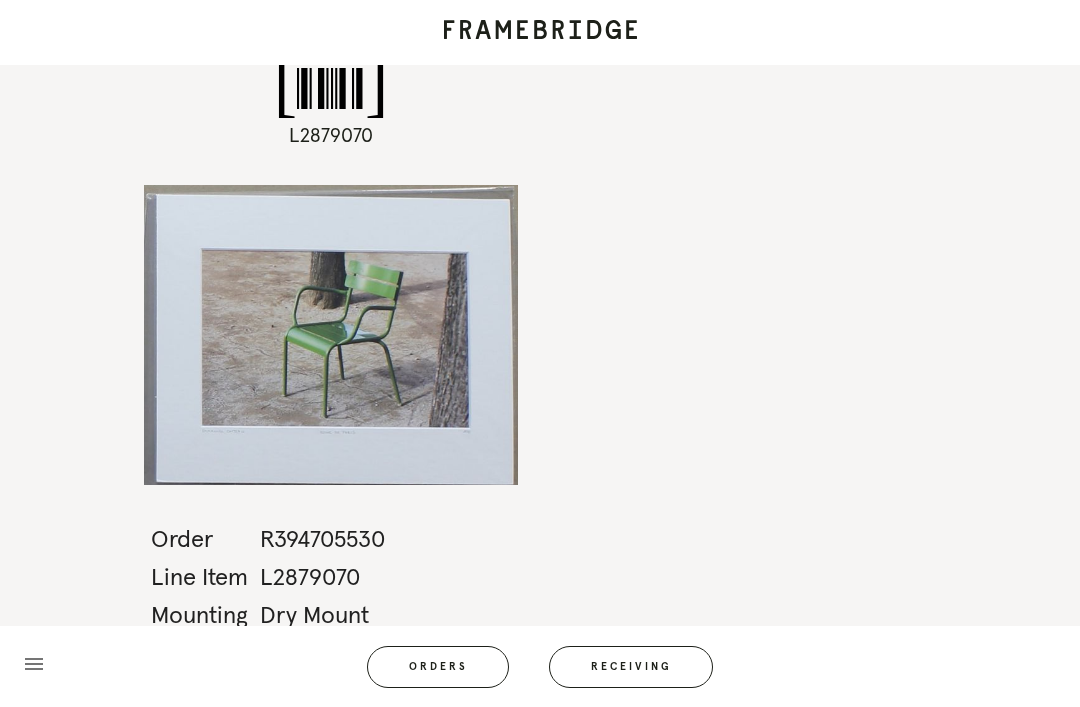 scroll, scrollTop: 0, scrollLeft: 0, axis: both 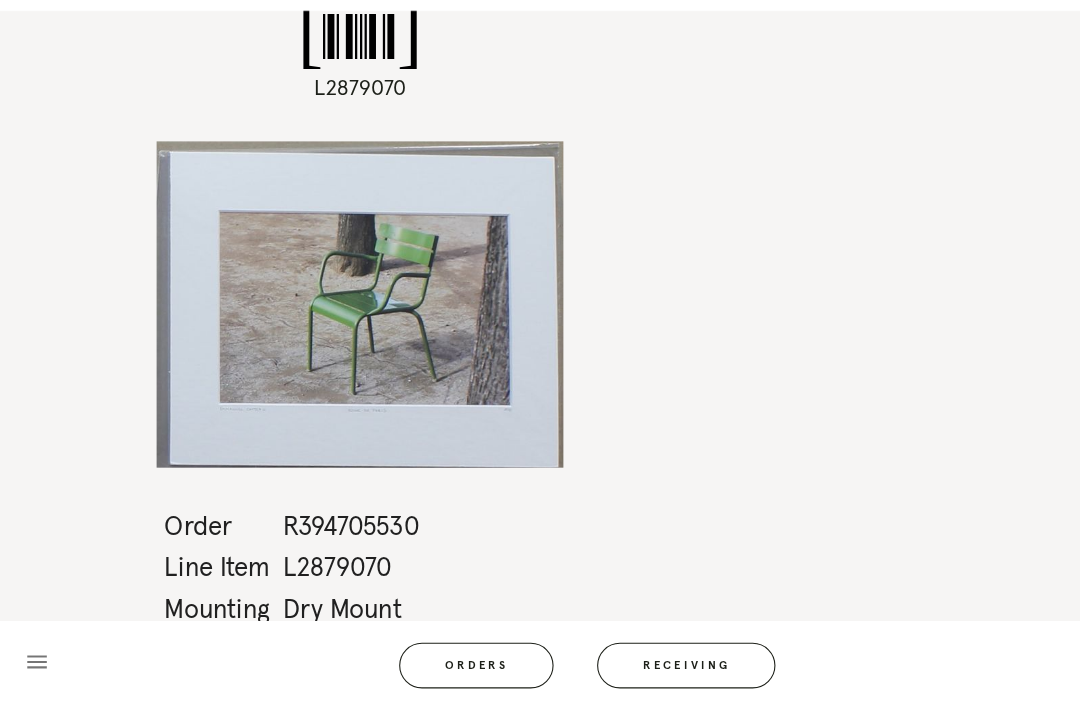 click at bounding box center (540, 32) 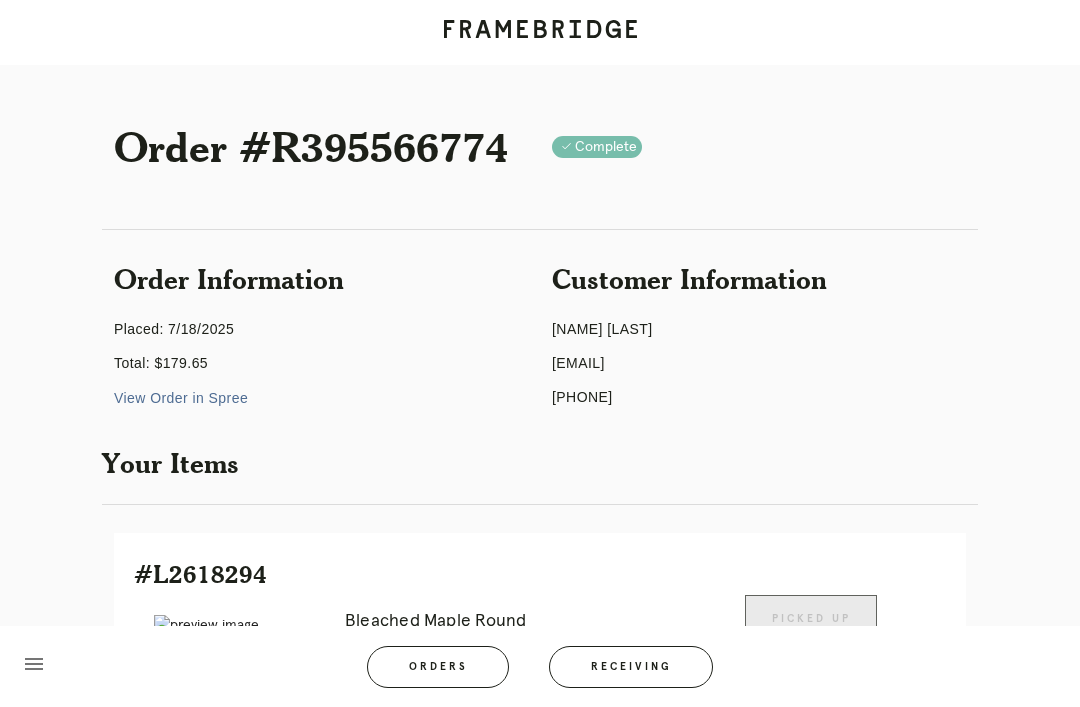 scroll, scrollTop: 0, scrollLeft: 0, axis: both 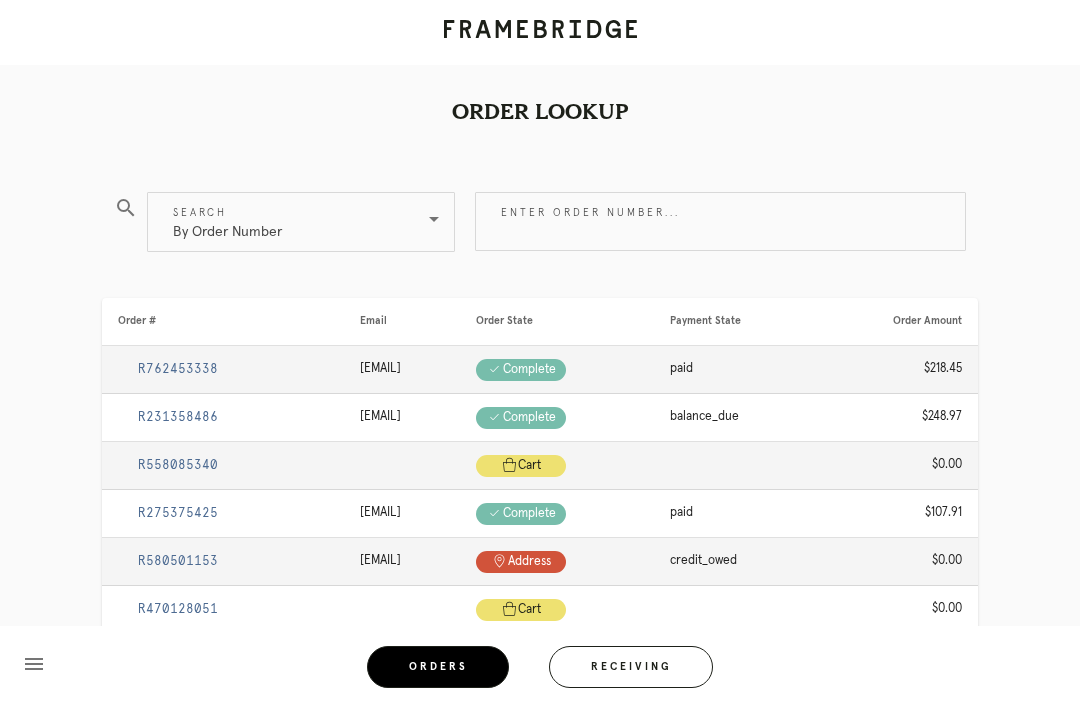 click on "Enter order number..." at bounding box center (720, 221) 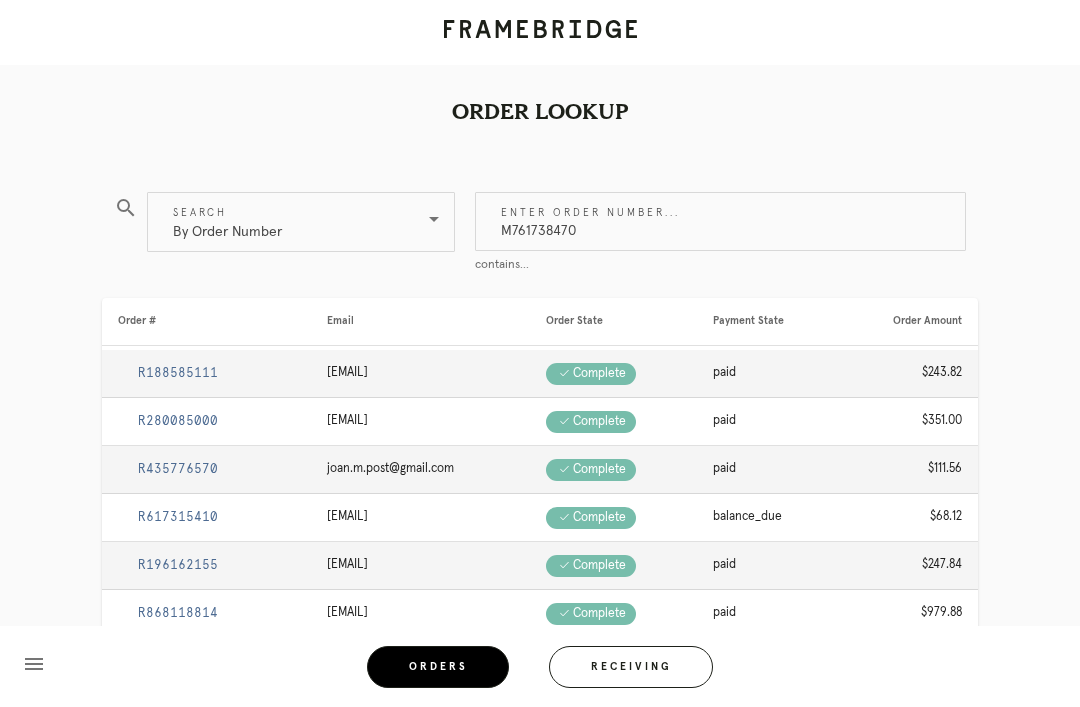 type on "M761738470" 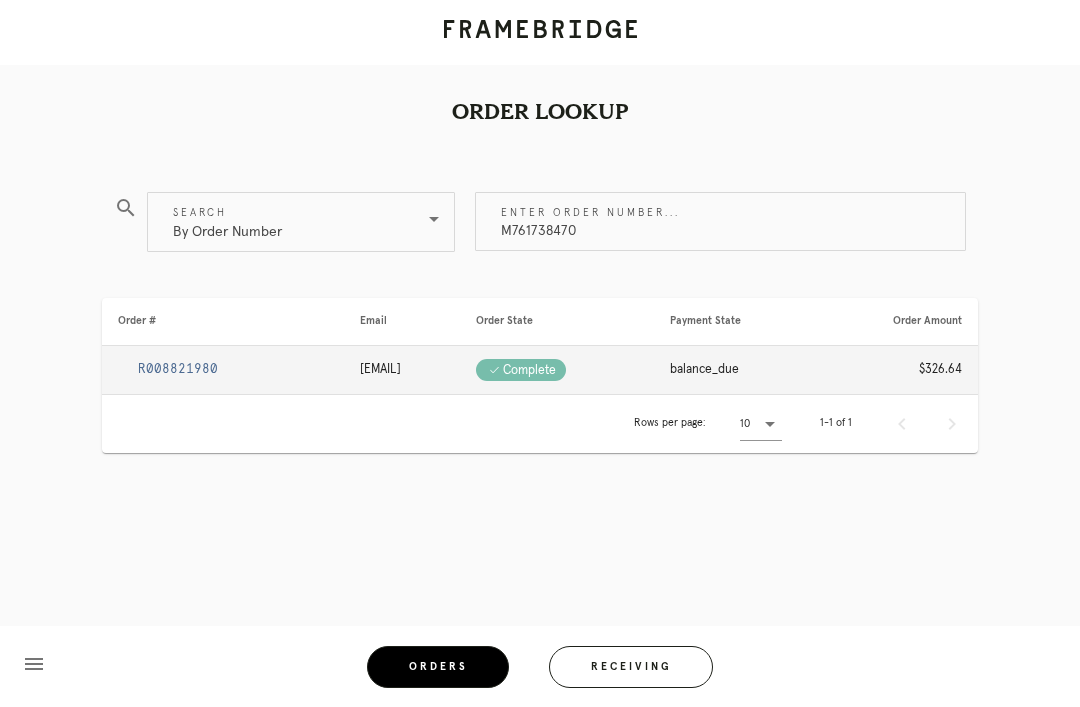 click on "R008821980" at bounding box center [178, 369] 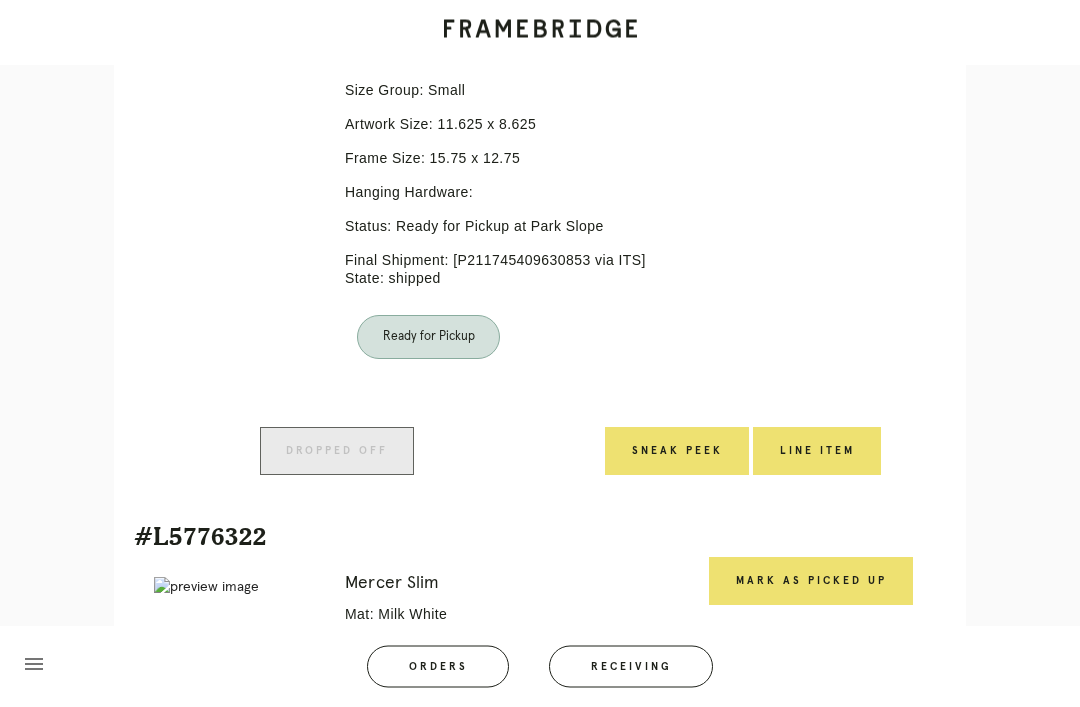 scroll, scrollTop: 1386, scrollLeft: 0, axis: vertical 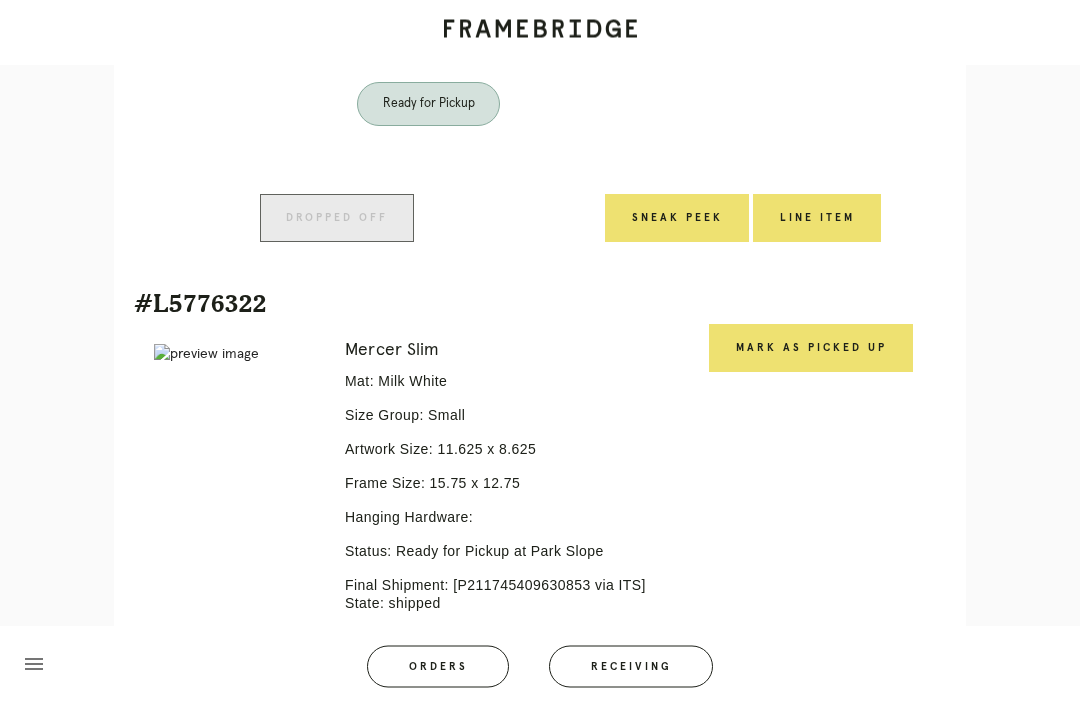 click on "Mark as Picked Up" at bounding box center (811, 349) 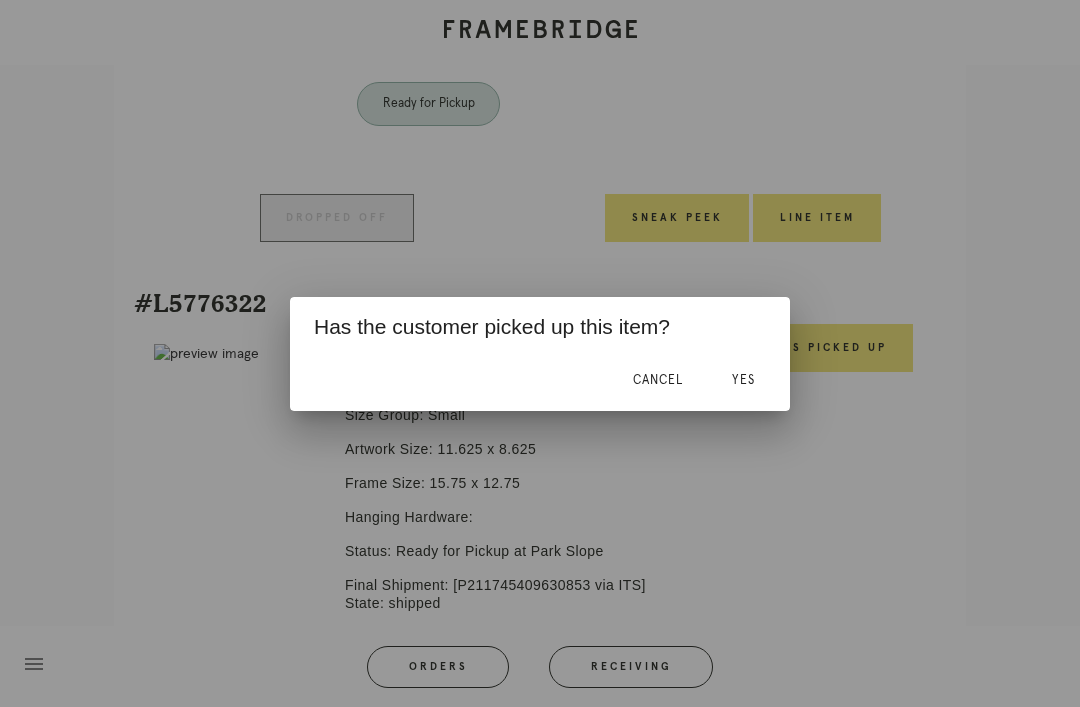 click on "Yes" at bounding box center (743, 381) 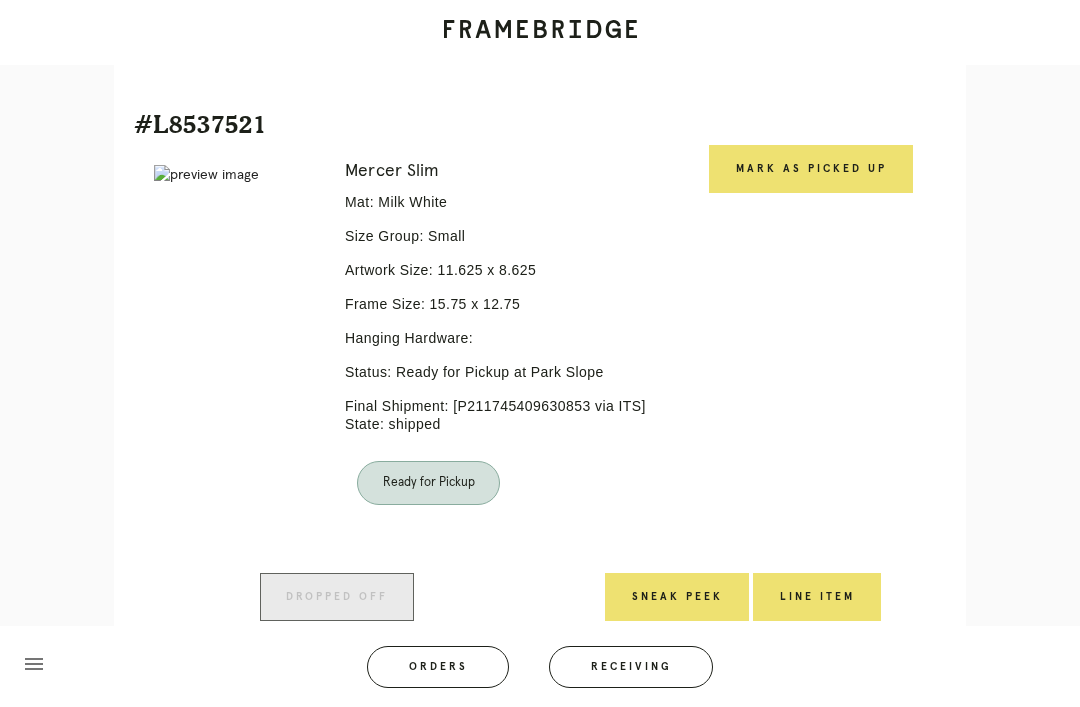 scroll, scrollTop: 1009, scrollLeft: 0, axis: vertical 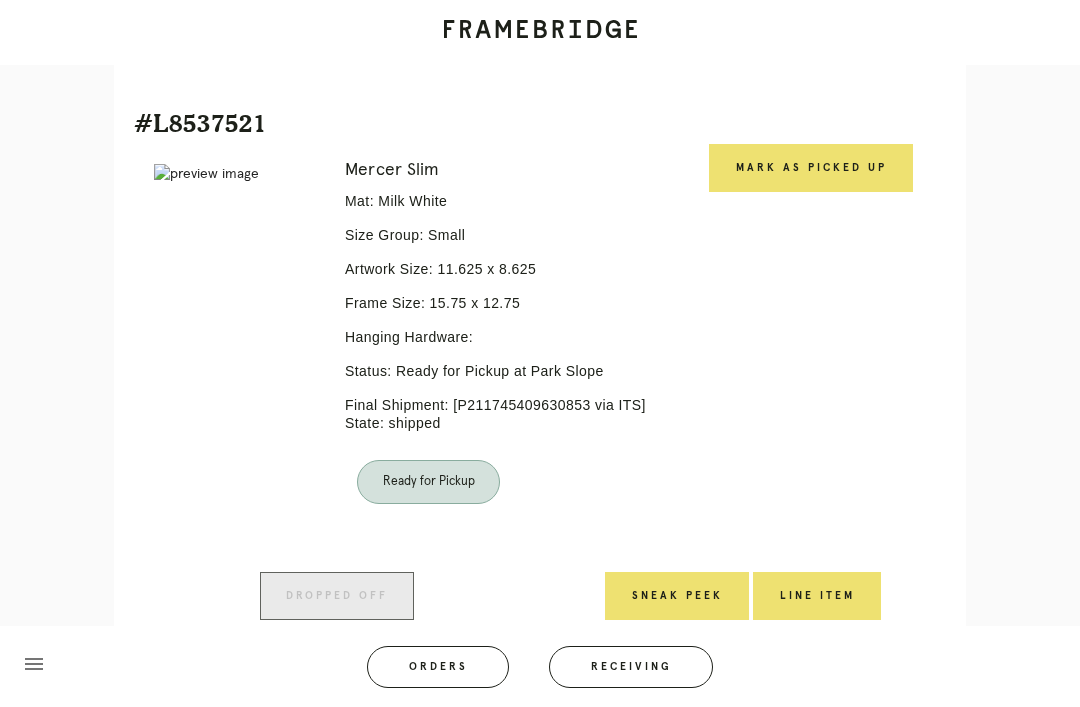 click on "Mark as Picked Up" at bounding box center [811, 168] 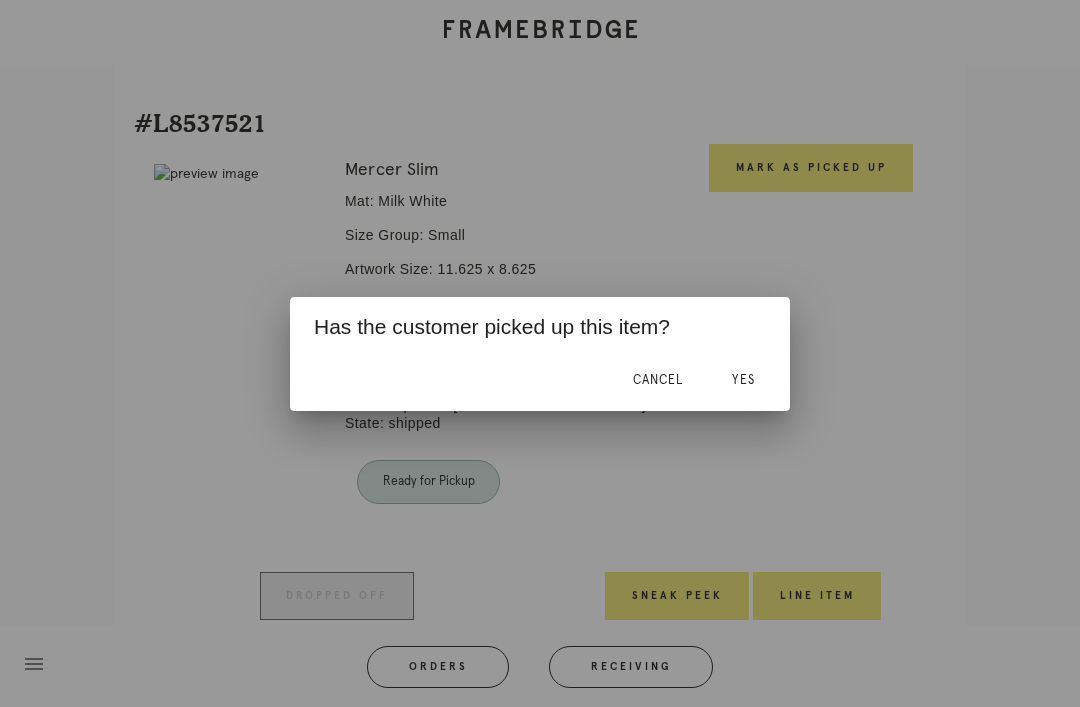 click on "Yes" at bounding box center (743, 381) 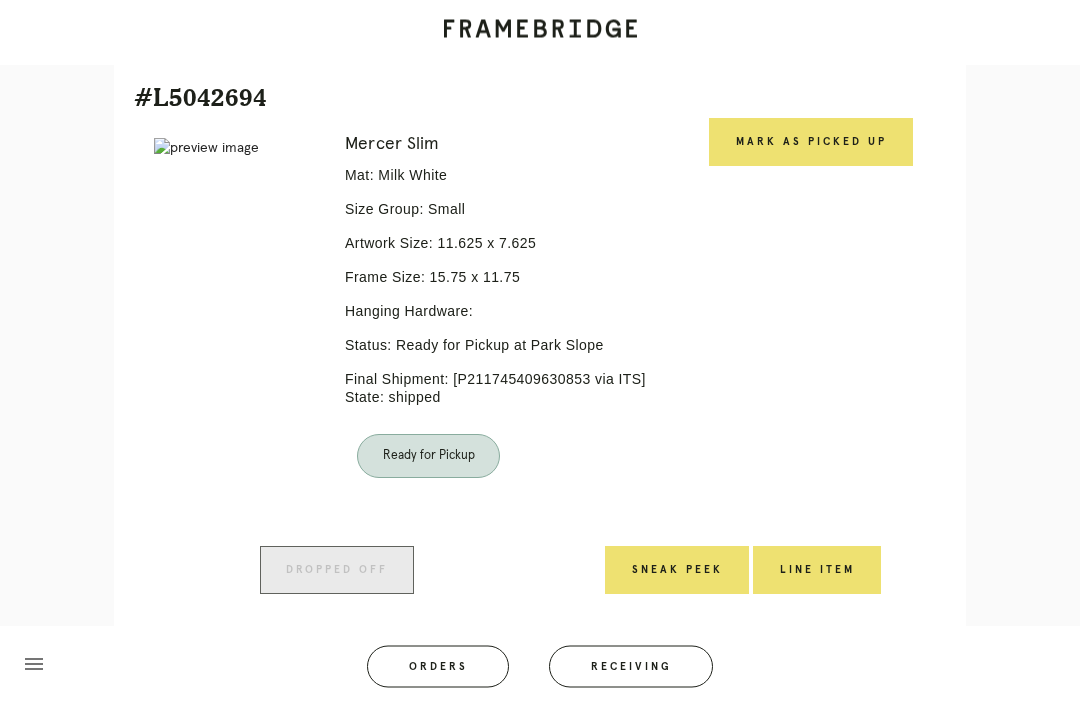 click on "Mark as Picked Up" at bounding box center [811, 143] 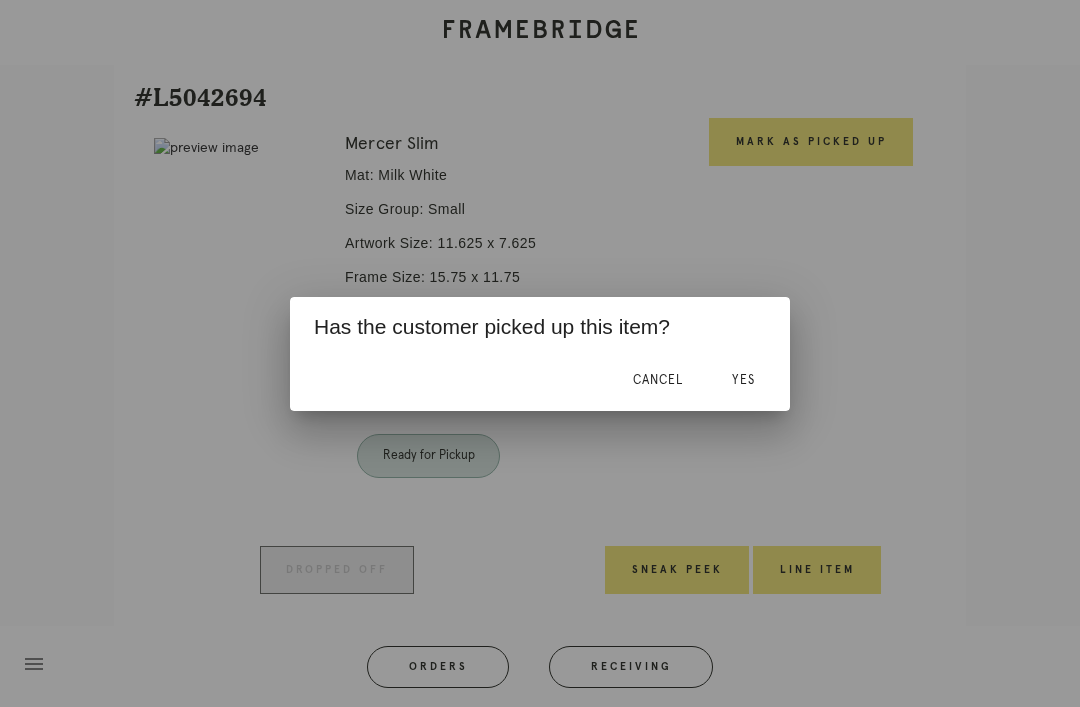 click on "Yes" at bounding box center (743, 380) 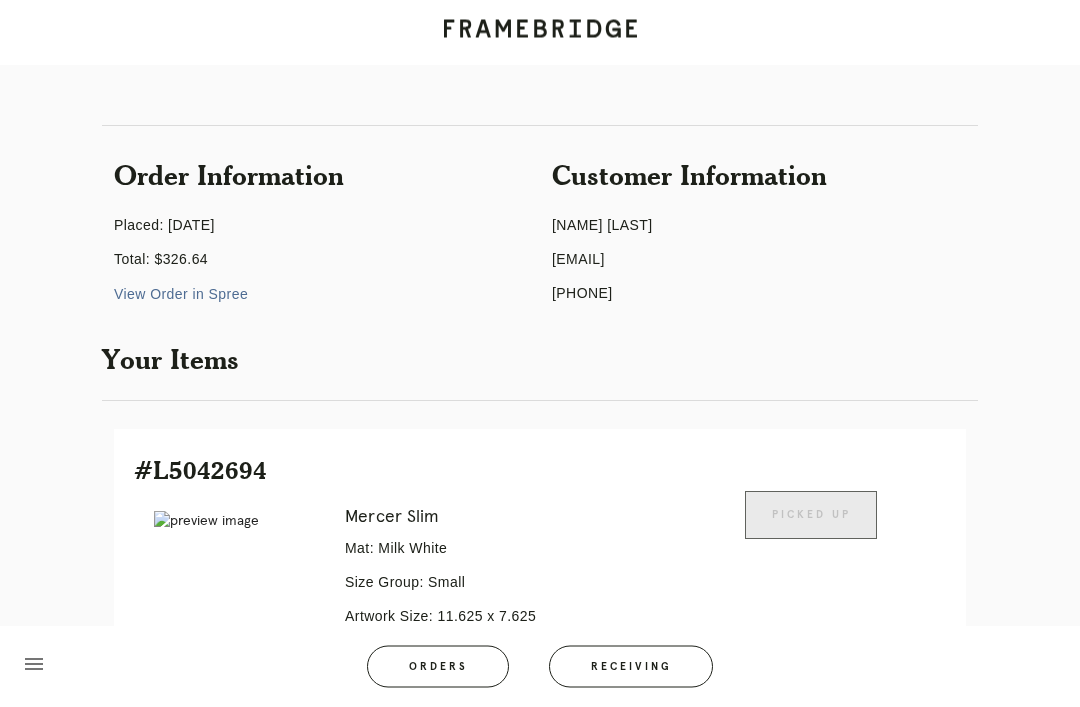scroll, scrollTop: 21, scrollLeft: 0, axis: vertical 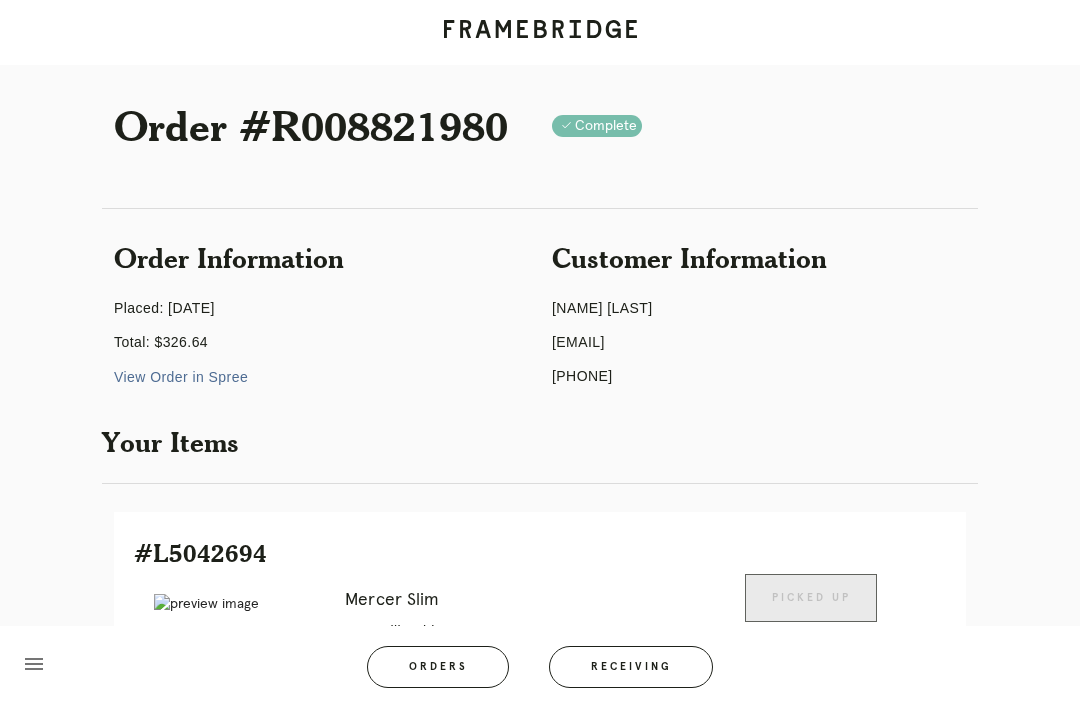 click on "Orders" at bounding box center (438, 667) 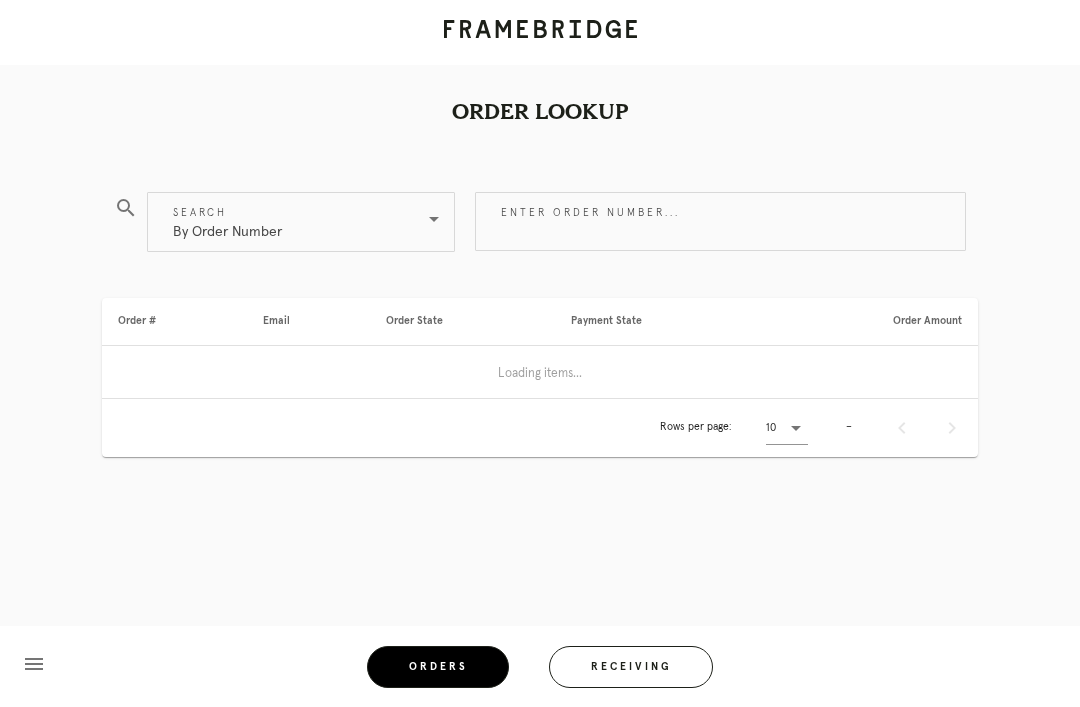 click on "Enter order number..." at bounding box center (720, 221) 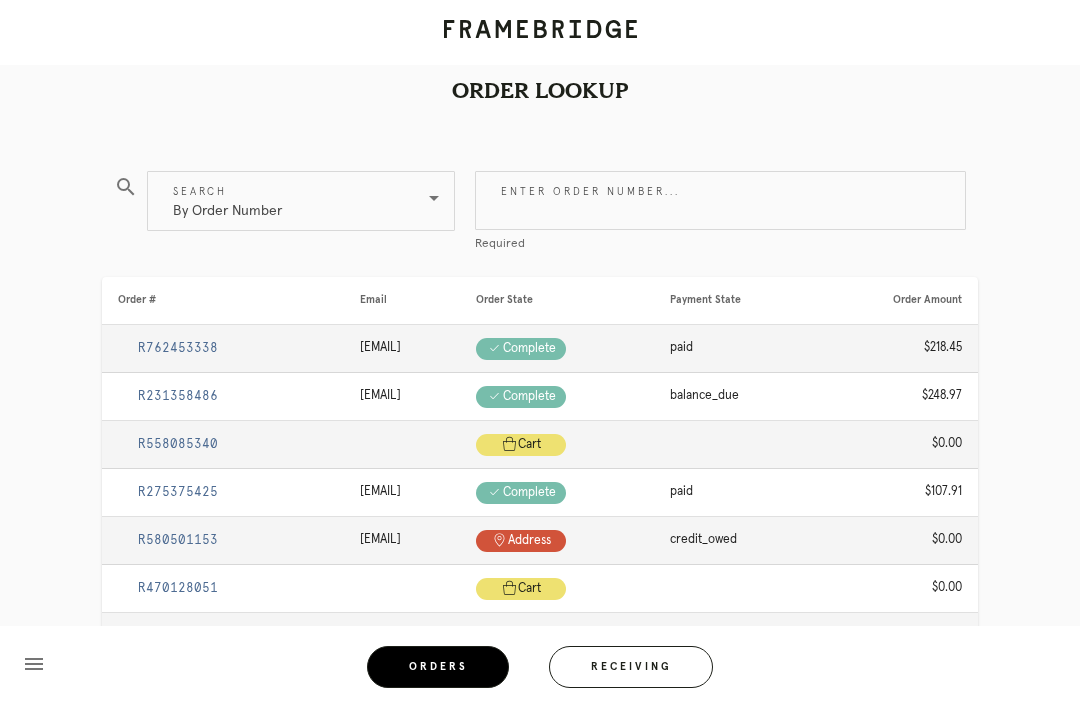 click on "Enter order number..." at bounding box center (720, 200) 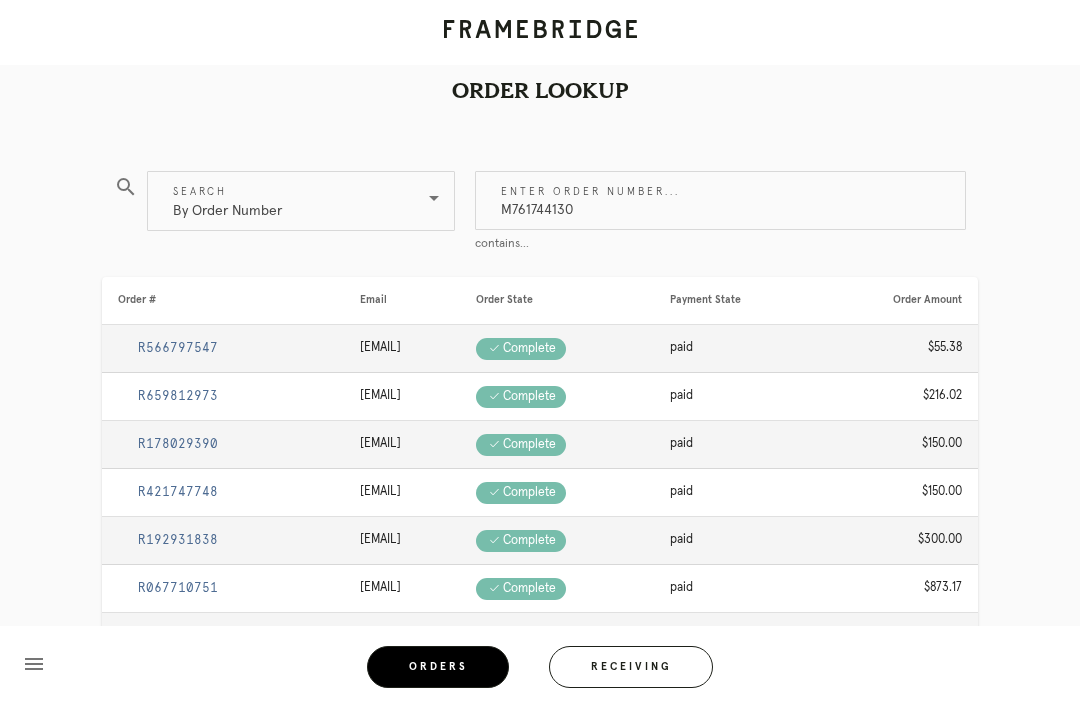 type on "M761744130" 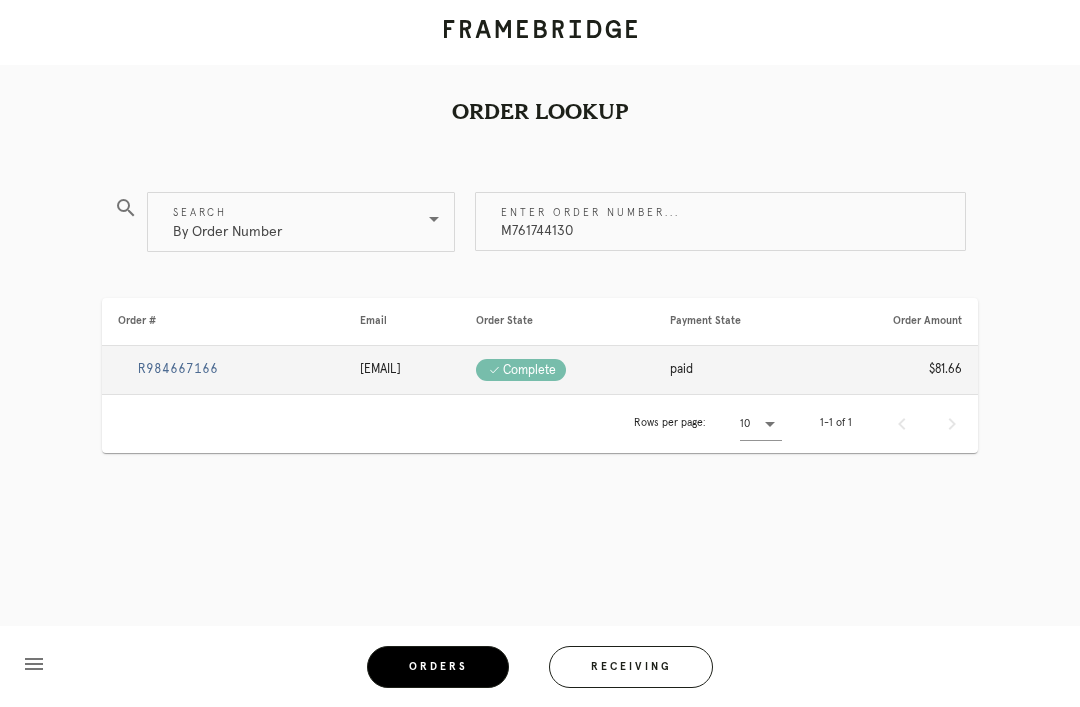 click on "R984667166" at bounding box center [178, 369] 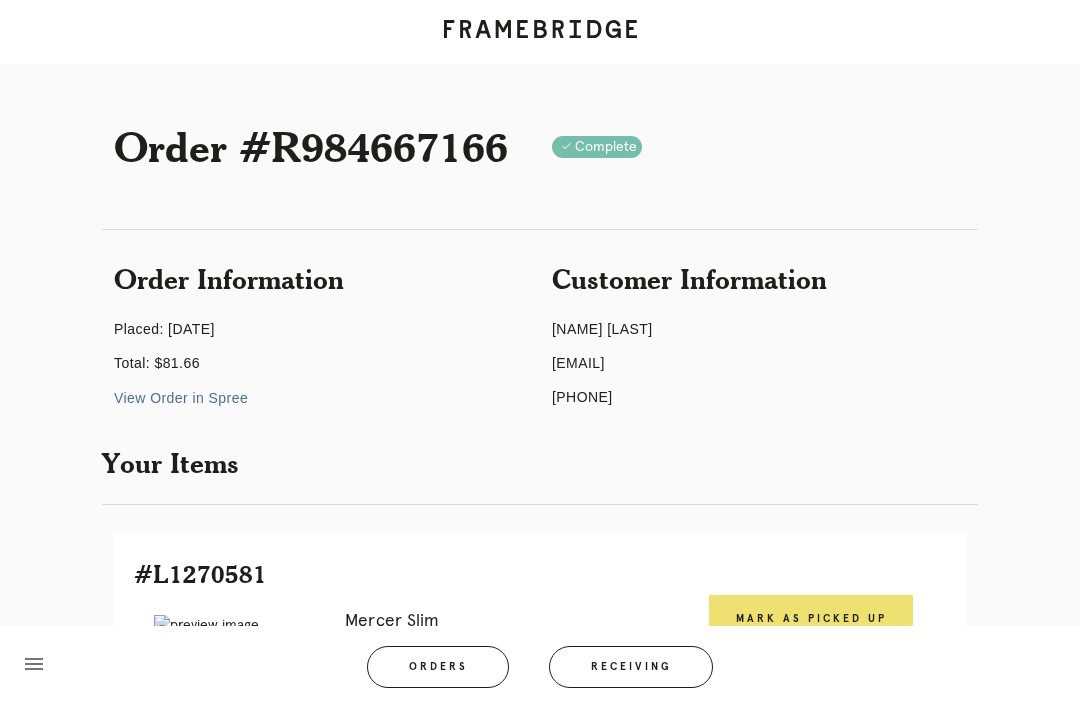 scroll, scrollTop: 17, scrollLeft: 0, axis: vertical 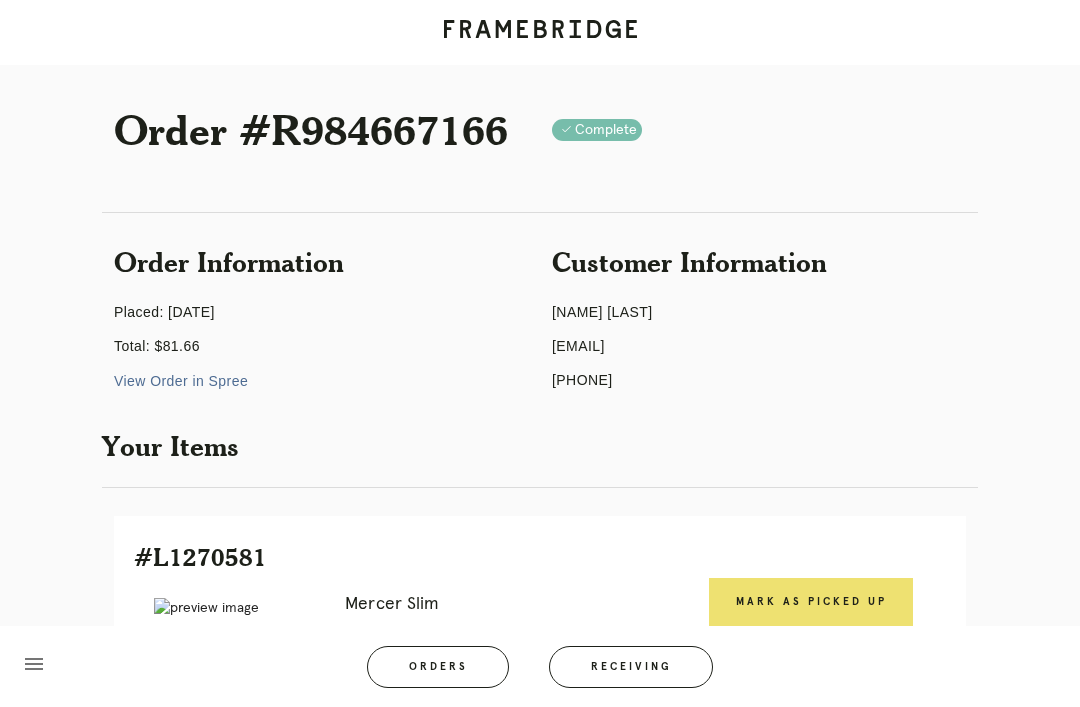 click on "Mark as Picked Up" at bounding box center [811, 602] 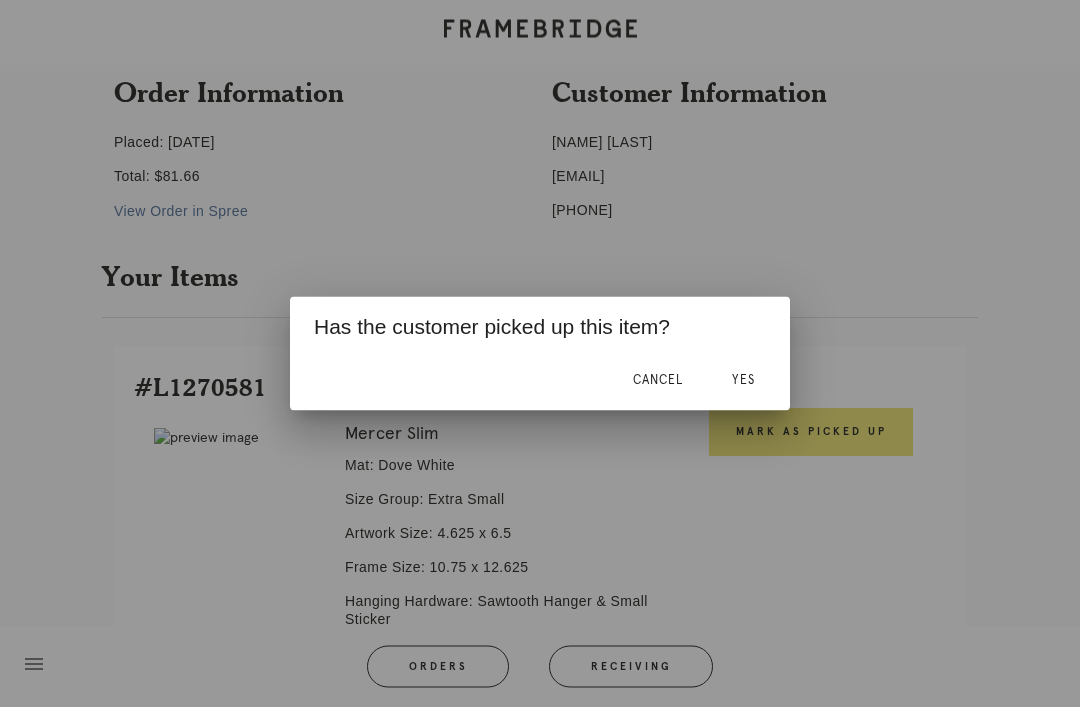 scroll, scrollTop: 192, scrollLeft: 0, axis: vertical 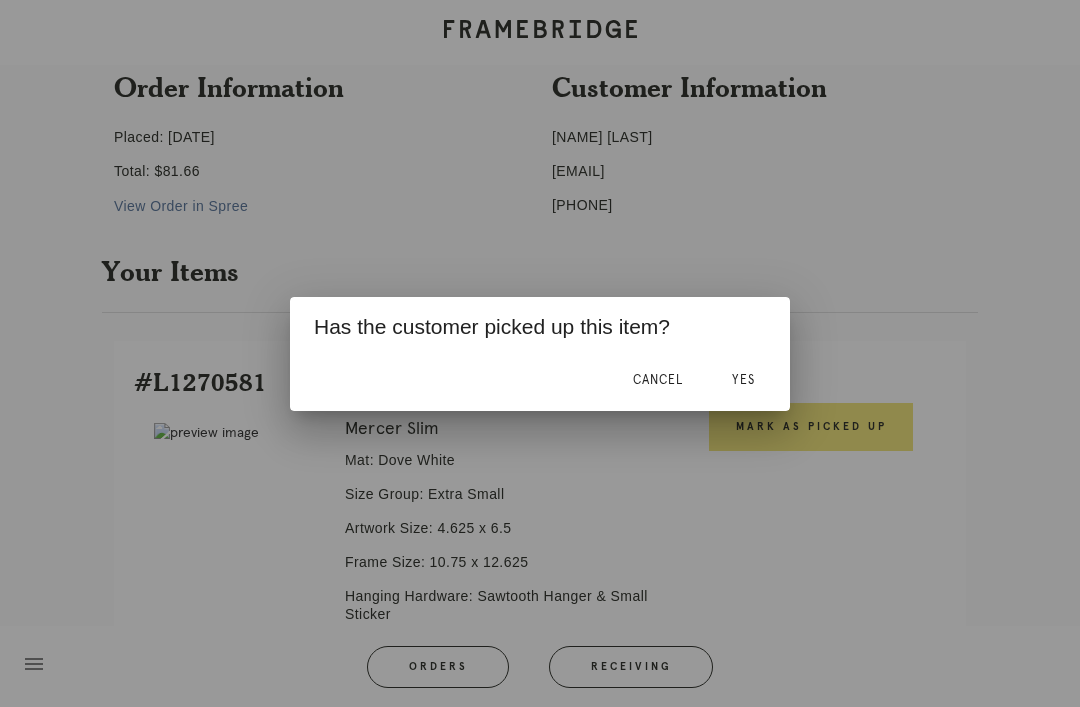 click on "Yes" at bounding box center (743, 381) 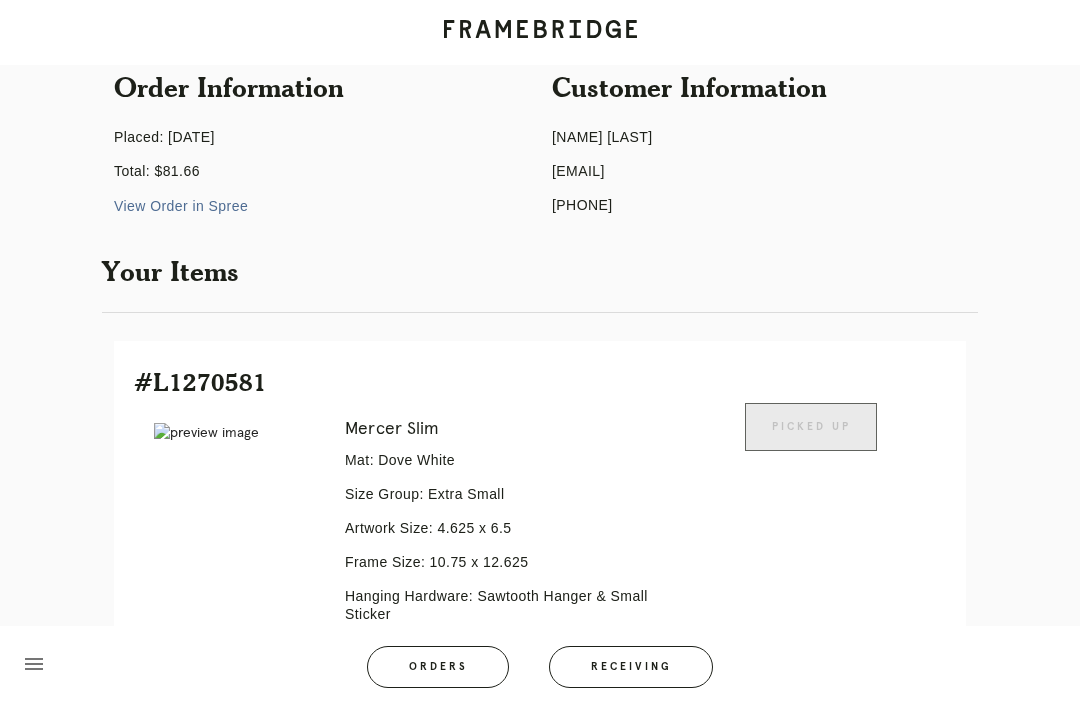 click on "Picked Up" at bounding box center [810, 592] 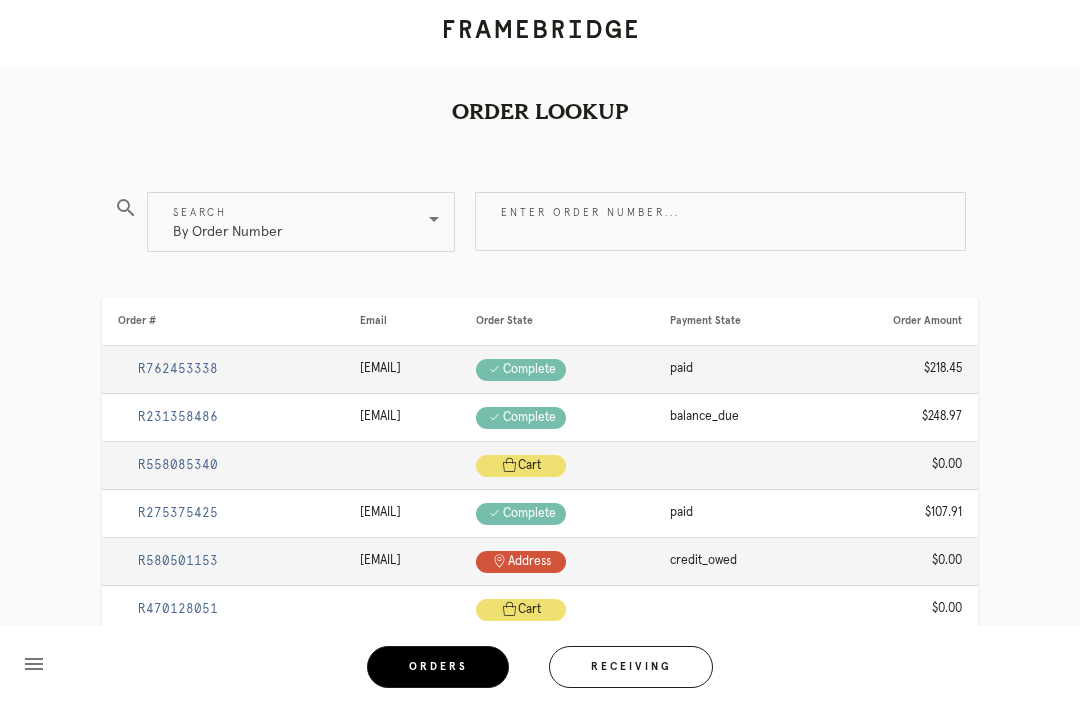 click on "Enter order number..." at bounding box center [720, 221] 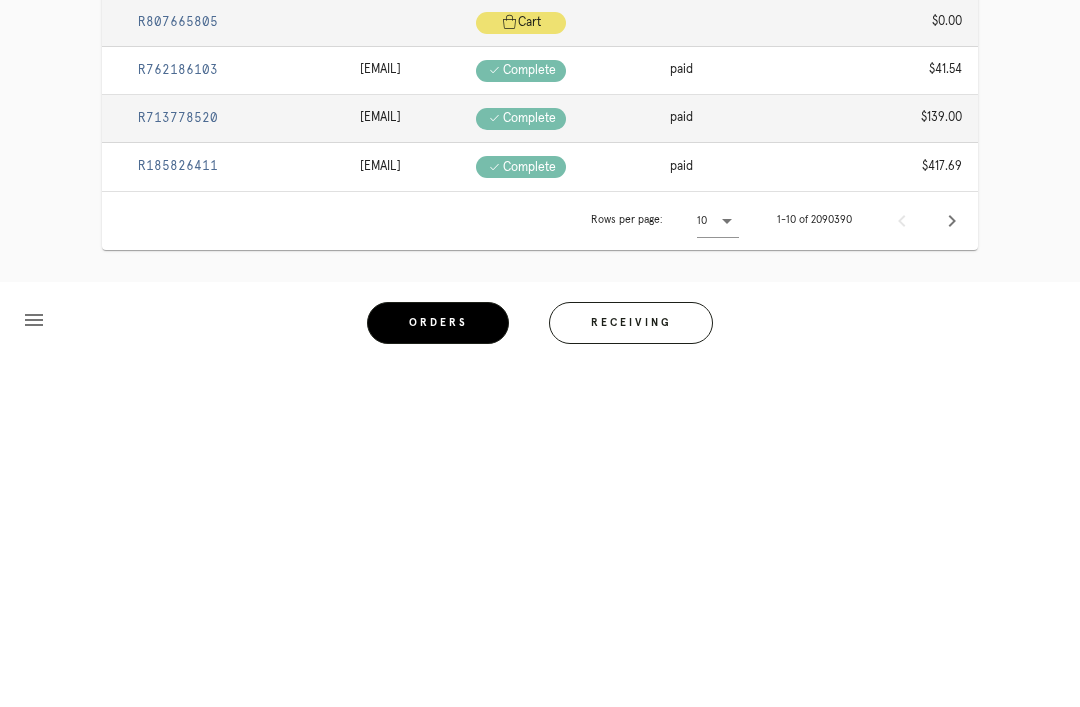 scroll, scrollTop: 340, scrollLeft: 0, axis: vertical 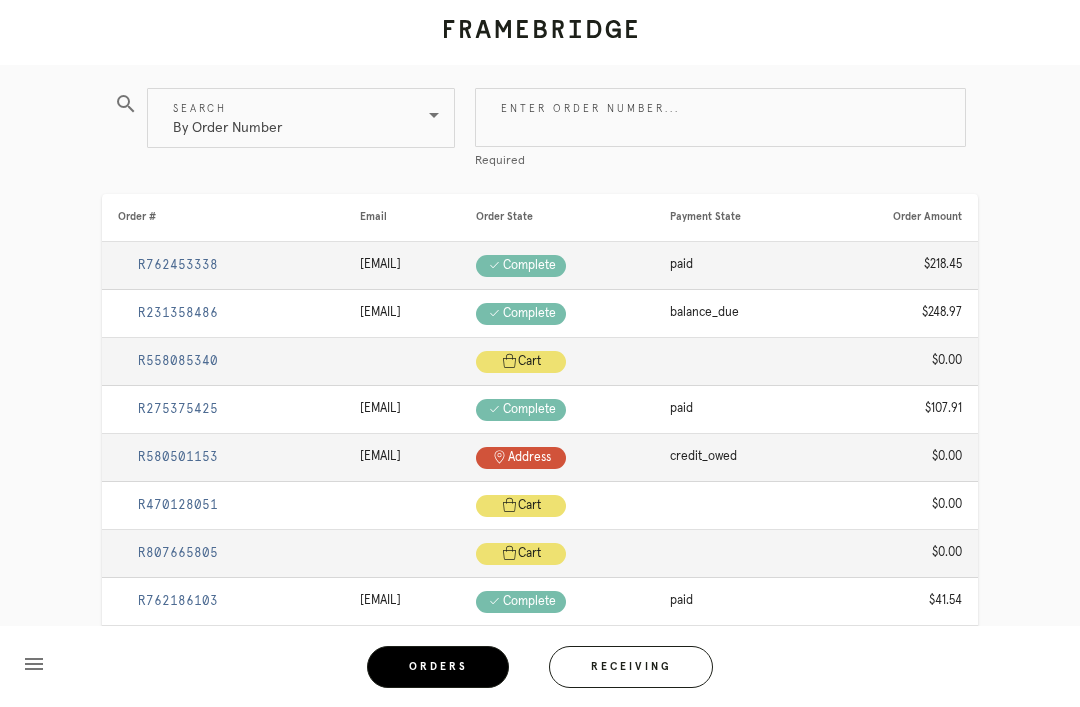 click on "Receiving" at bounding box center (631, 667) 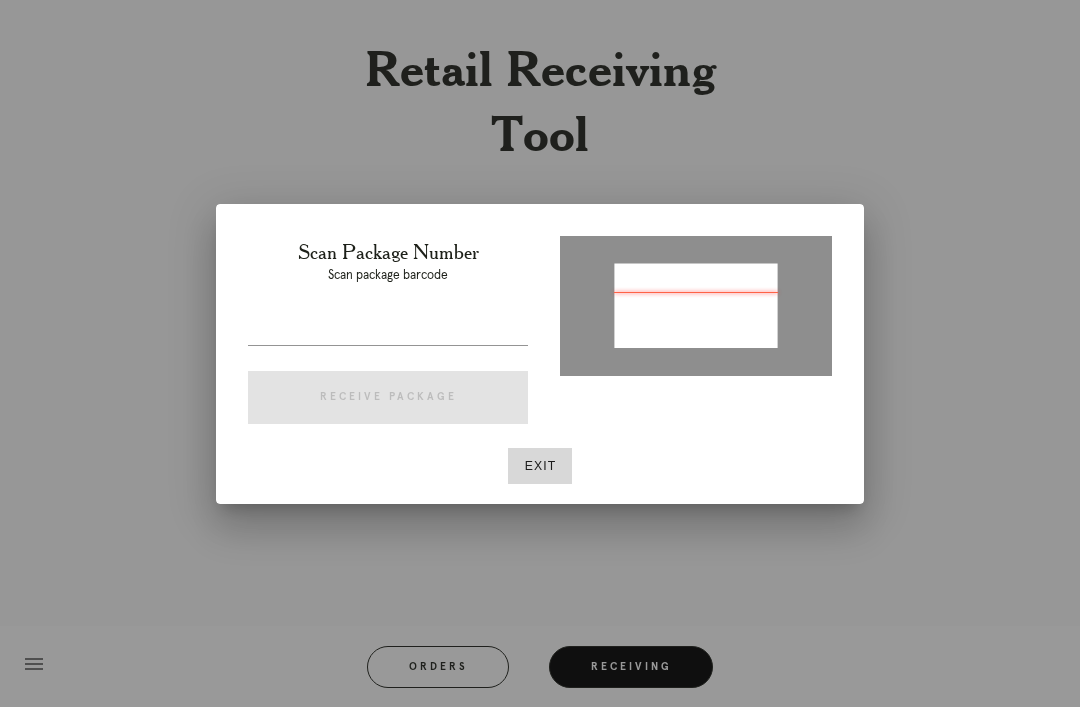 type on "P362018352317814" 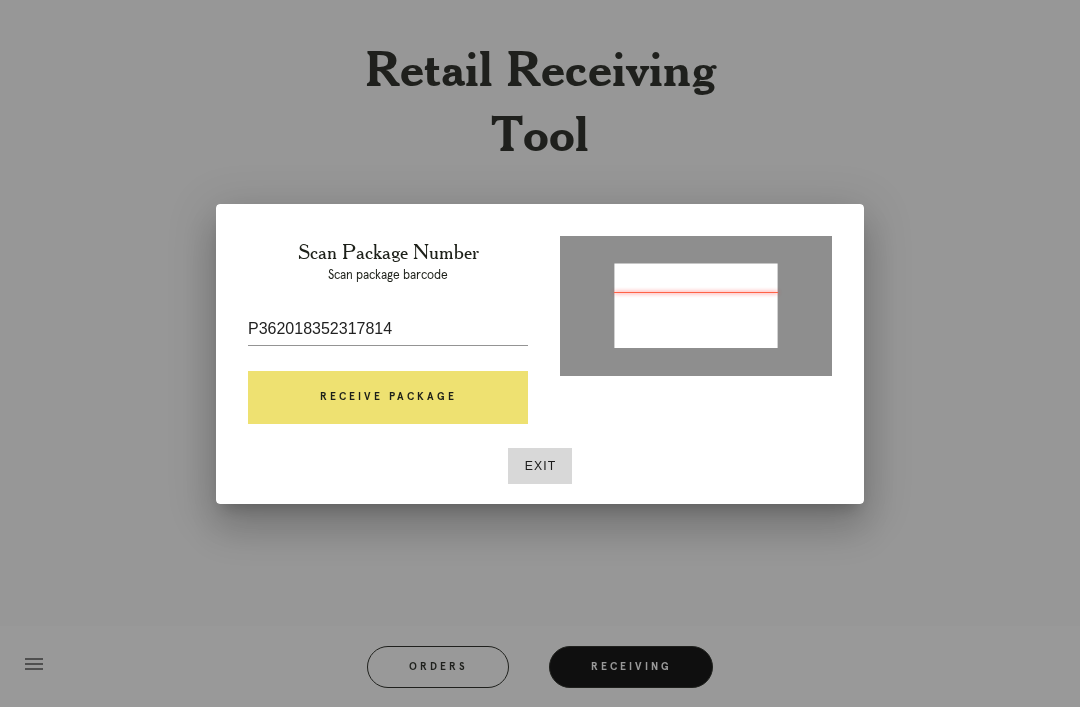 click on "Receive Package" at bounding box center (388, 398) 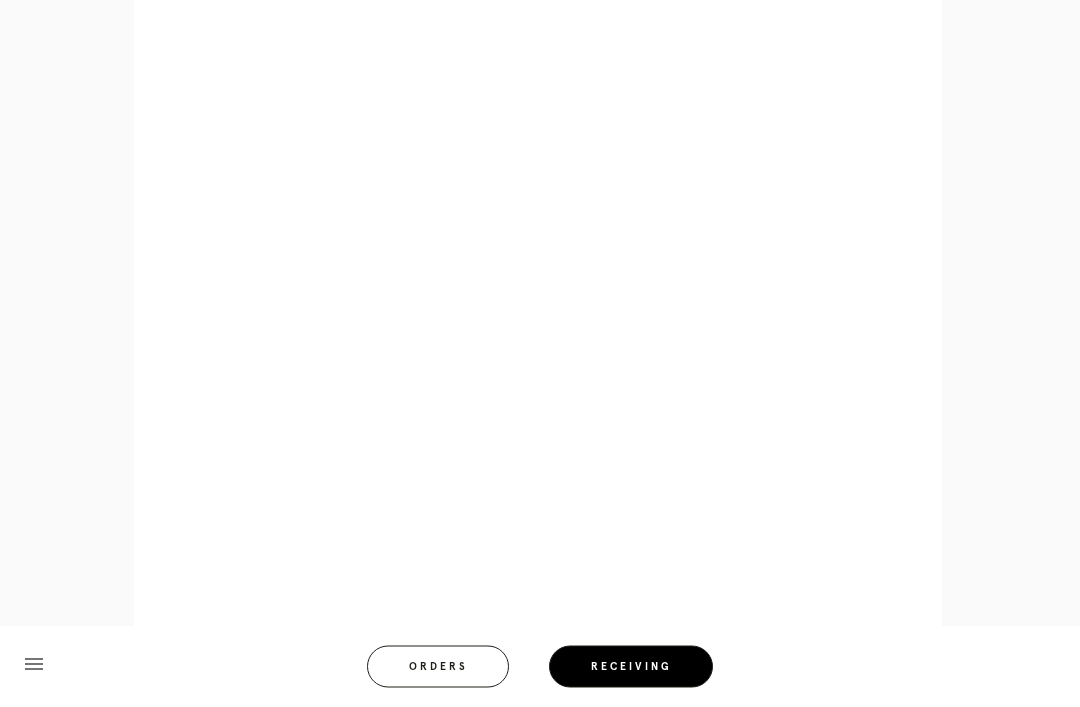 scroll, scrollTop: 1043, scrollLeft: 0, axis: vertical 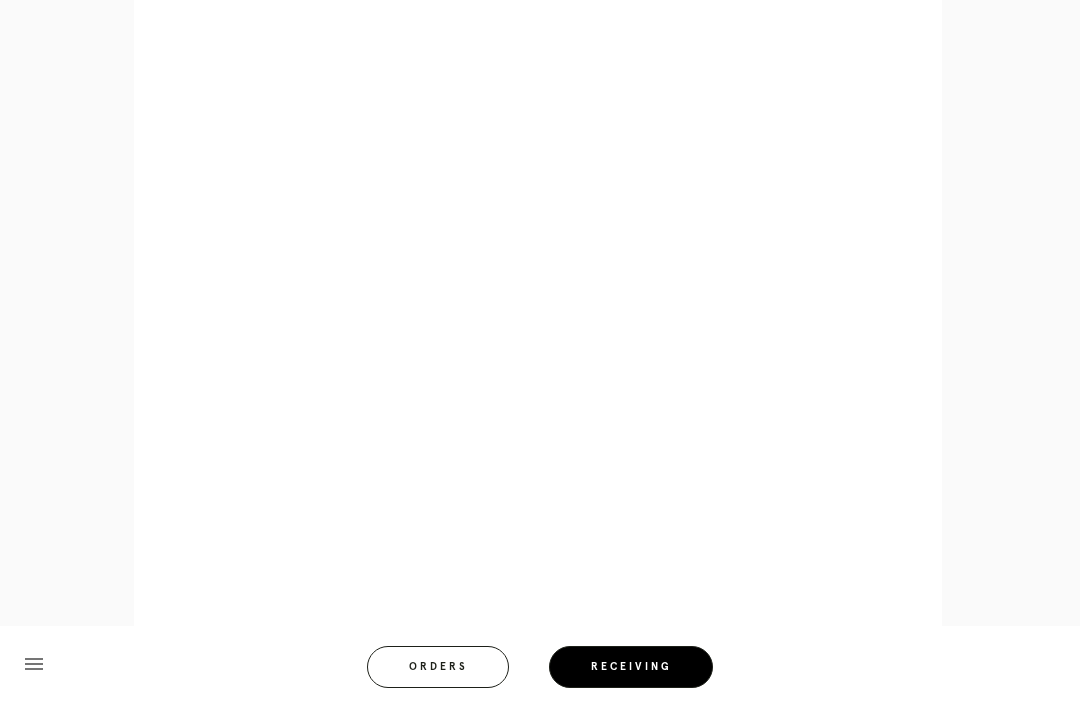 click on "menu
Orders
Receiving
Logged in as:   angela.dizon@framebridge.com   Park Slope
Logout" at bounding box center (540, 673) 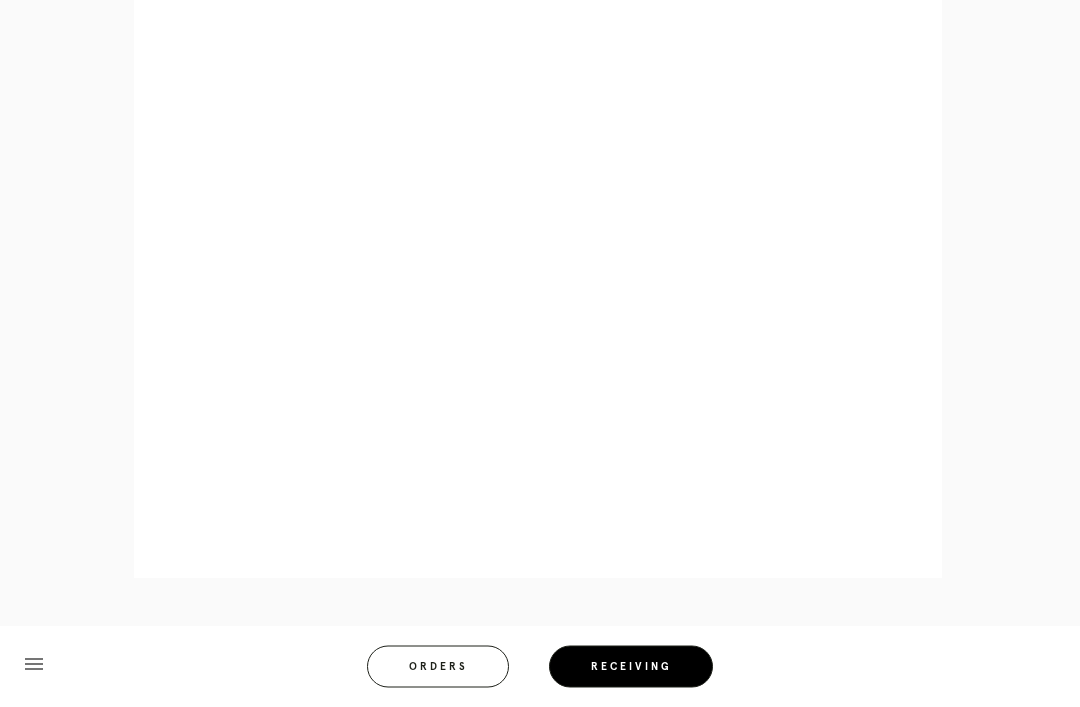 scroll, scrollTop: 946, scrollLeft: 0, axis: vertical 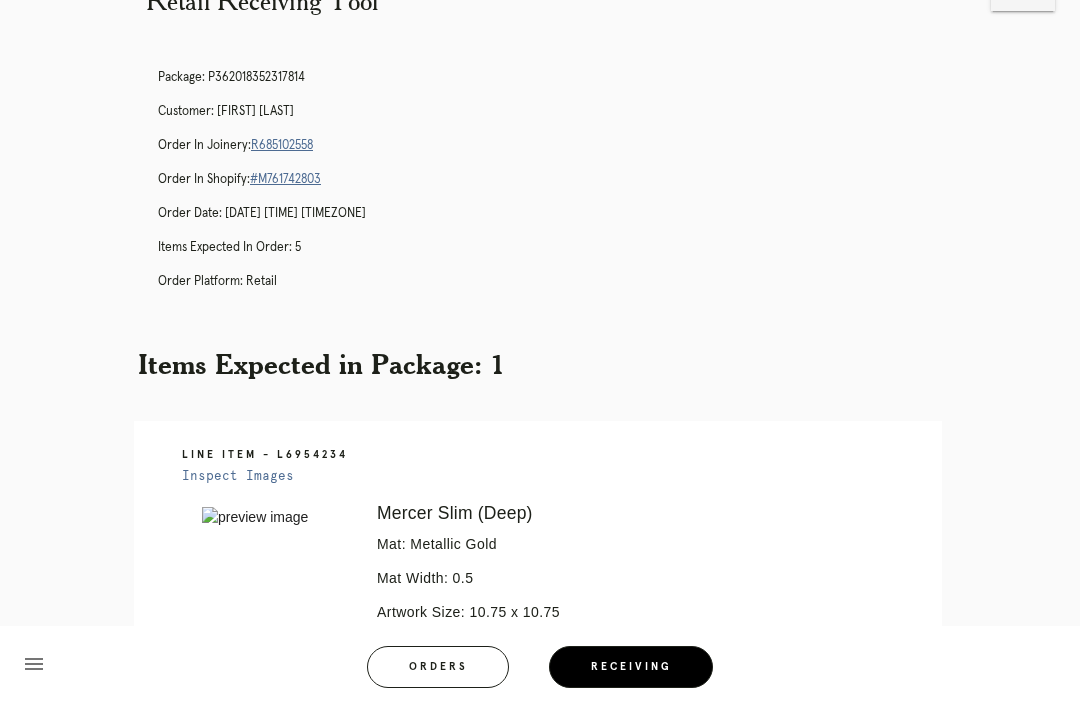 click on "R685102558" at bounding box center (282, 145) 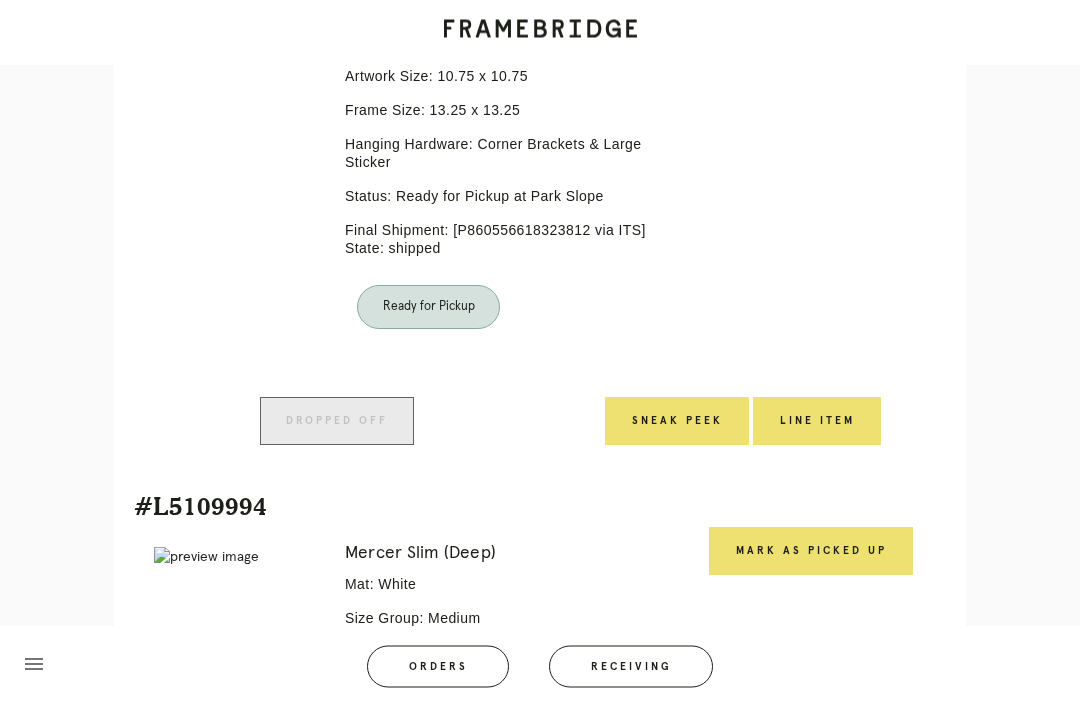 scroll, scrollTop: 1752, scrollLeft: 0, axis: vertical 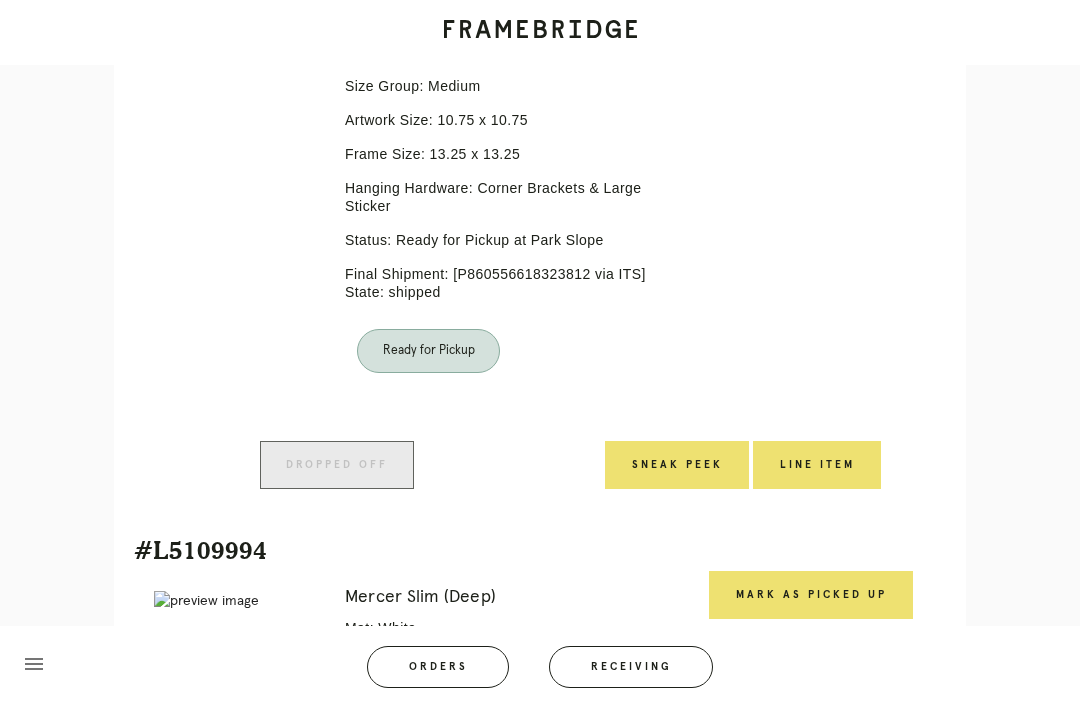 click on "menu
Orders
Receiving
Logged in as:   support@example.com   [NEIGHBORHOOD]
Logout" at bounding box center [540, 673] 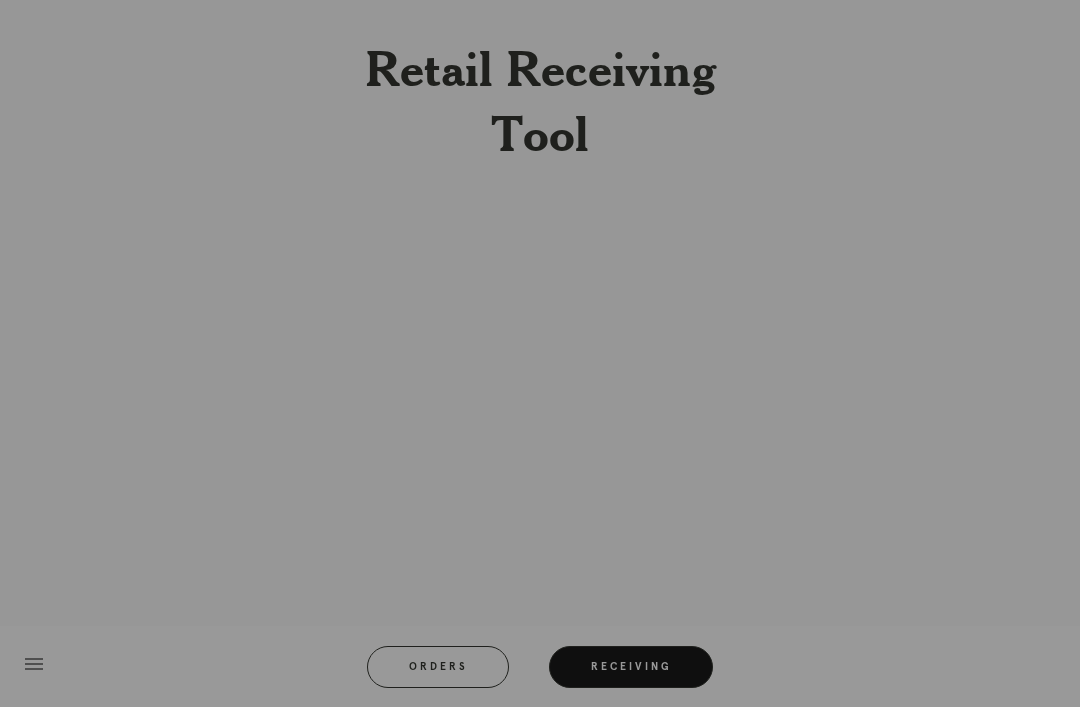 scroll, scrollTop: 64, scrollLeft: 0, axis: vertical 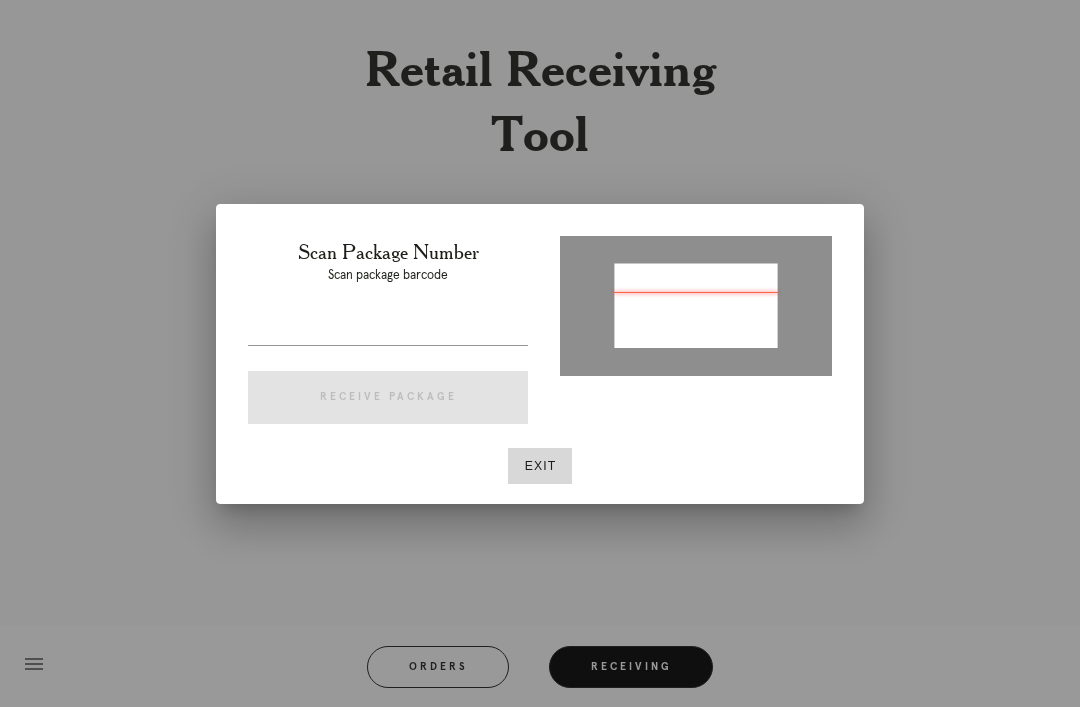type on "P541063900346443" 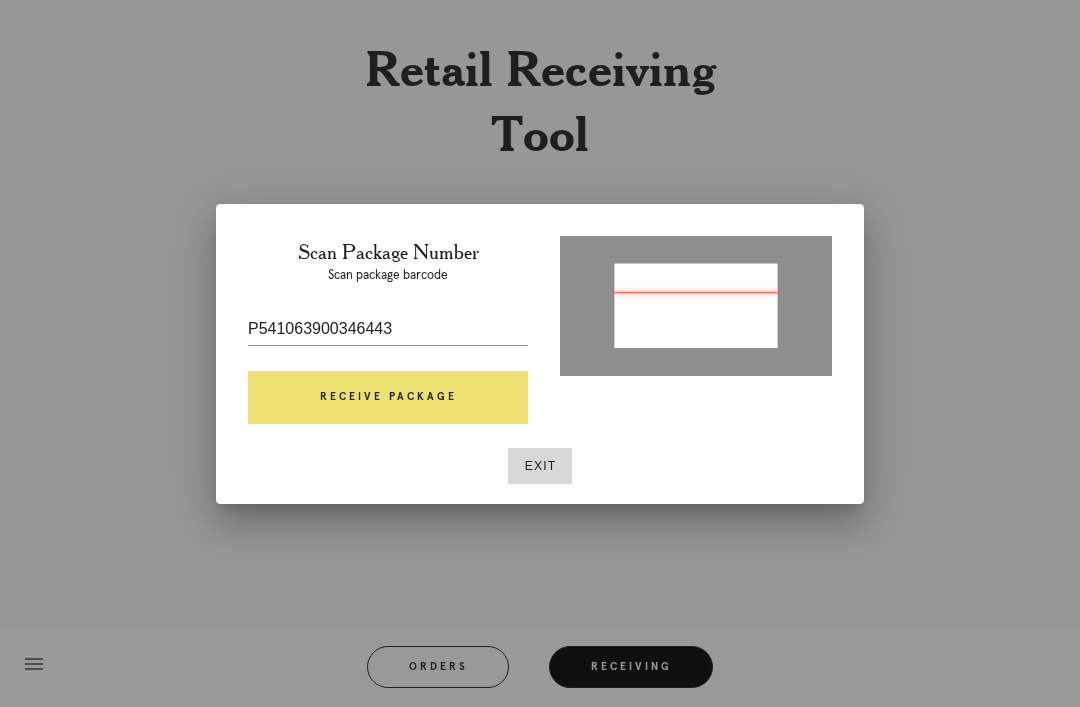 click on "Receive Package" at bounding box center (388, 398) 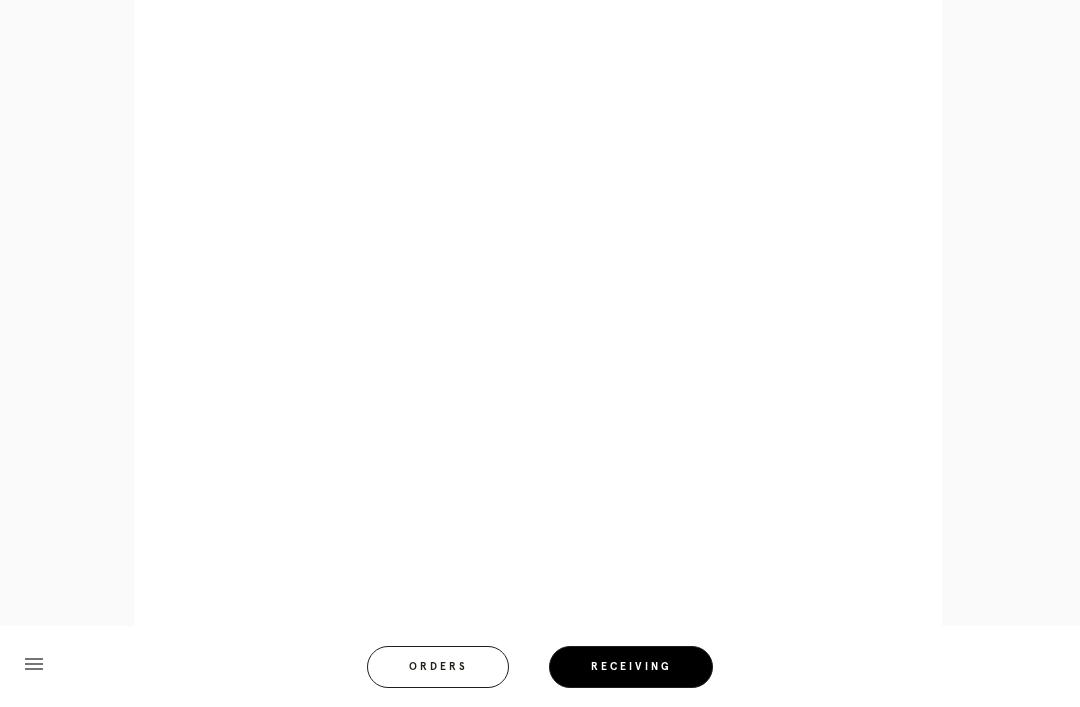 scroll, scrollTop: 980, scrollLeft: 0, axis: vertical 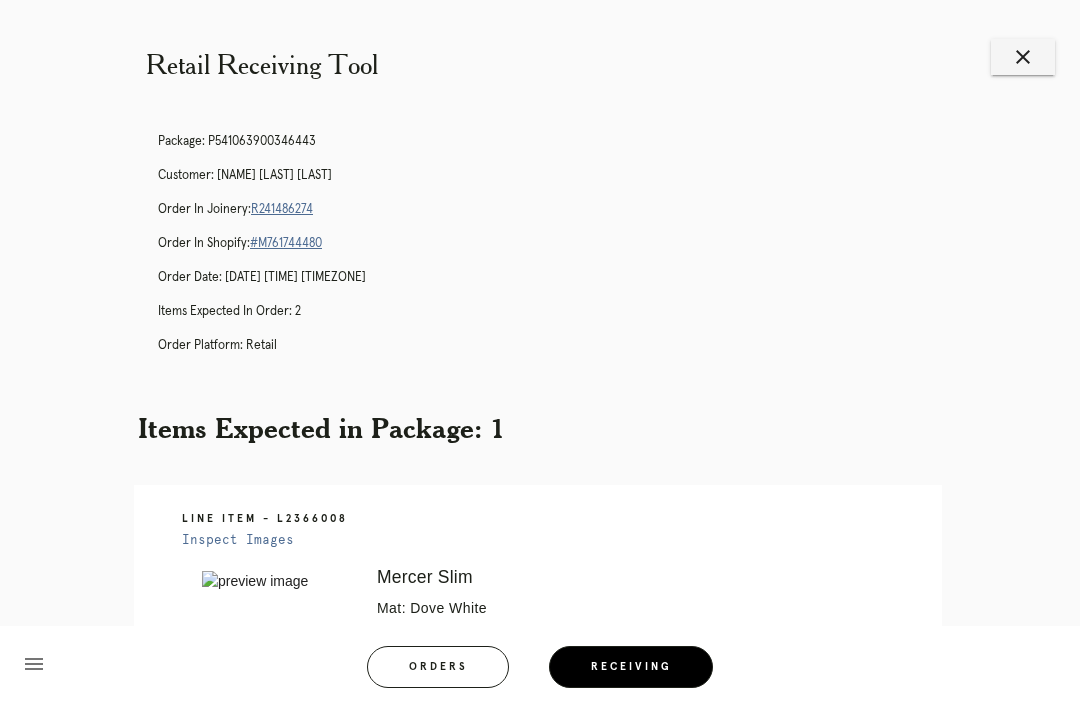 click on "close" at bounding box center (1023, 57) 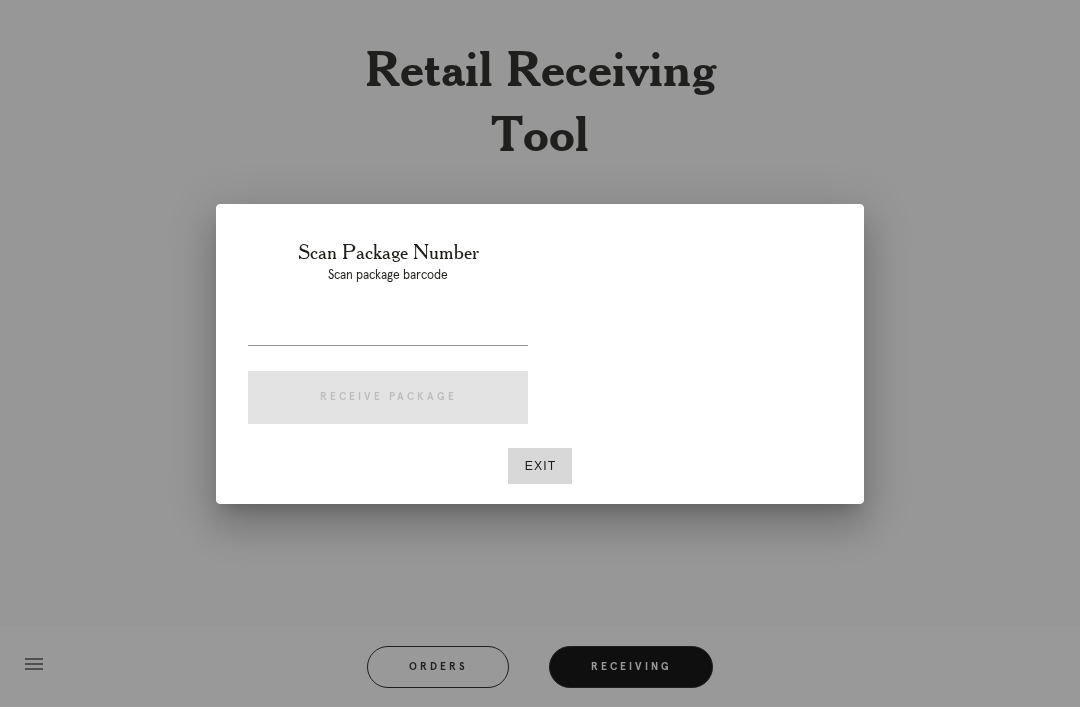 scroll, scrollTop: 0, scrollLeft: 0, axis: both 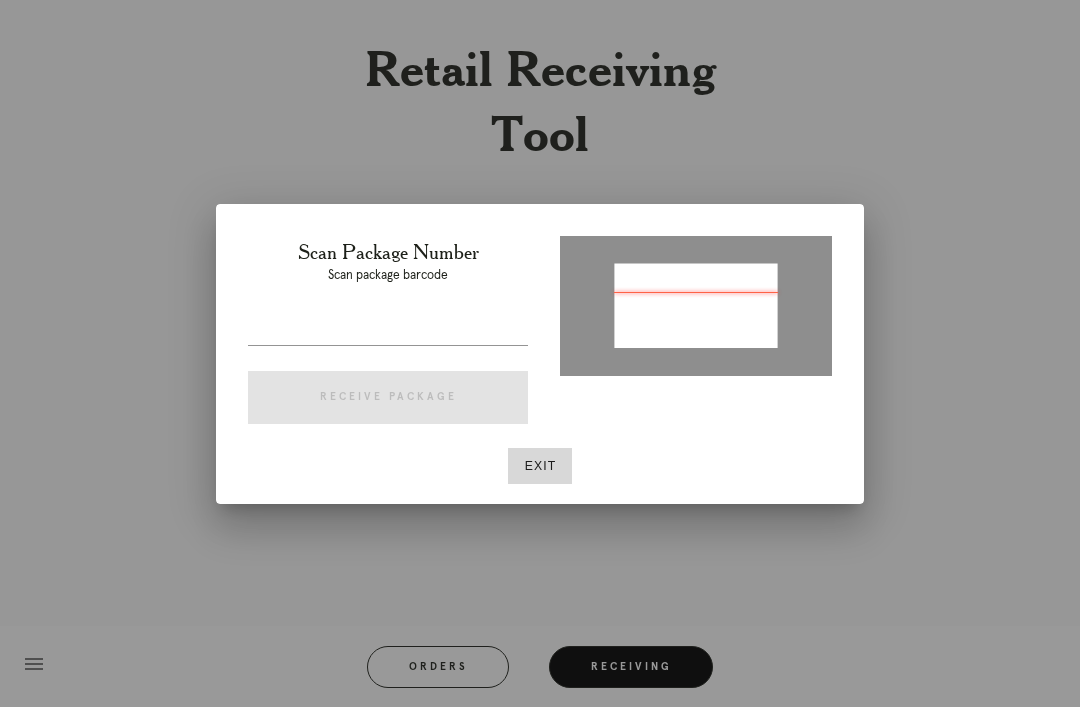 type on "[PHONE]" 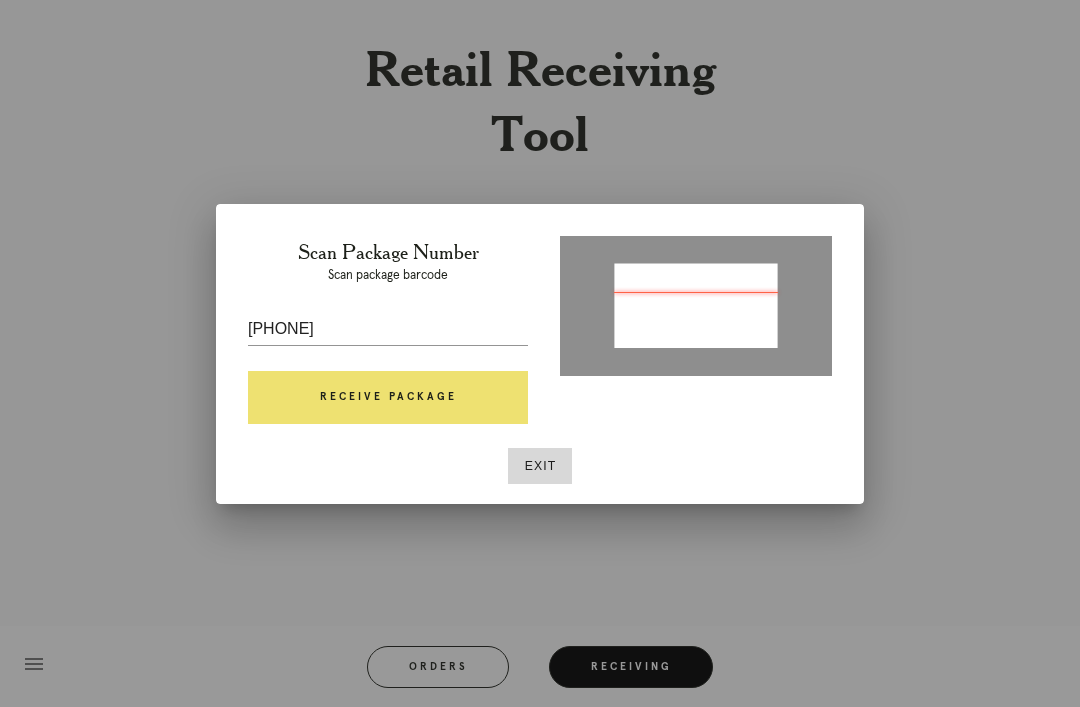 click on "Receive Package" at bounding box center (388, 398) 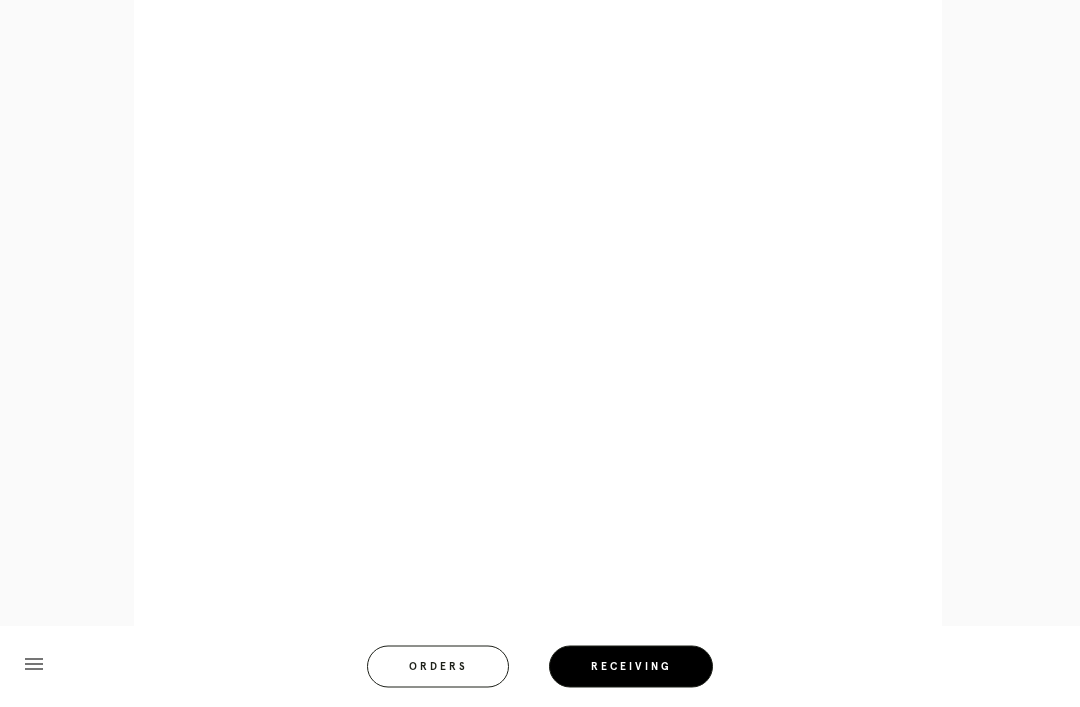 scroll, scrollTop: 2008, scrollLeft: 0, axis: vertical 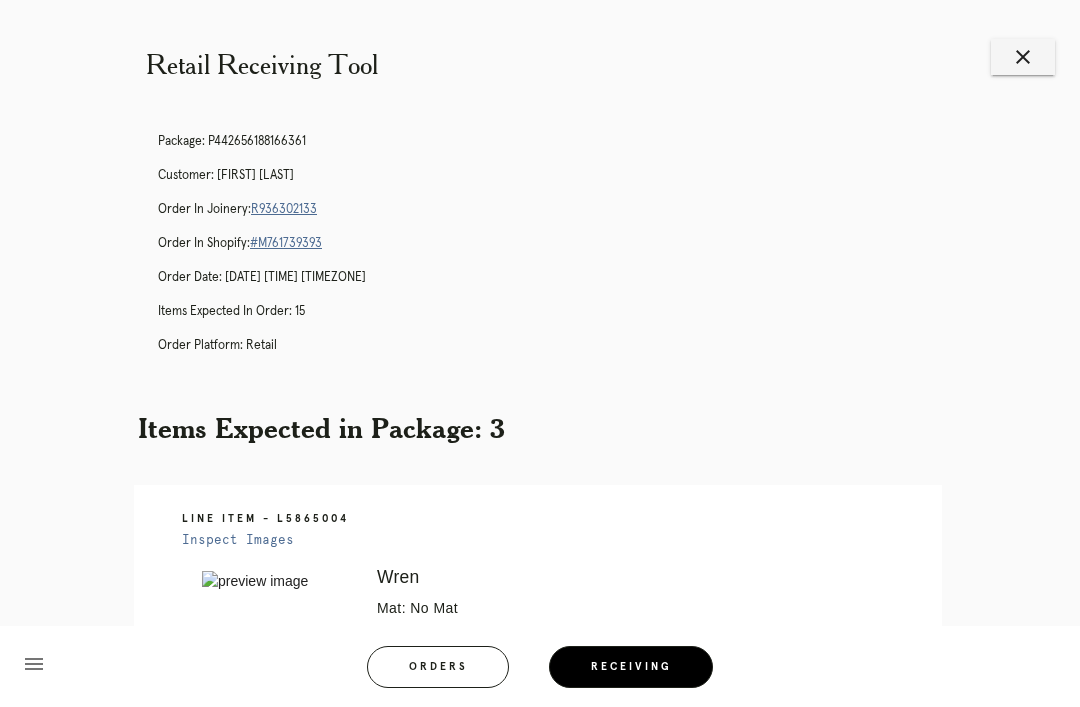 click on "close" at bounding box center (1023, 57) 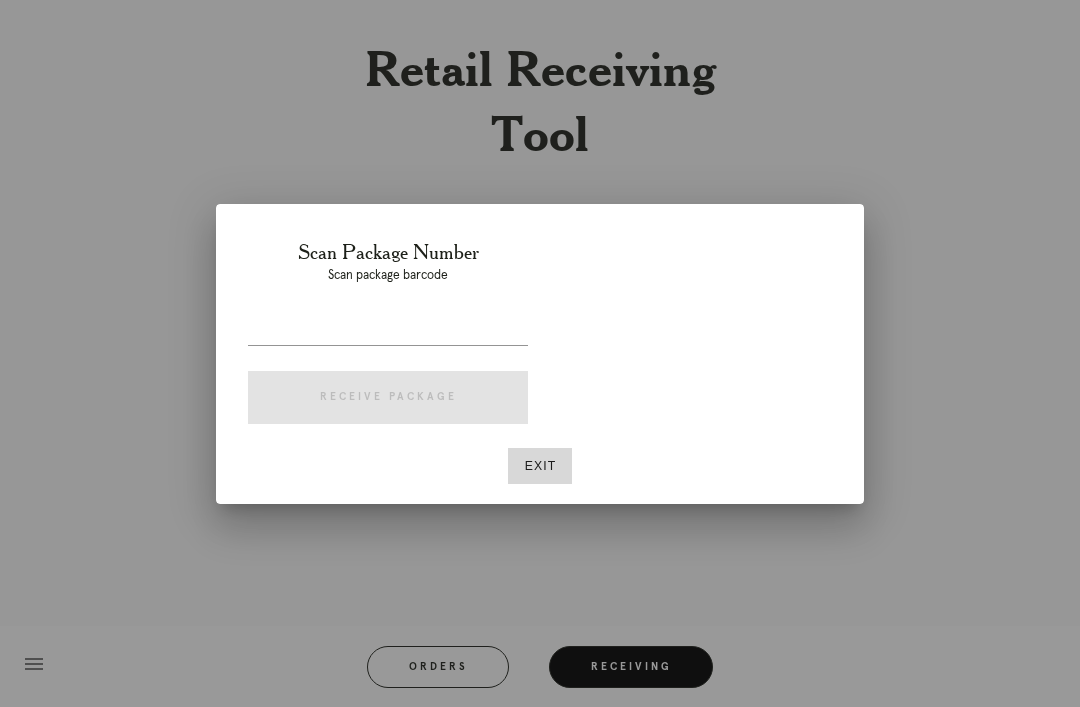 scroll, scrollTop: 0, scrollLeft: 0, axis: both 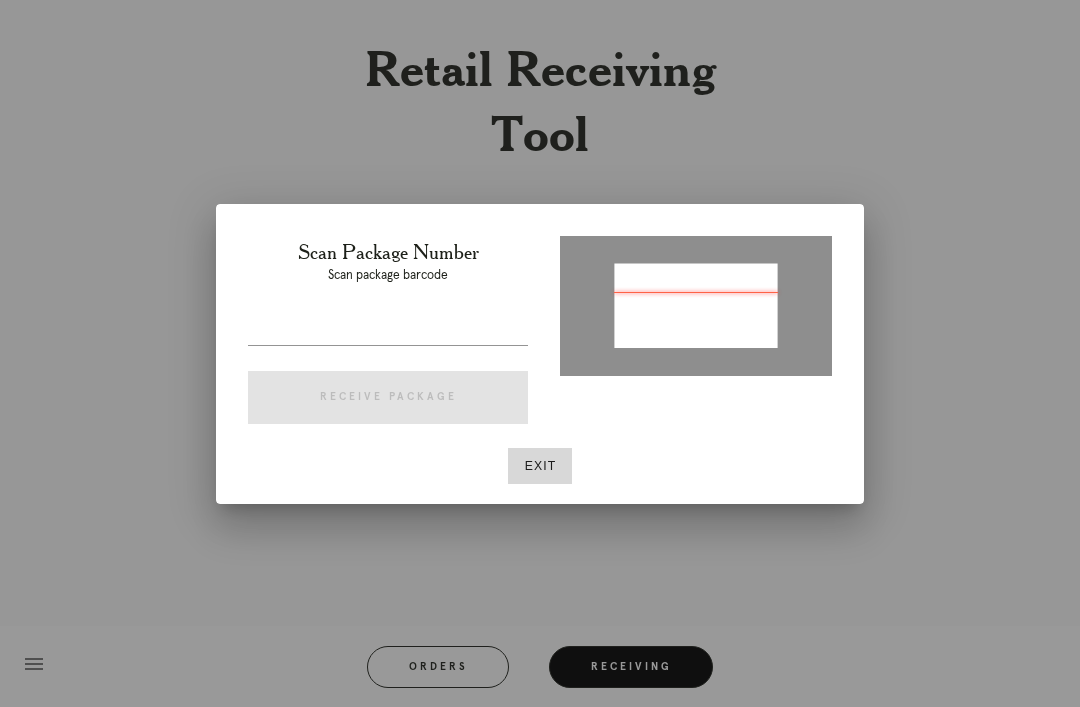 type on "P683074755565502" 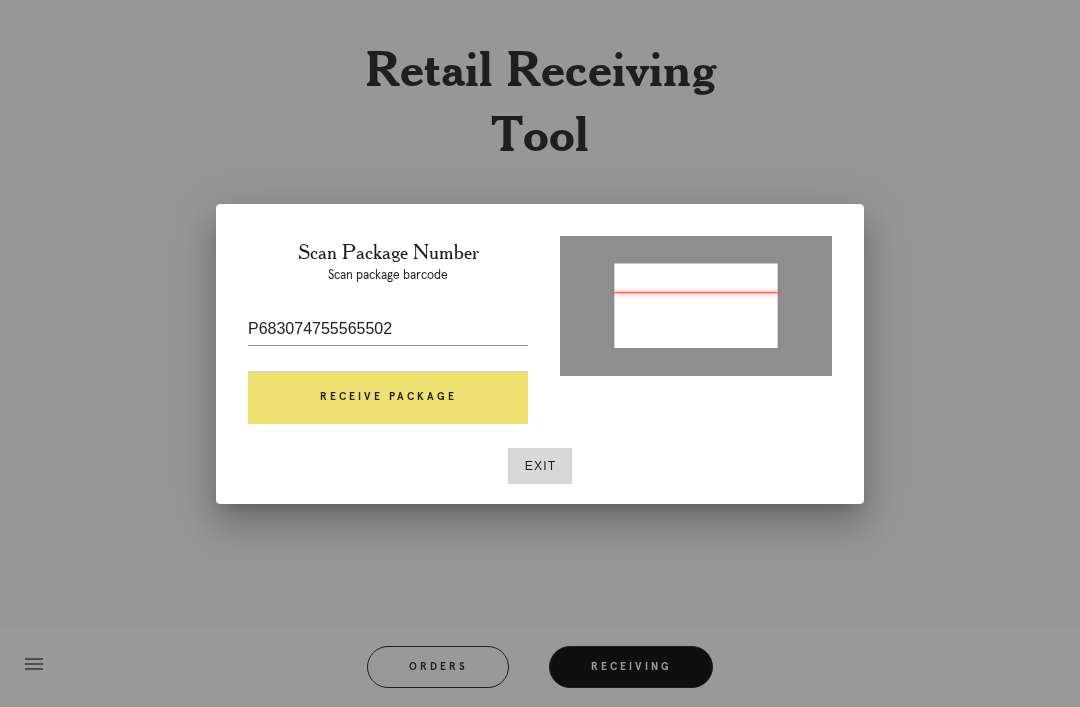 click on "Receive Package" at bounding box center (388, 398) 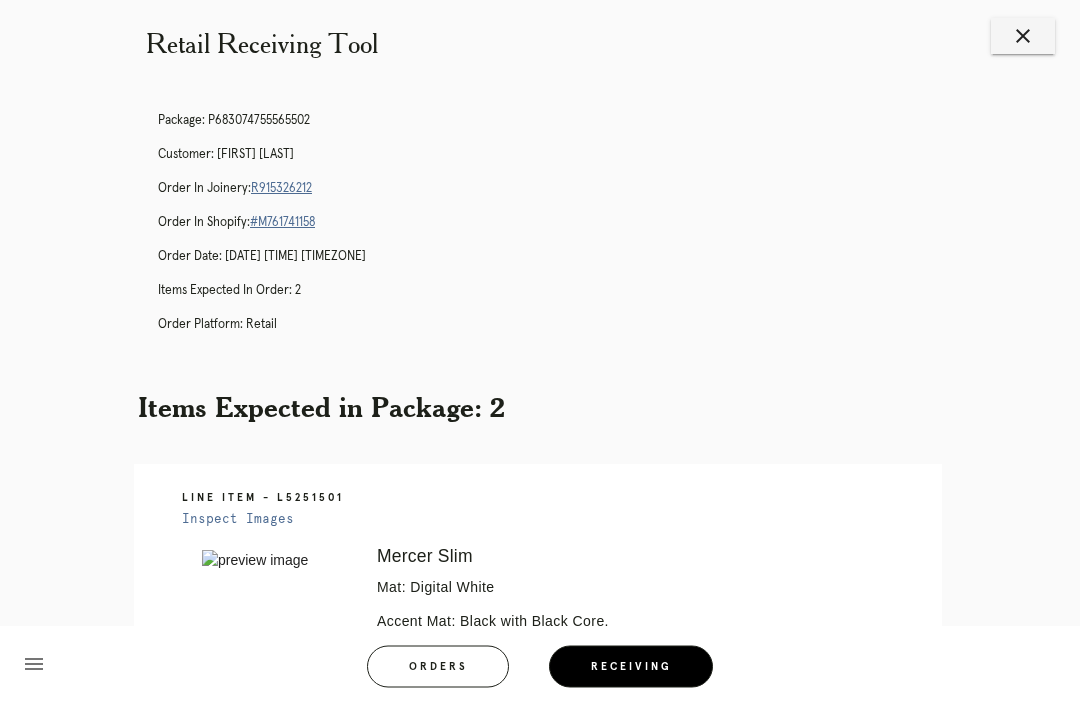 scroll, scrollTop: 0, scrollLeft: 0, axis: both 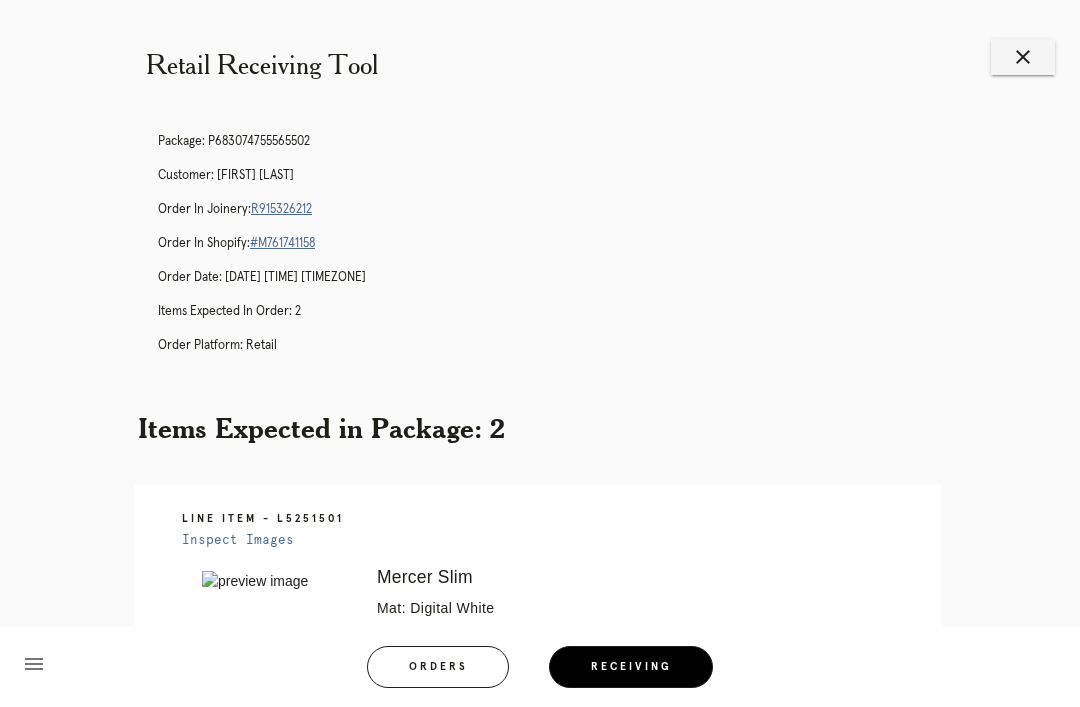 click on "close" at bounding box center [1023, 57] 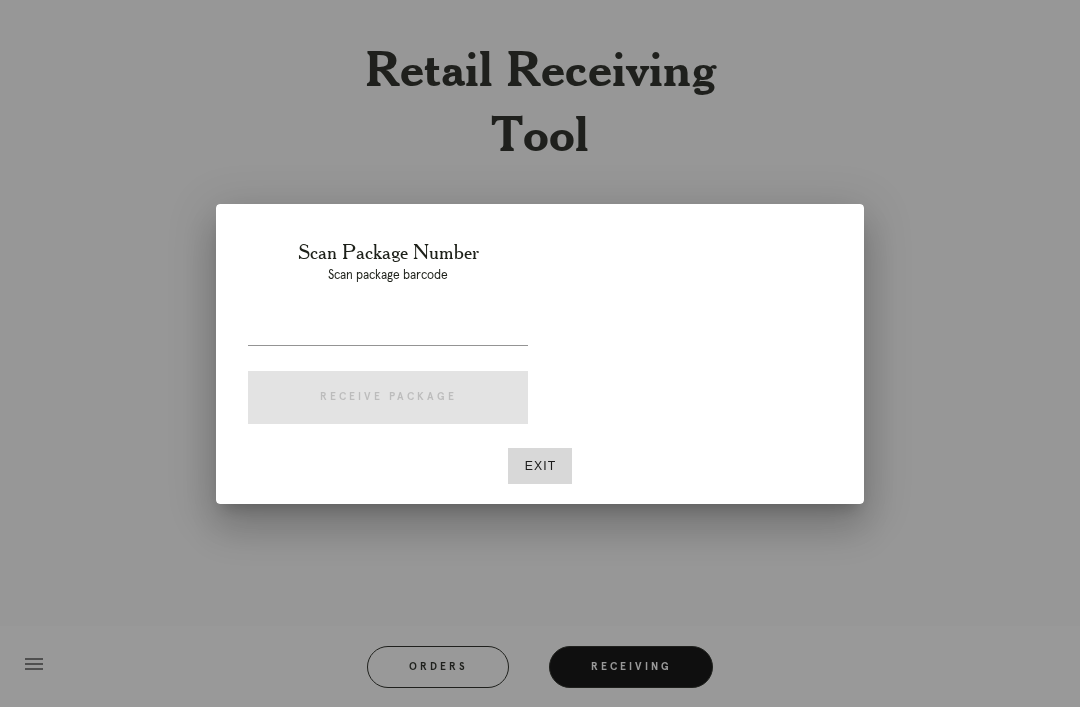 scroll, scrollTop: 0, scrollLeft: 0, axis: both 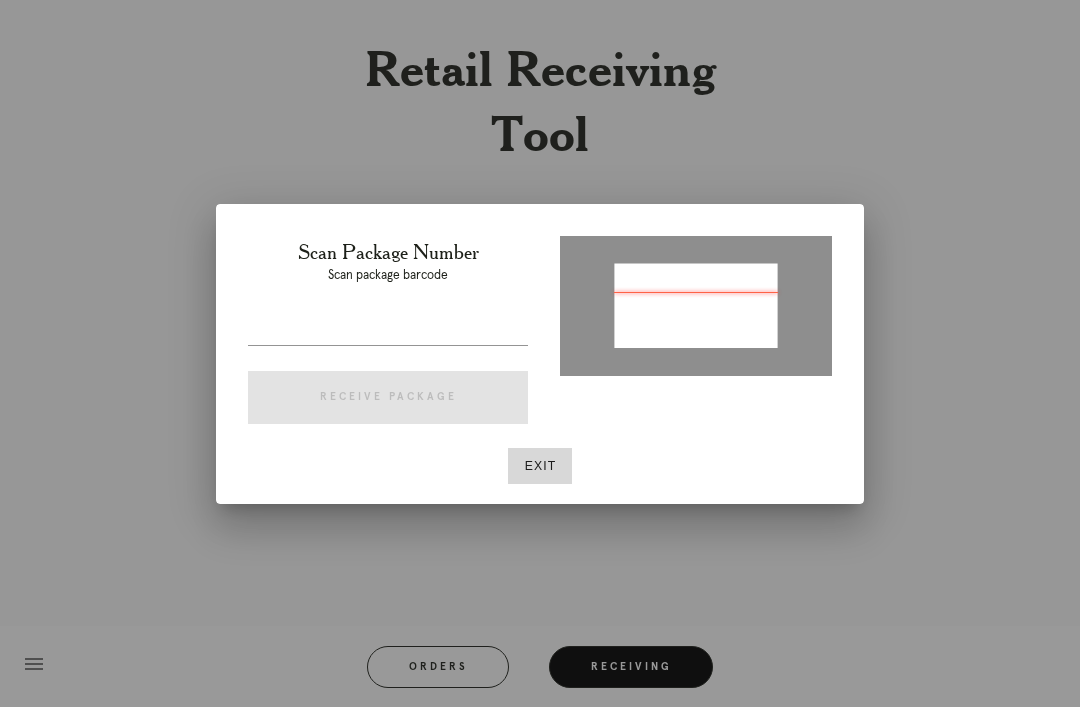 type on "P538033395247267" 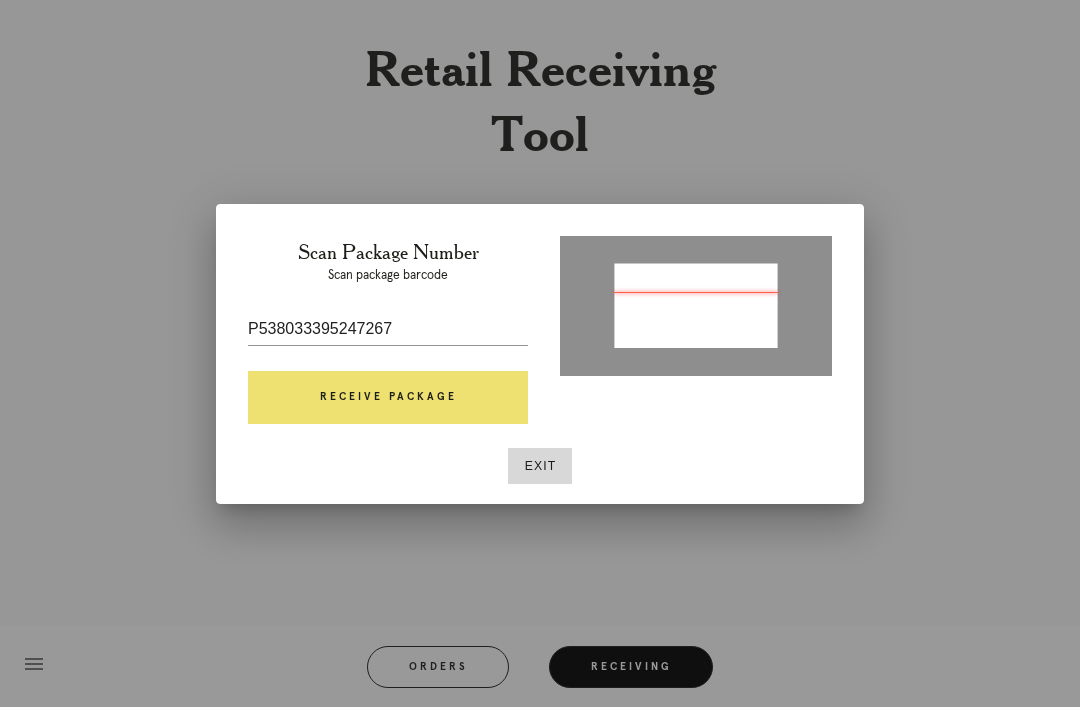 click on "Receive Package" at bounding box center [388, 398] 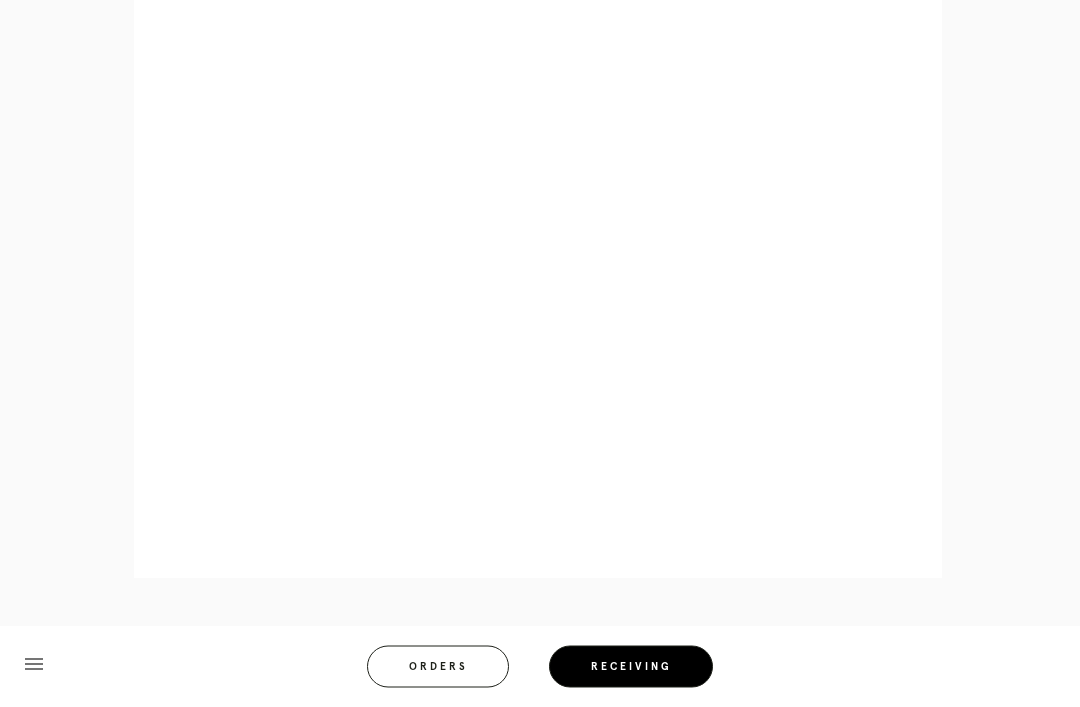 scroll, scrollTop: 858, scrollLeft: 0, axis: vertical 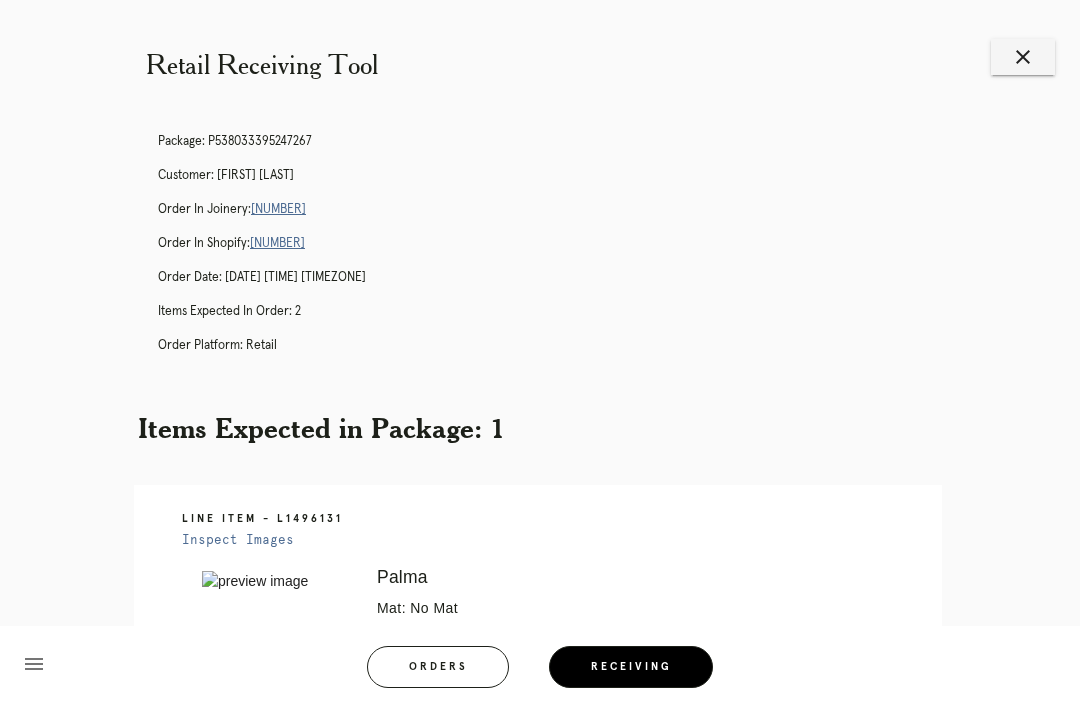 click on "close" at bounding box center (1023, 57) 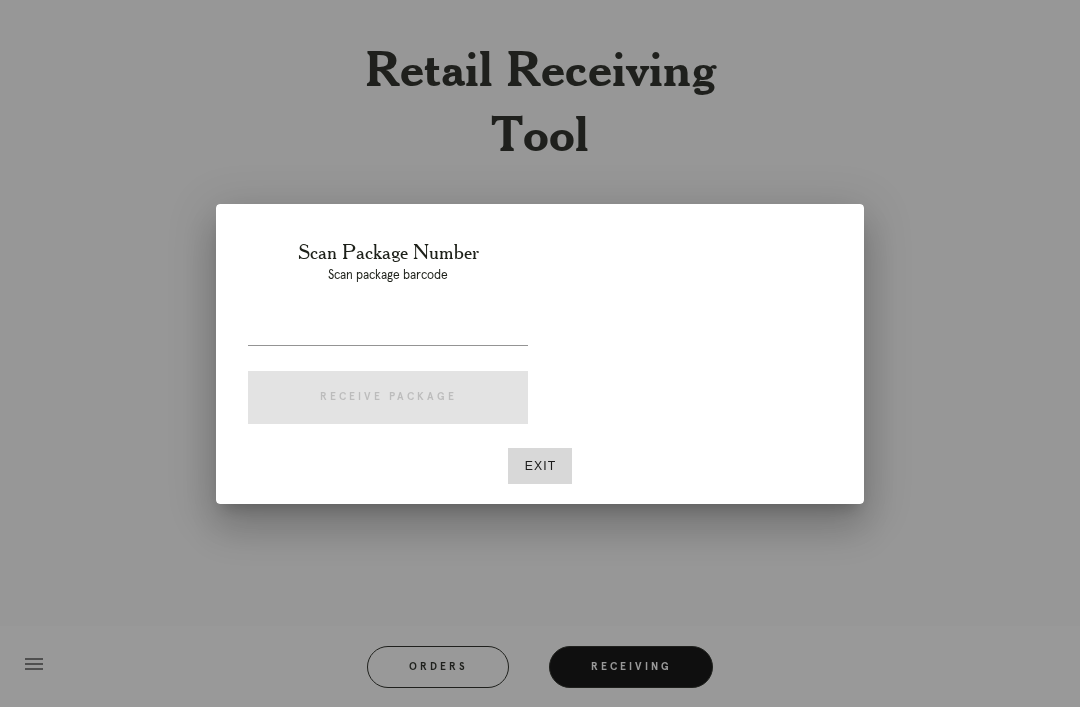 scroll, scrollTop: 0, scrollLeft: 0, axis: both 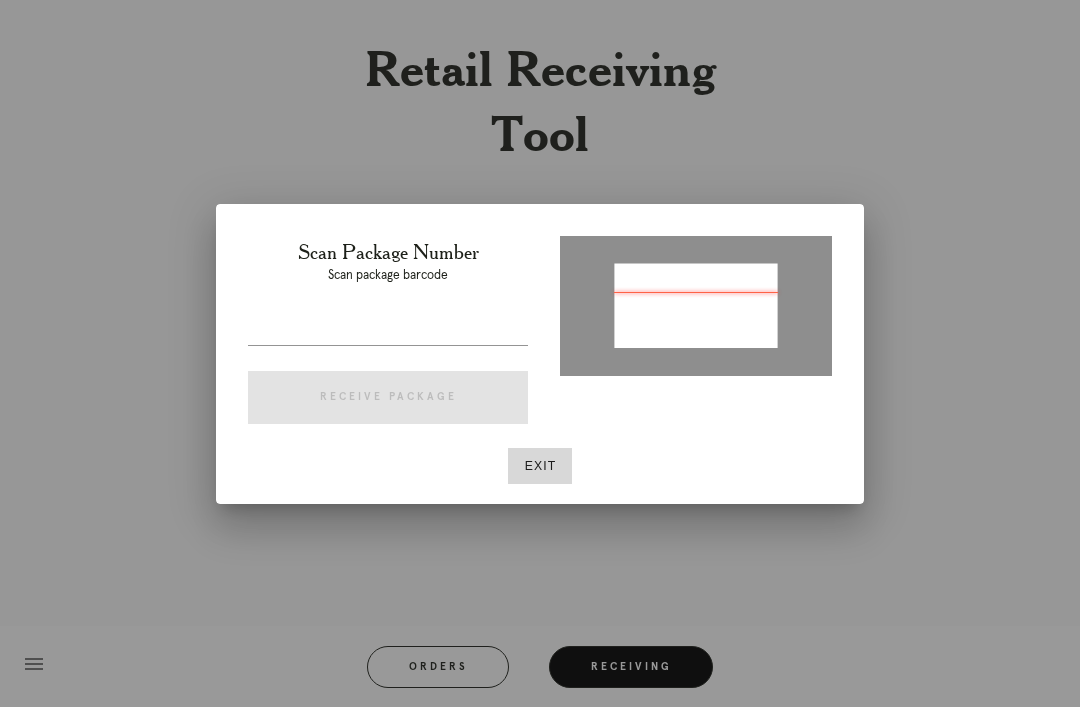 type on "P232377013042827" 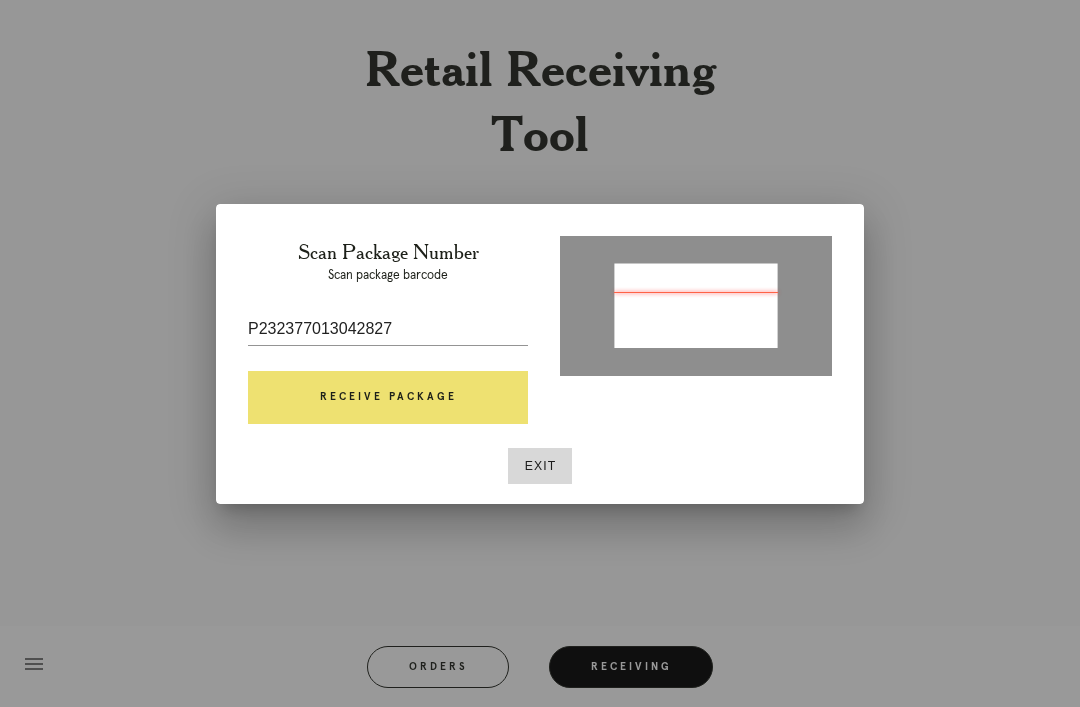 click on "Receive Package" at bounding box center (388, 398) 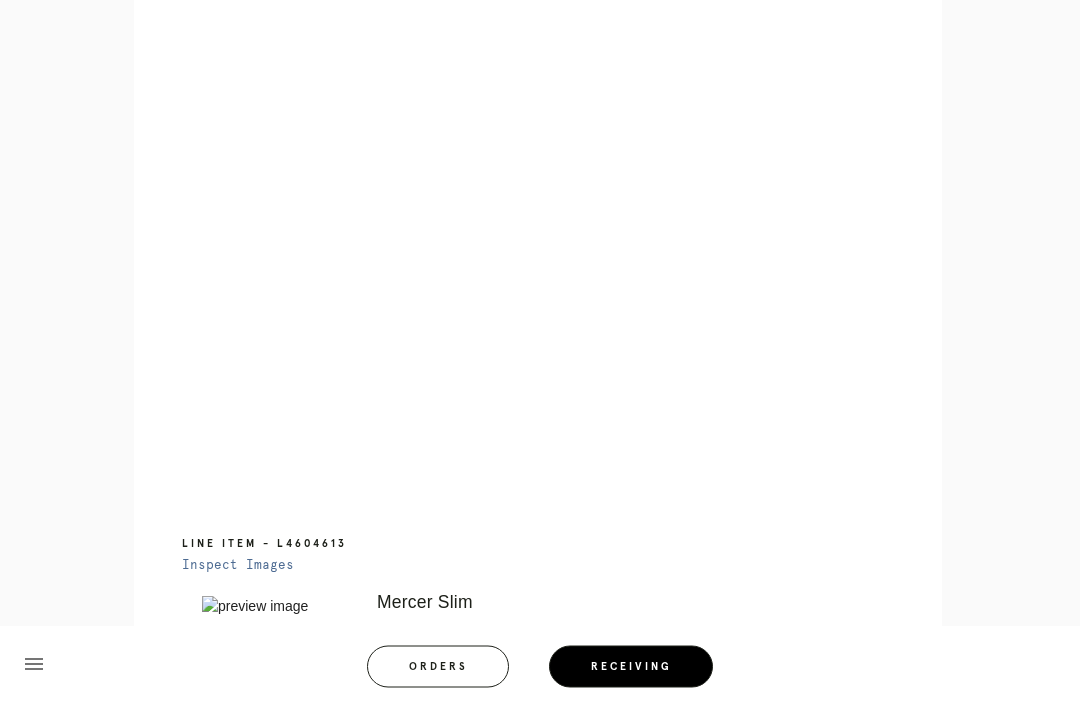 scroll, scrollTop: 972, scrollLeft: 0, axis: vertical 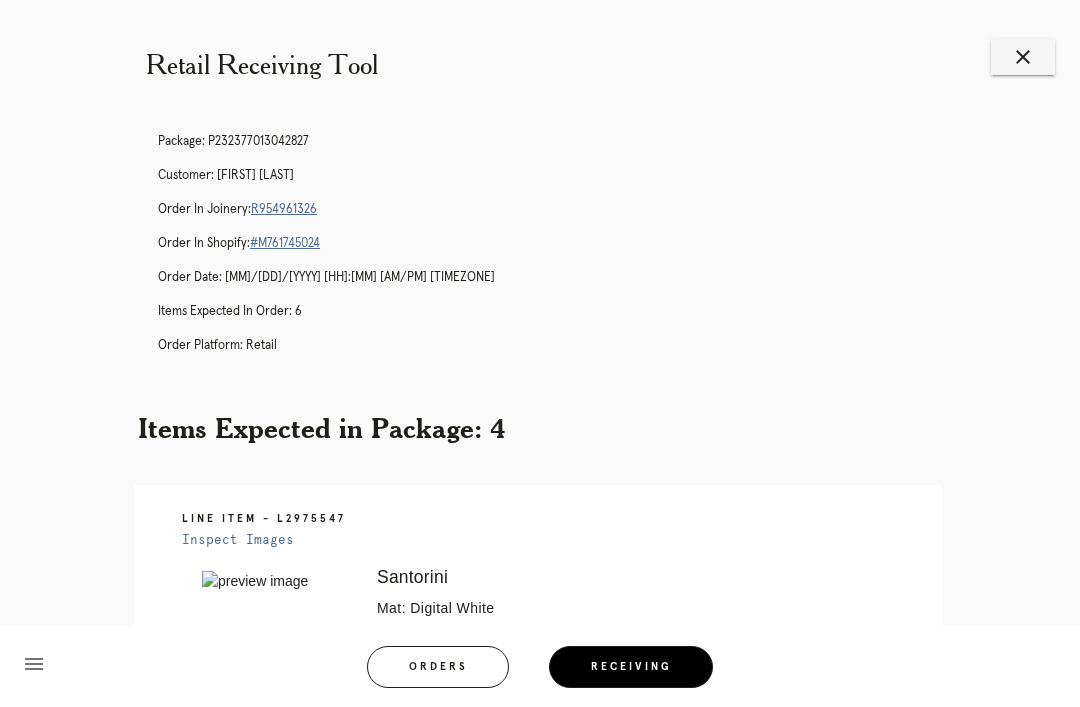 click on "close" at bounding box center (1023, 57) 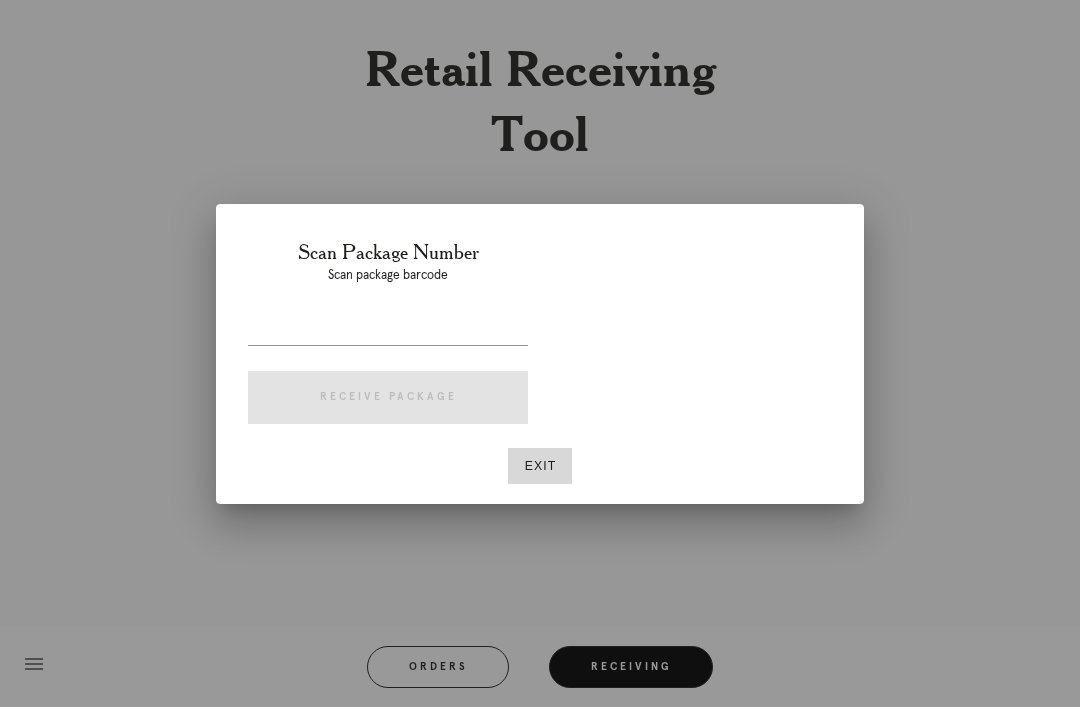 scroll, scrollTop: 0, scrollLeft: 0, axis: both 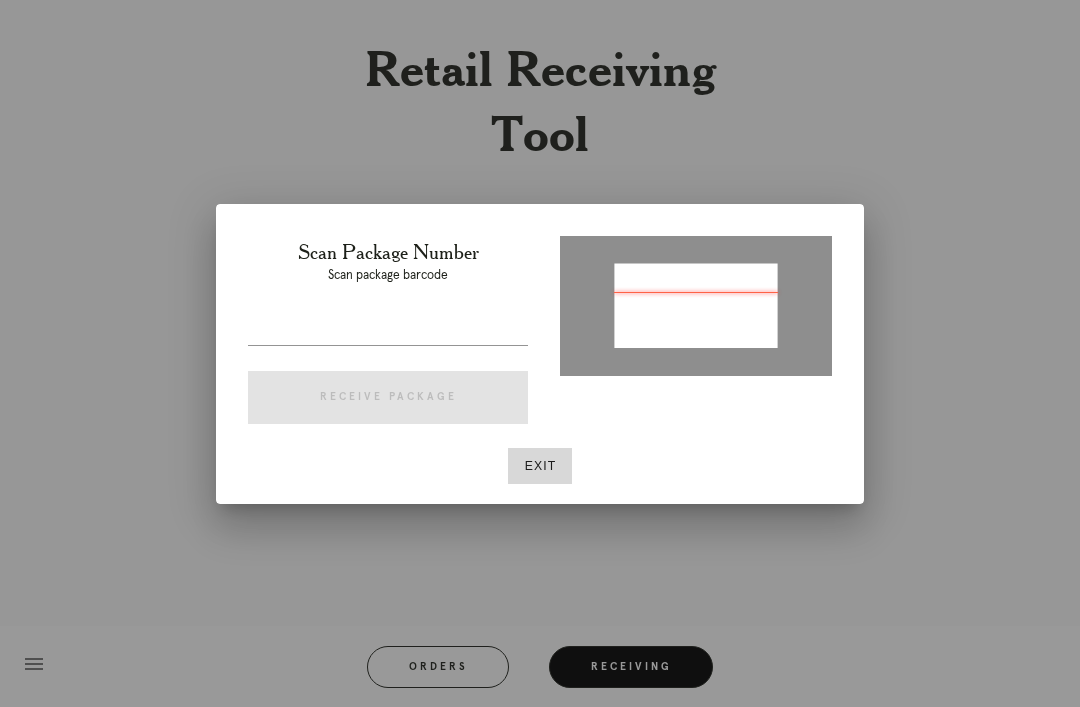 click at bounding box center (388, 329) 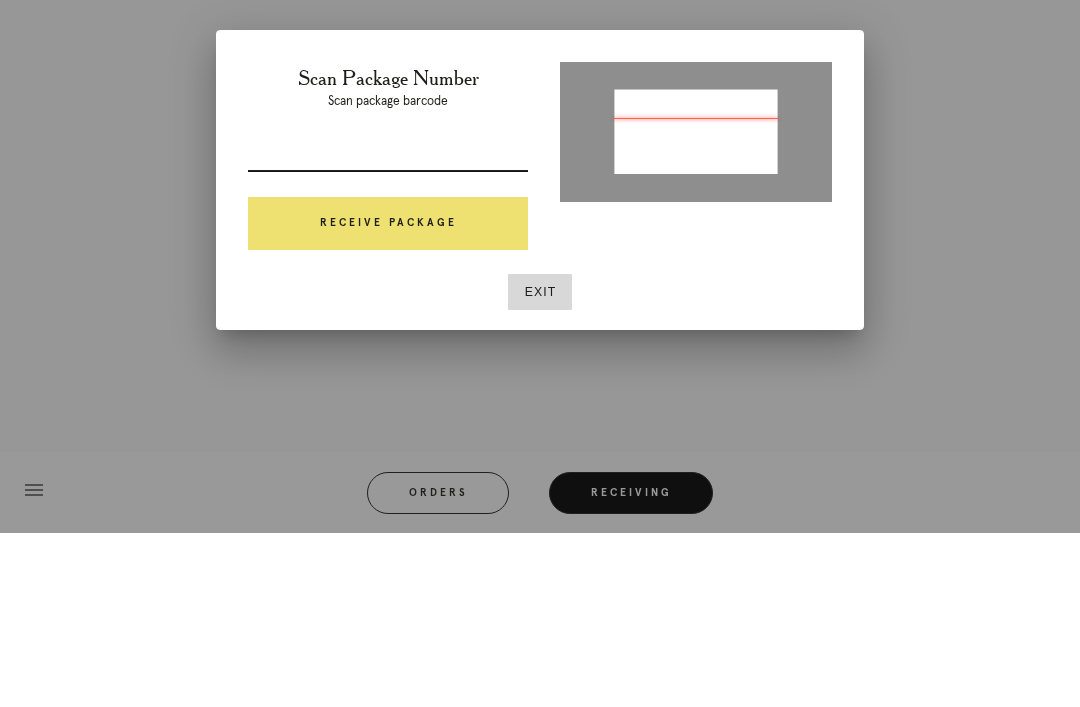 type on "P615017713020510" 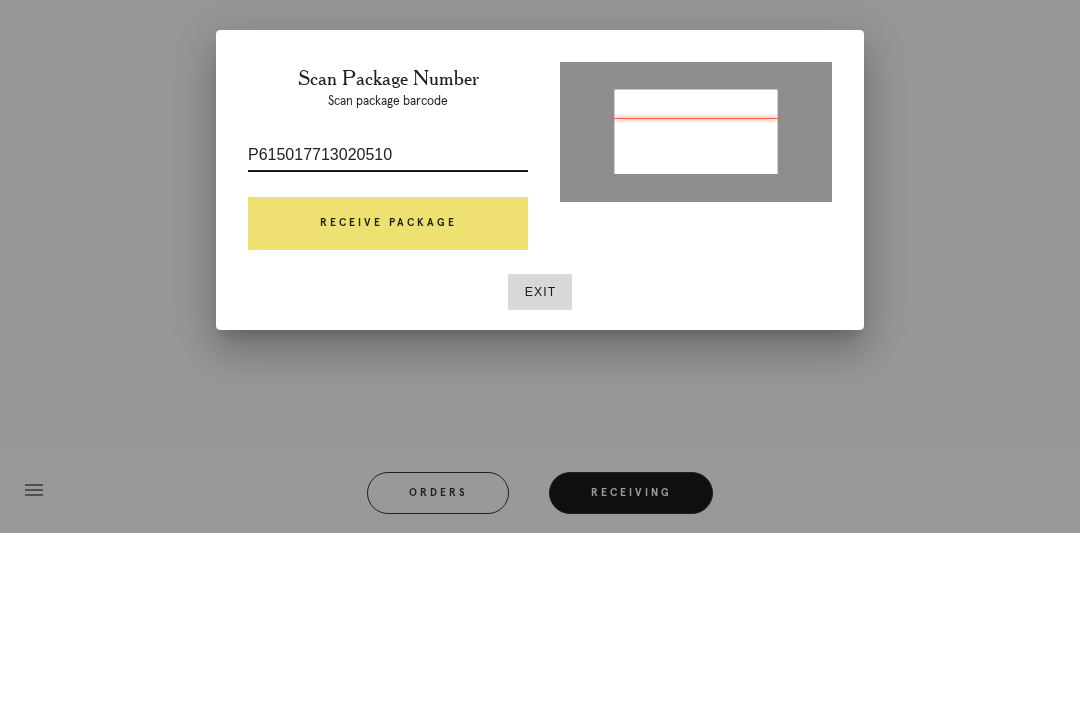 click on "Receive Package" at bounding box center (388, 398) 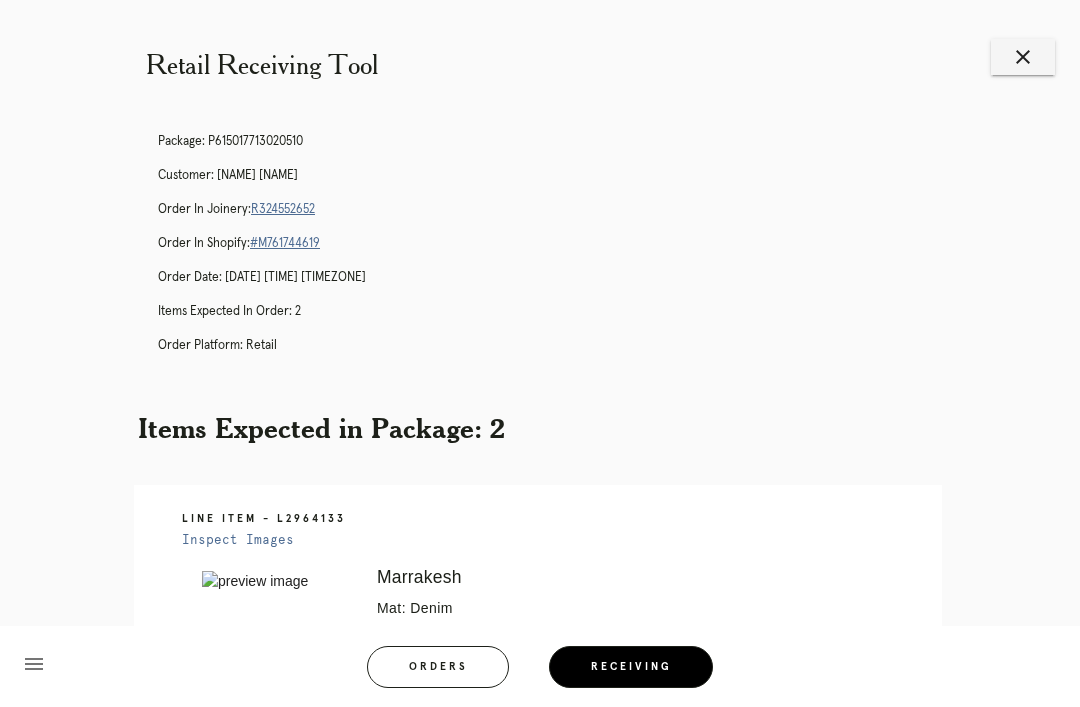 scroll, scrollTop: 2, scrollLeft: 0, axis: vertical 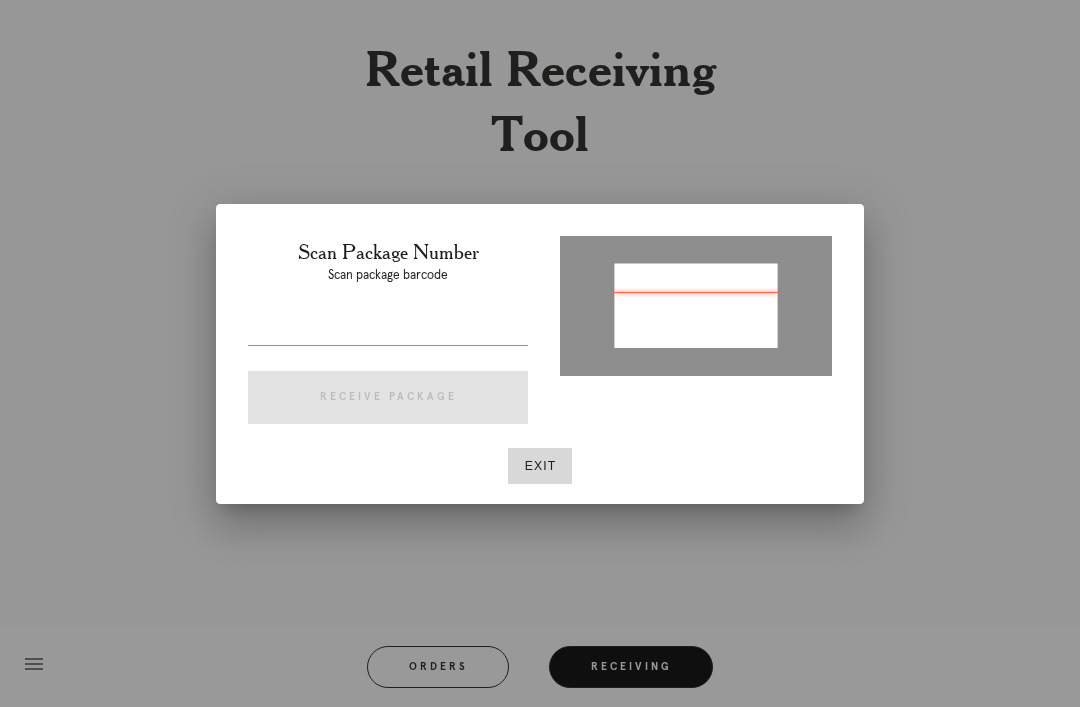 type on "[NUMBER]" 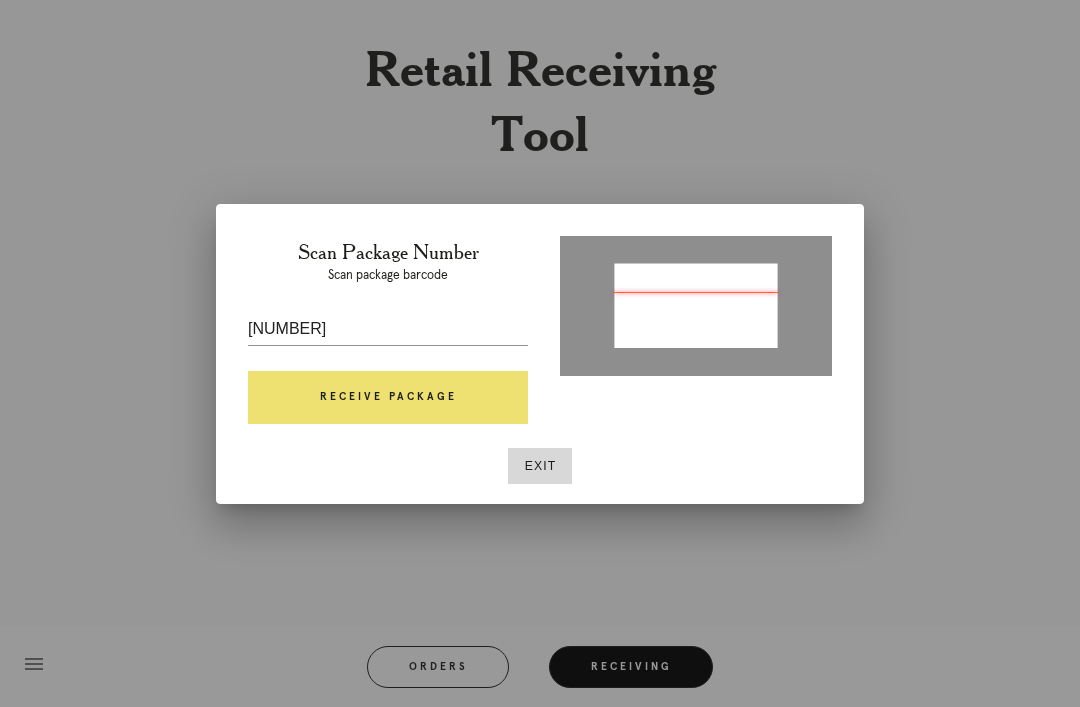 click on "Receive Package" at bounding box center [388, 398] 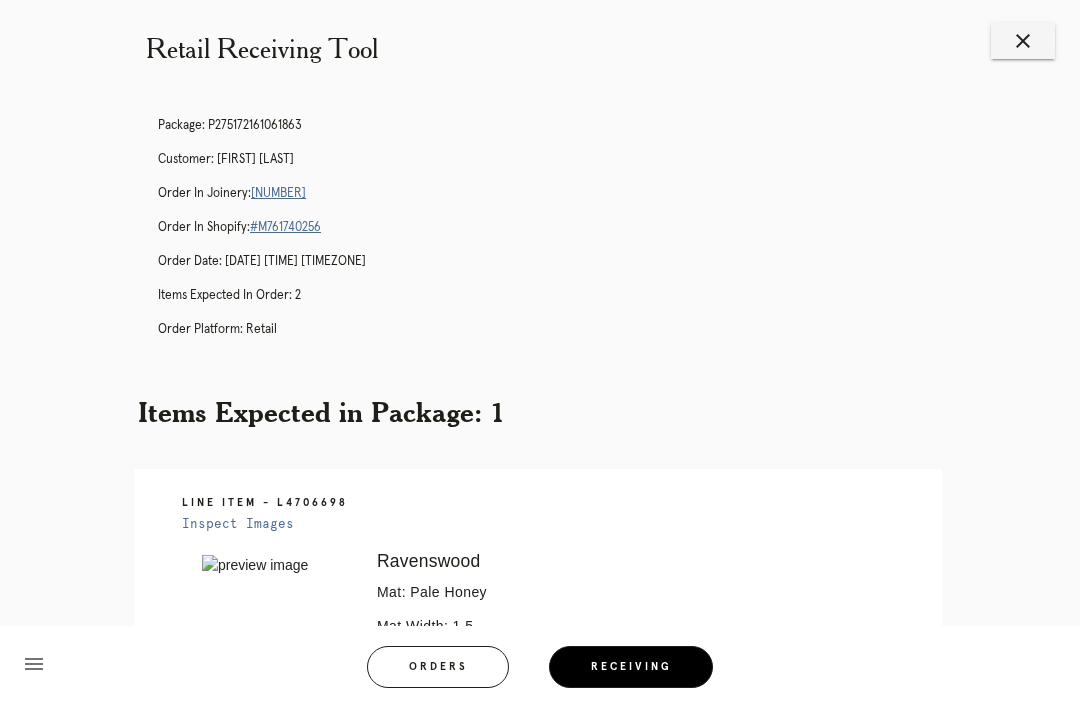 scroll, scrollTop: 17, scrollLeft: 0, axis: vertical 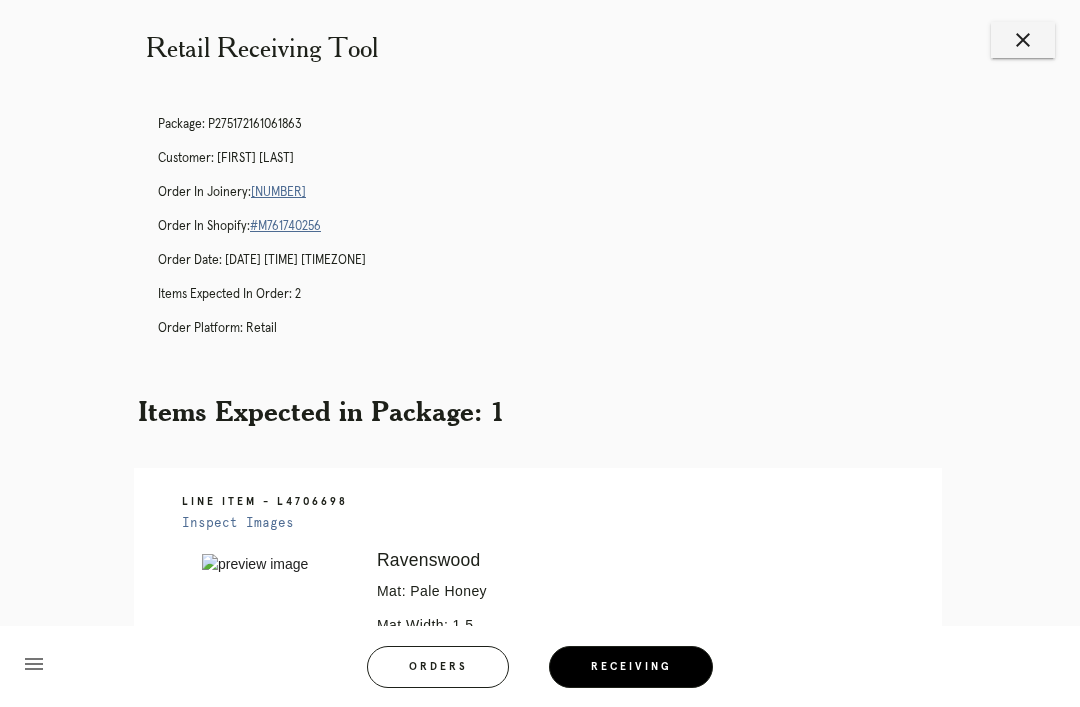 click on "[NUMBER]" at bounding box center [278, 192] 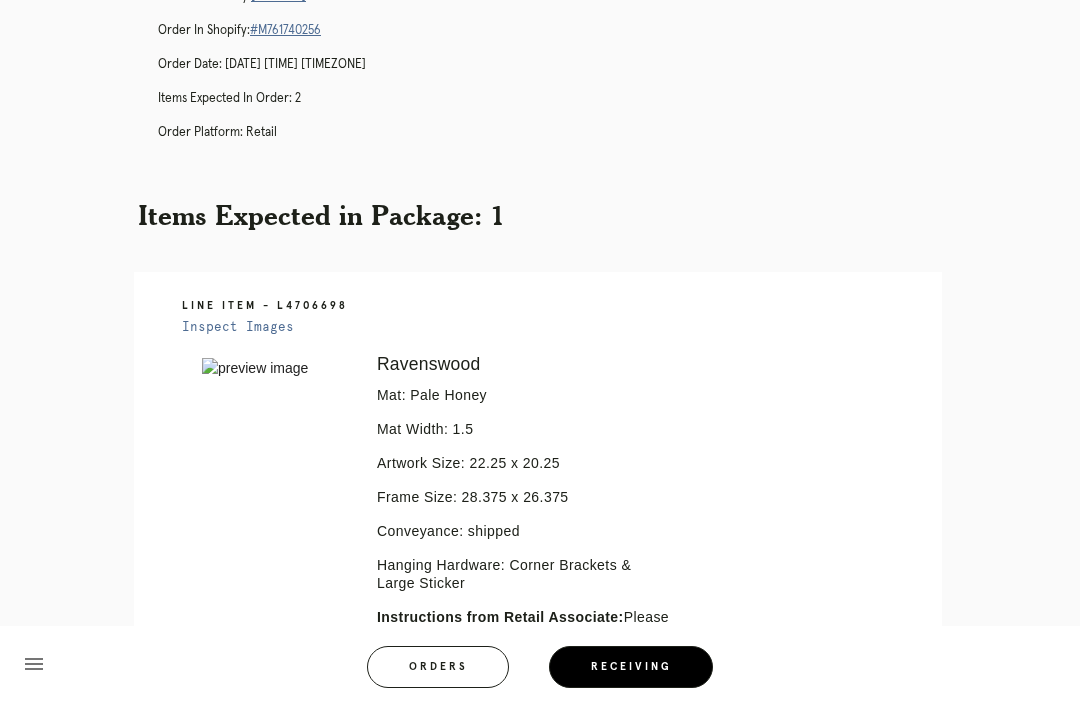 scroll, scrollTop: 0, scrollLeft: 0, axis: both 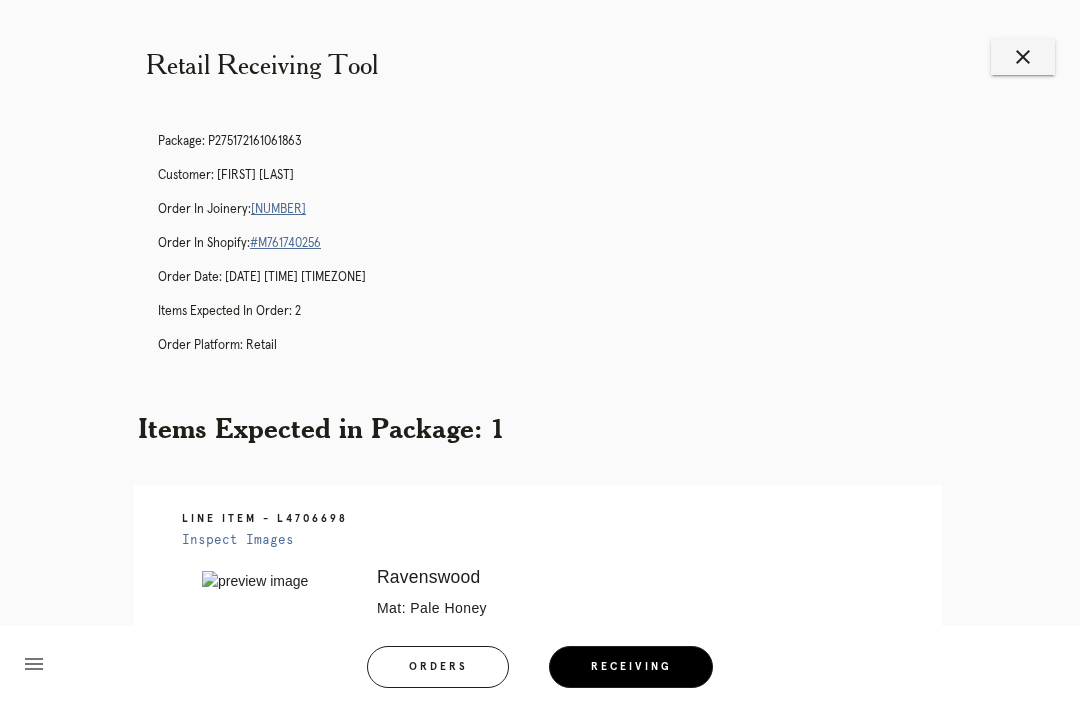 click on "R467825865" at bounding box center (278, 209) 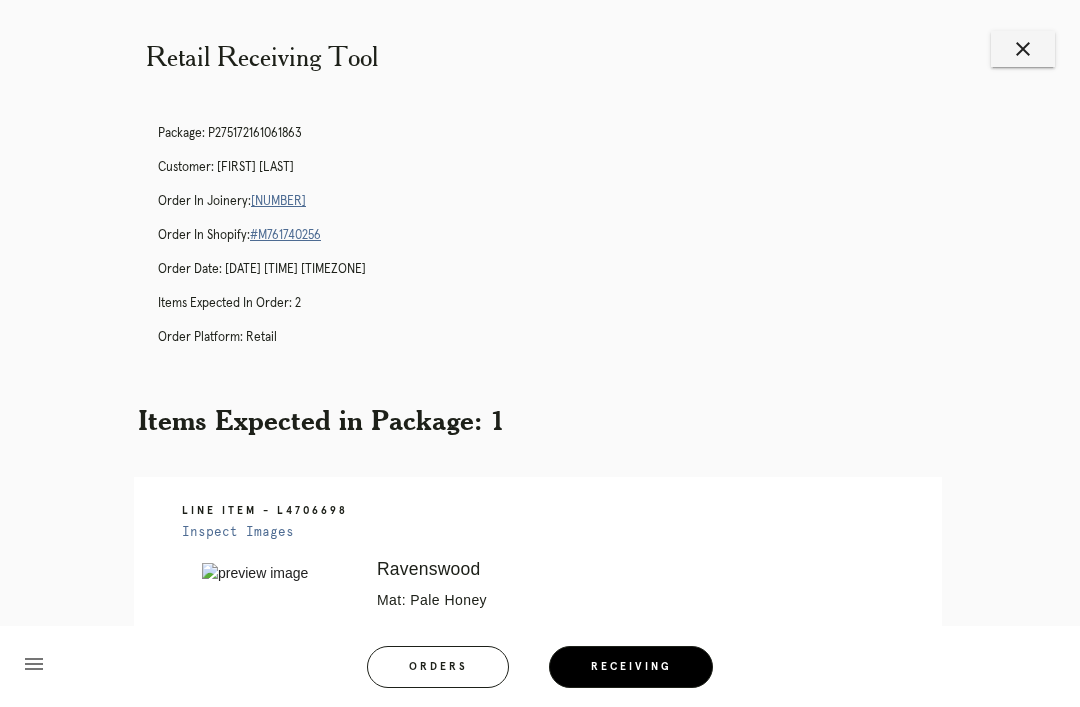 scroll, scrollTop: 0, scrollLeft: 0, axis: both 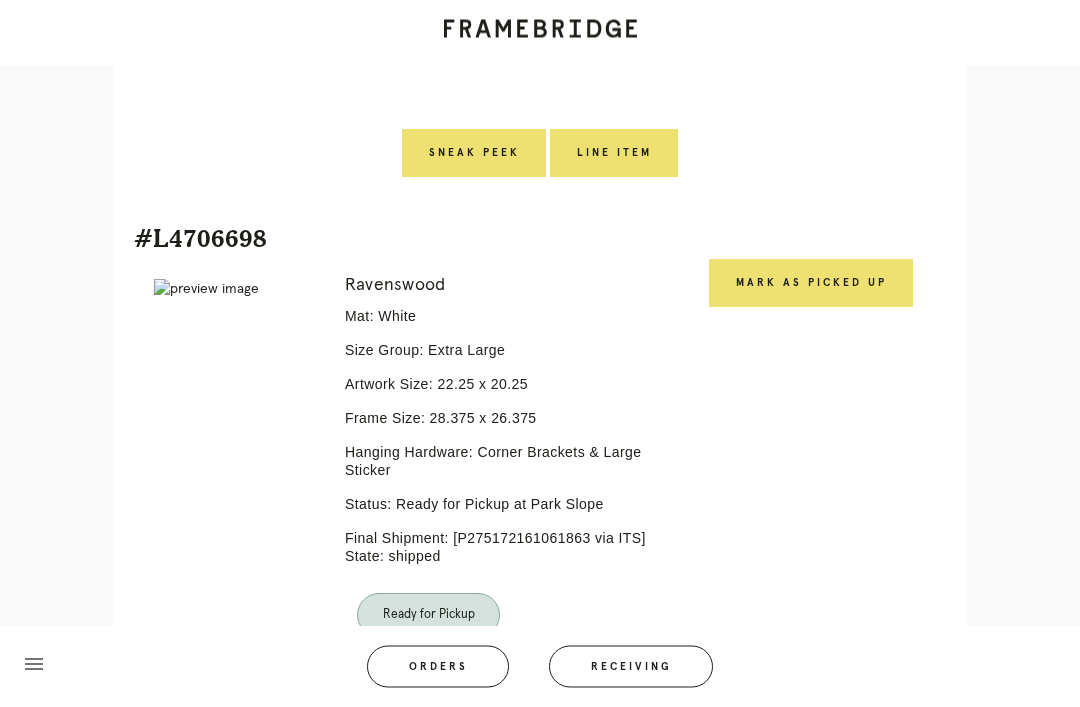 click on "Mark as Picked Up" at bounding box center (811, 284) 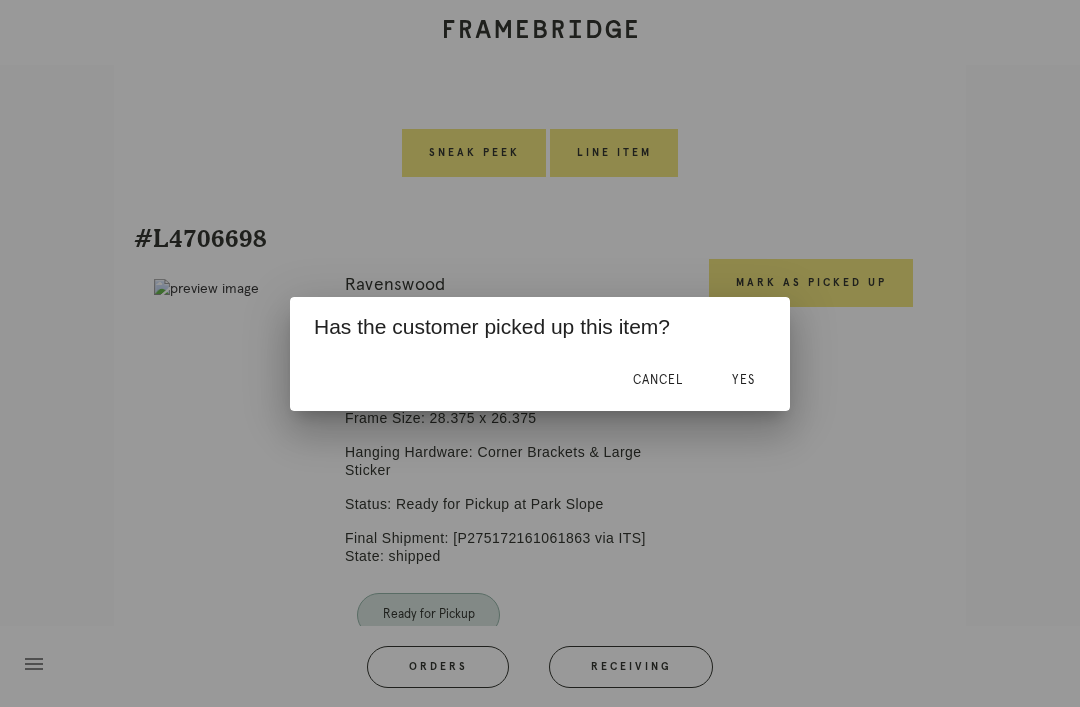 click on "Yes" at bounding box center (743, 380) 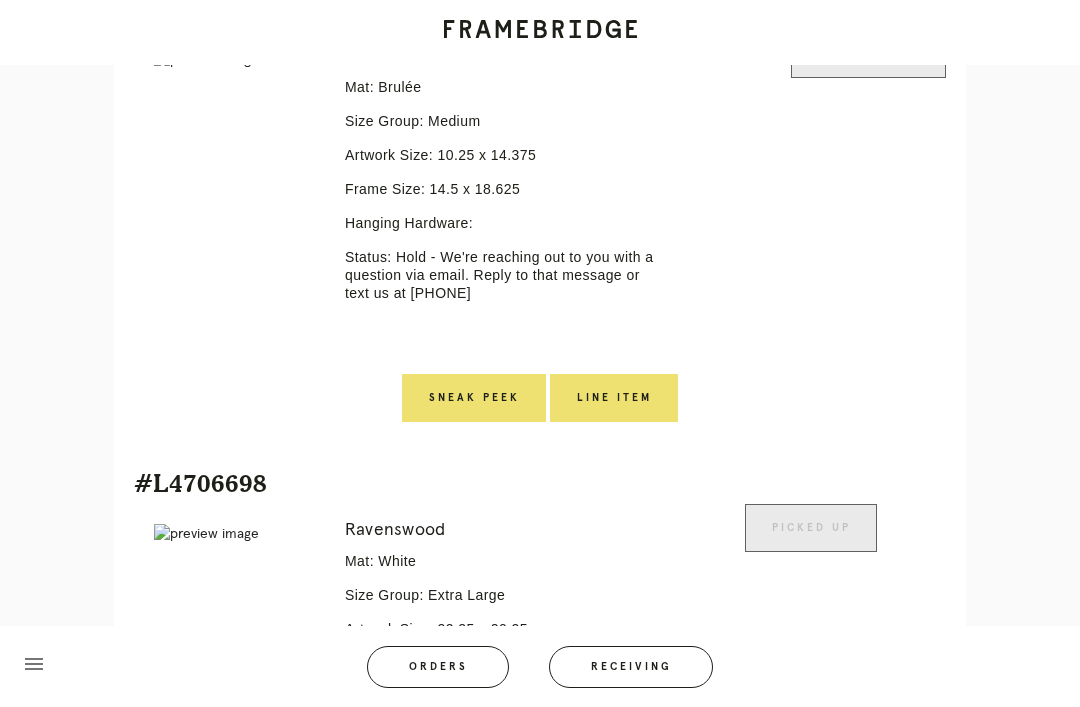 scroll, scrollTop: 0, scrollLeft: 0, axis: both 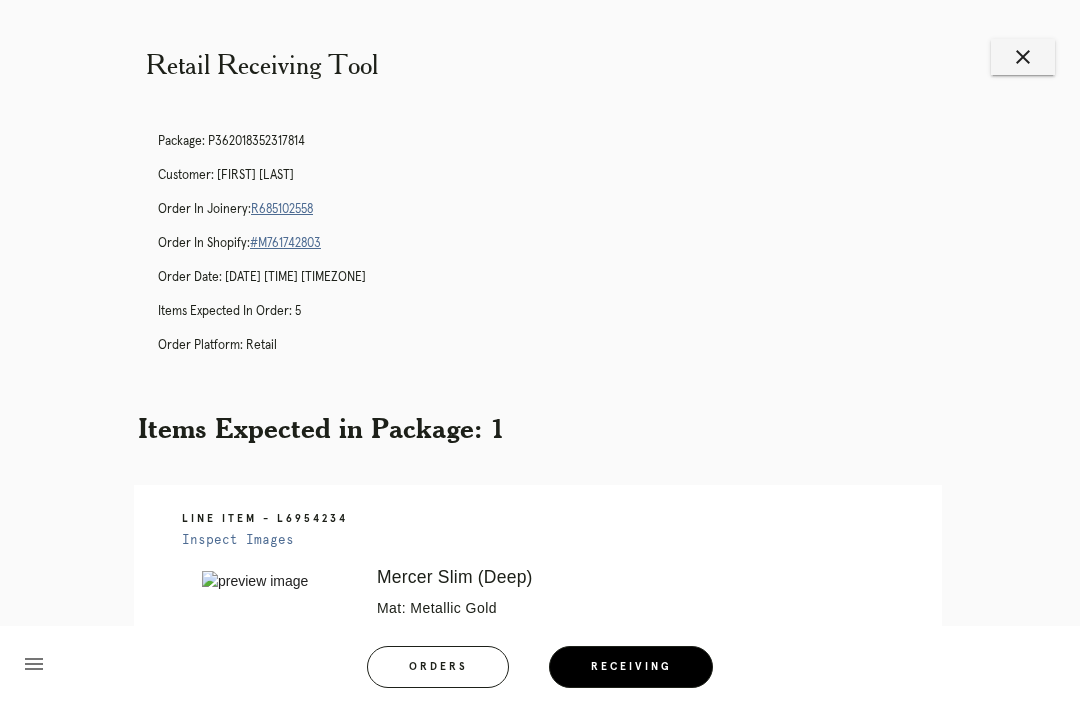 click on "close" at bounding box center [1023, 57] 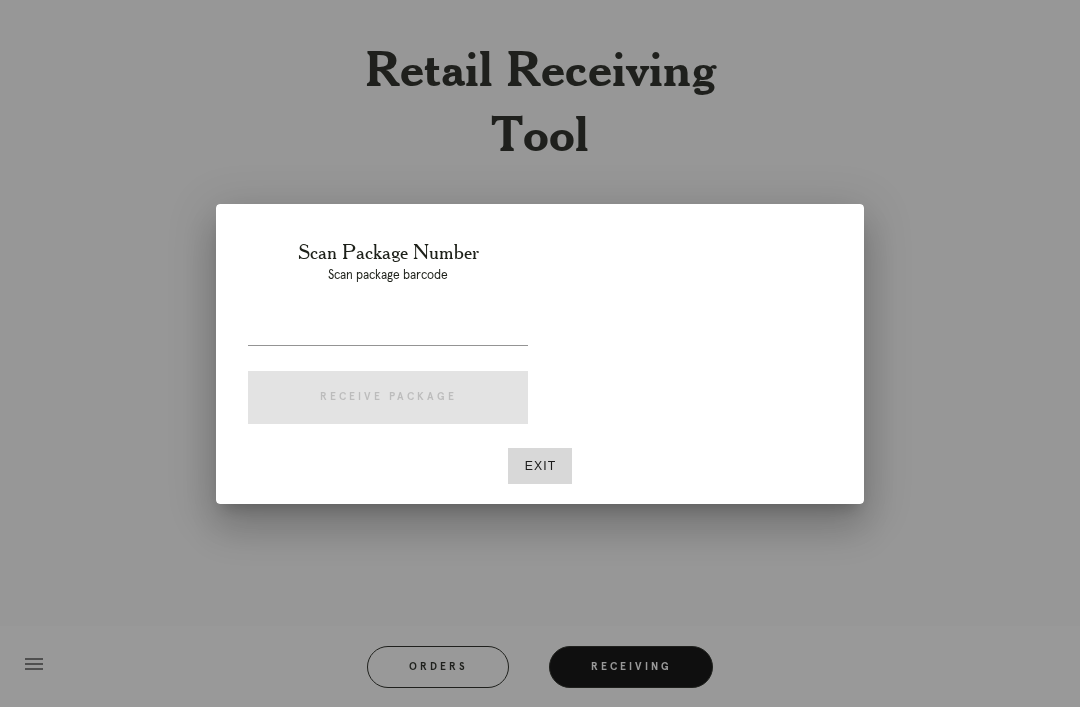 scroll, scrollTop: 0, scrollLeft: 0, axis: both 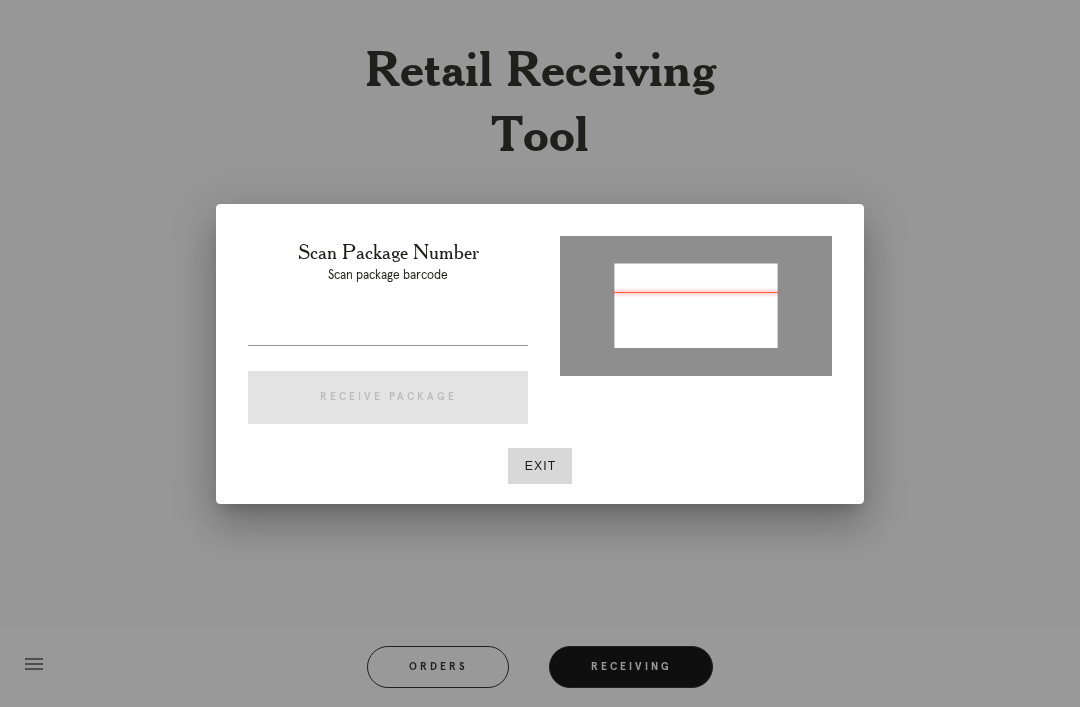 click at bounding box center (388, 329) 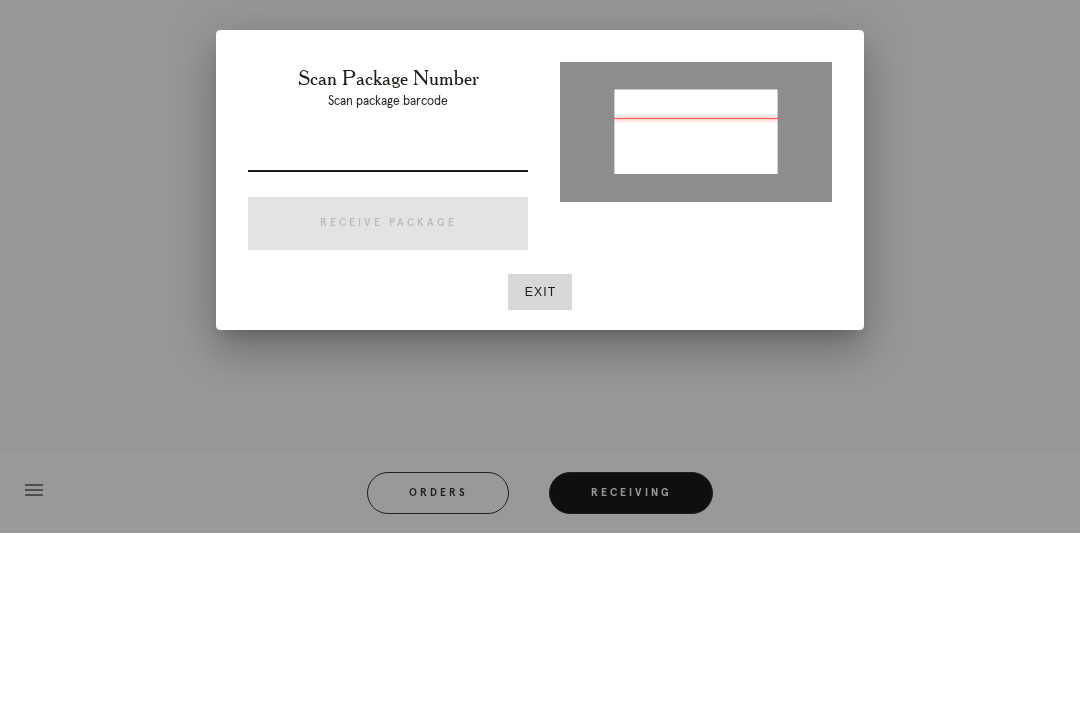 type on "P615017713020510" 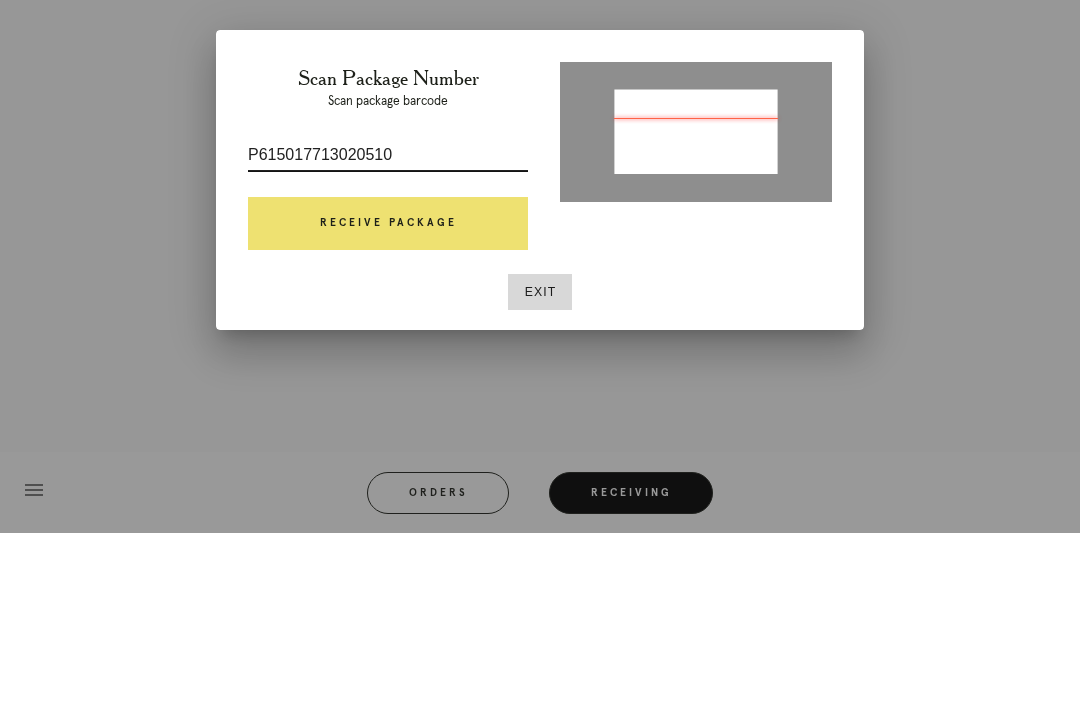 click on "Receive Package" at bounding box center [388, 398] 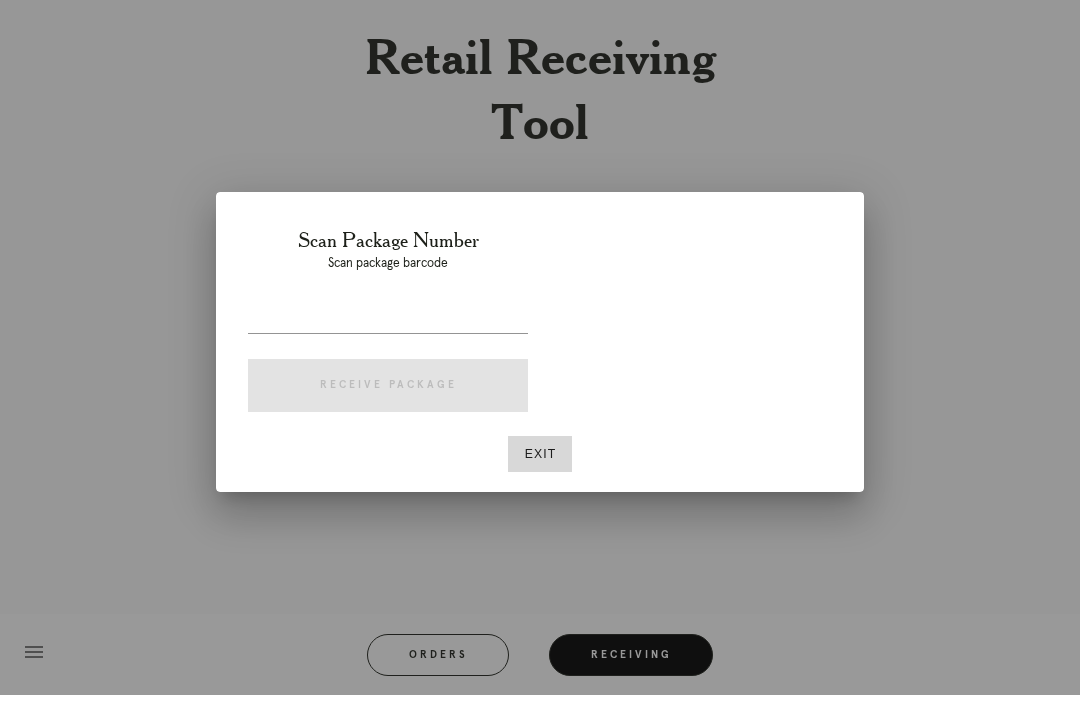 scroll, scrollTop: 64, scrollLeft: 0, axis: vertical 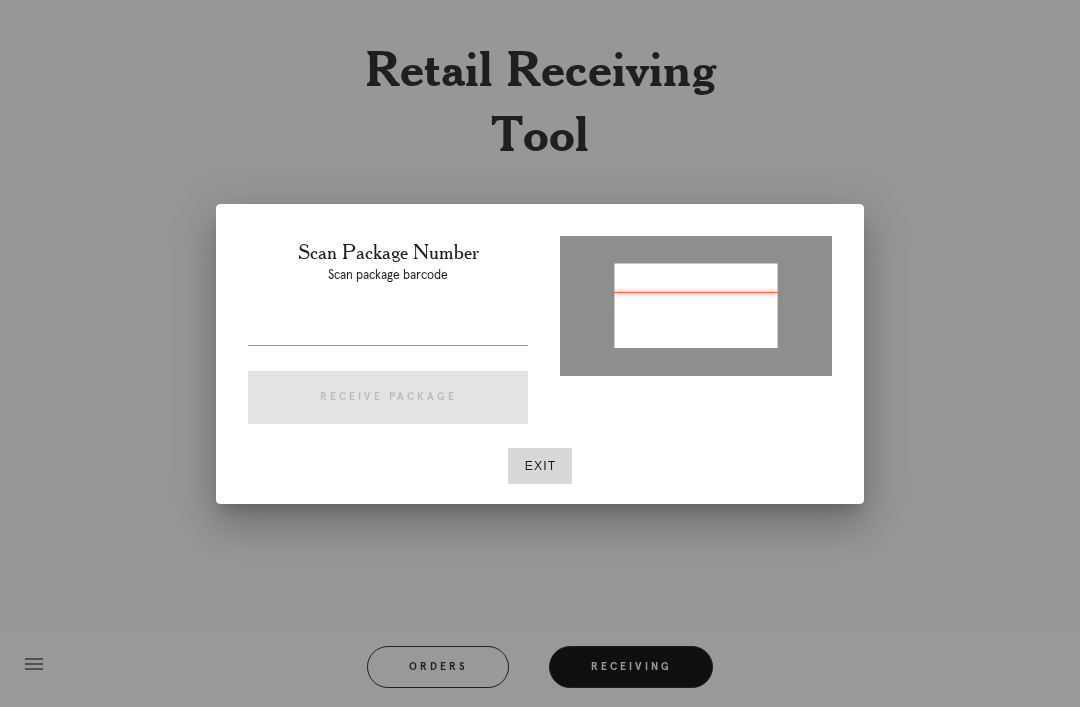 click at bounding box center [388, 329] 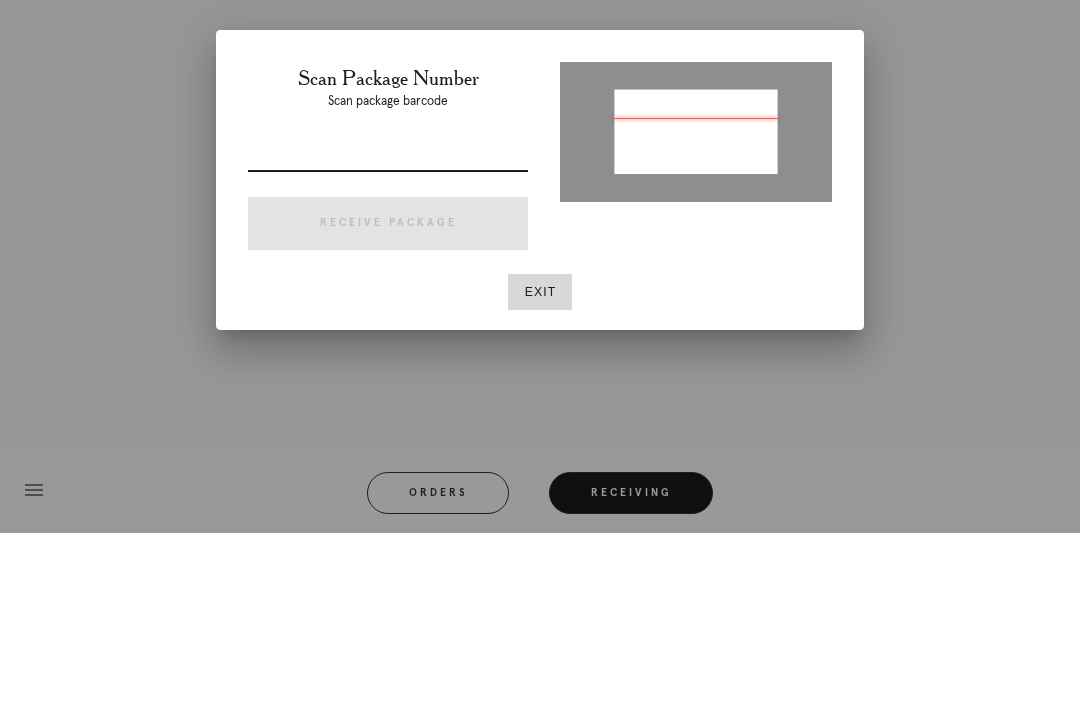 type on "P615017713020510" 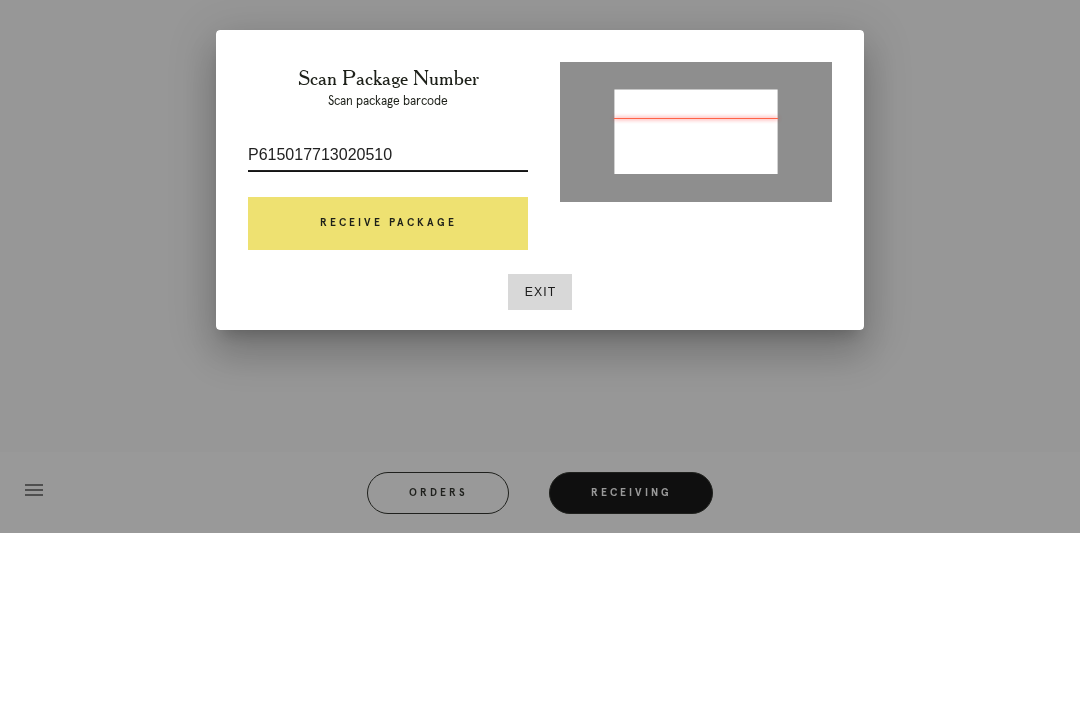 click on "Receive Package" at bounding box center (388, 398) 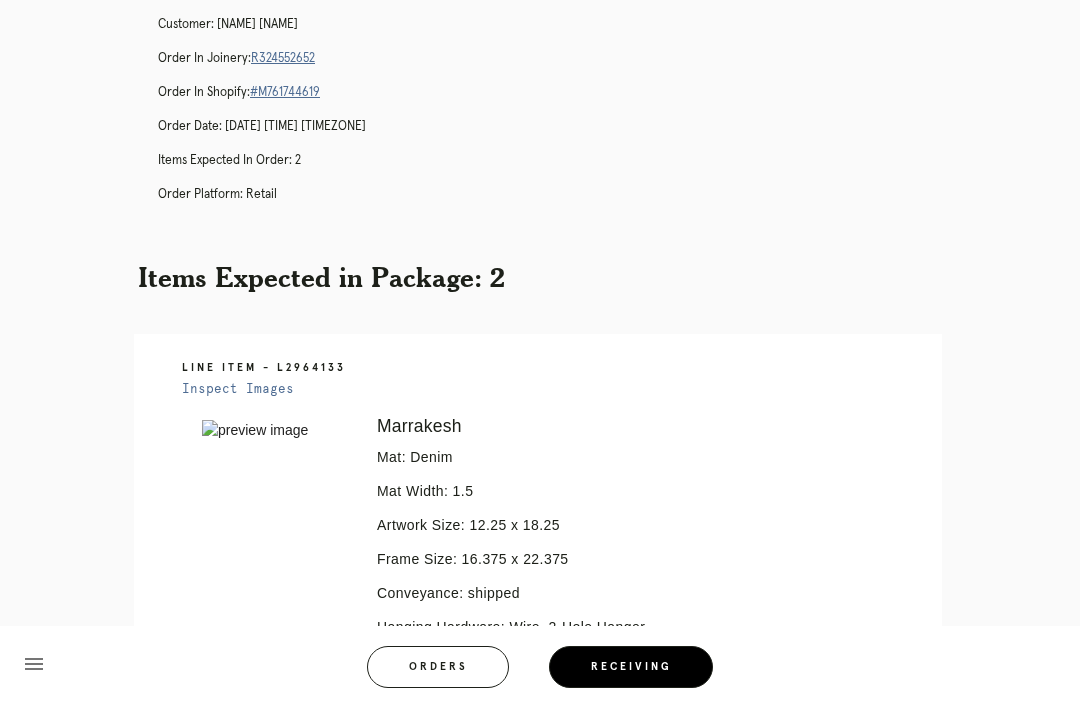 scroll, scrollTop: 524, scrollLeft: 0, axis: vertical 